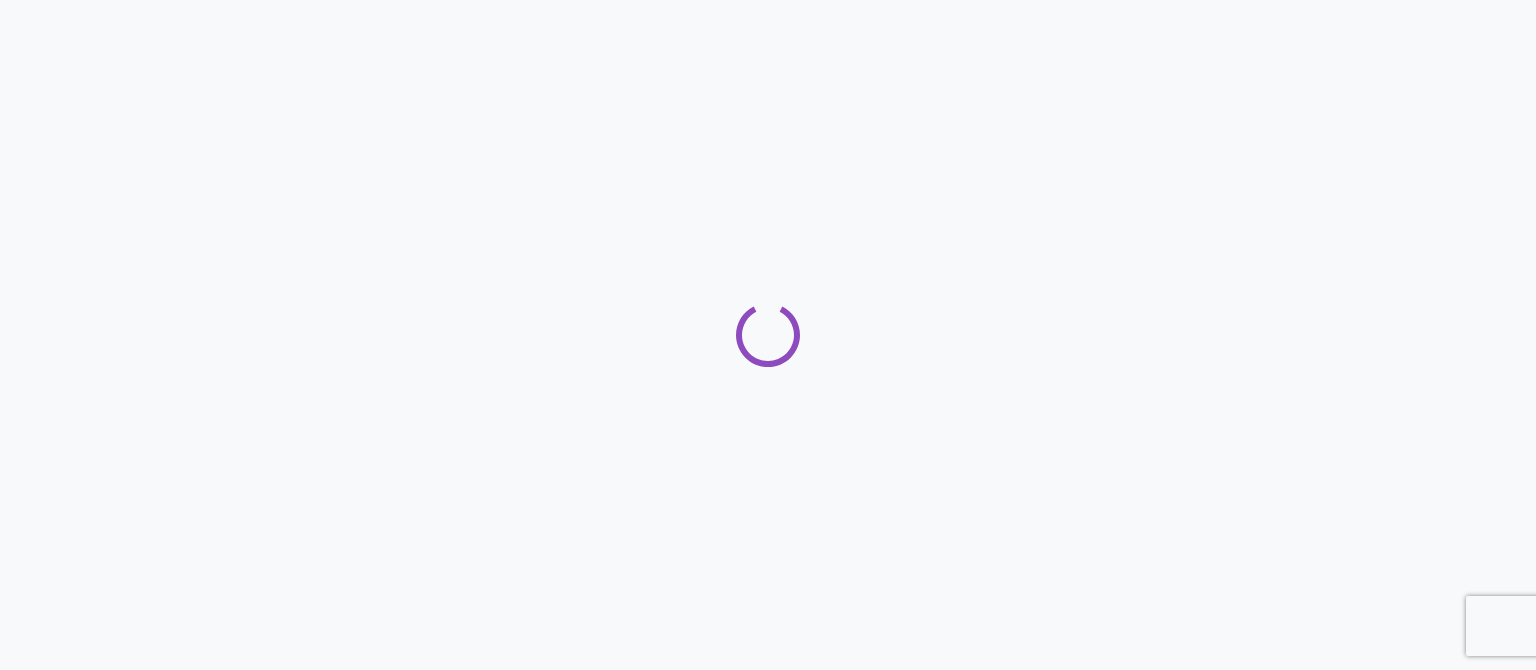 scroll, scrollTop: 0, scrollLeft: 0, axis: both 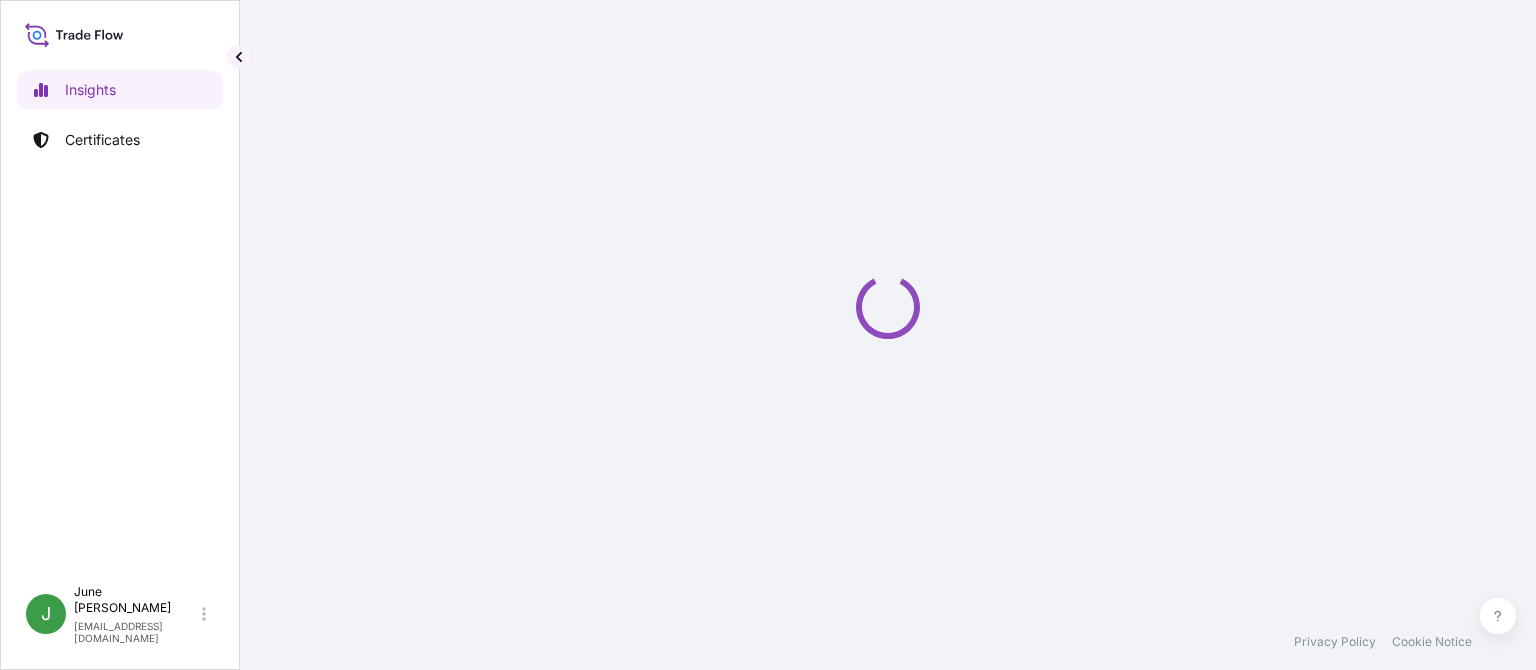 select on "2025" 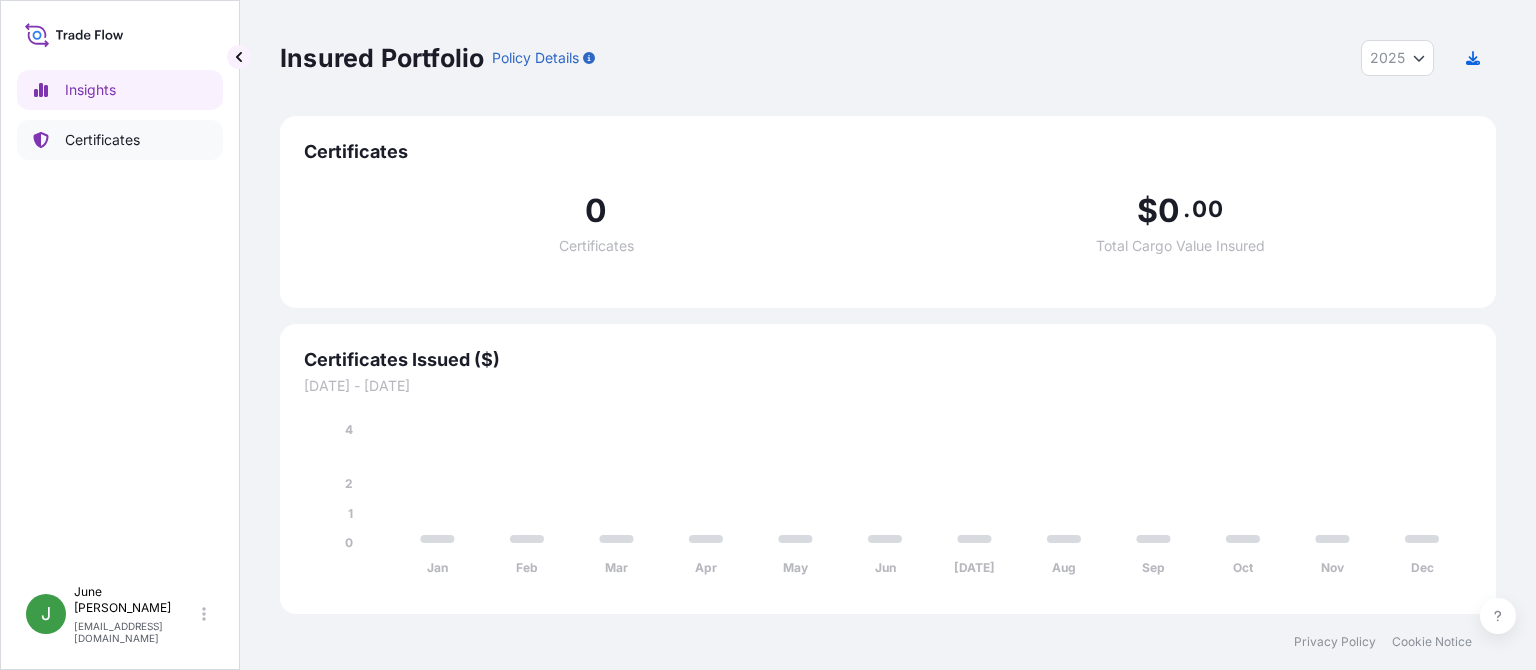 click on "Certificates" at bounding box center [102, 140] 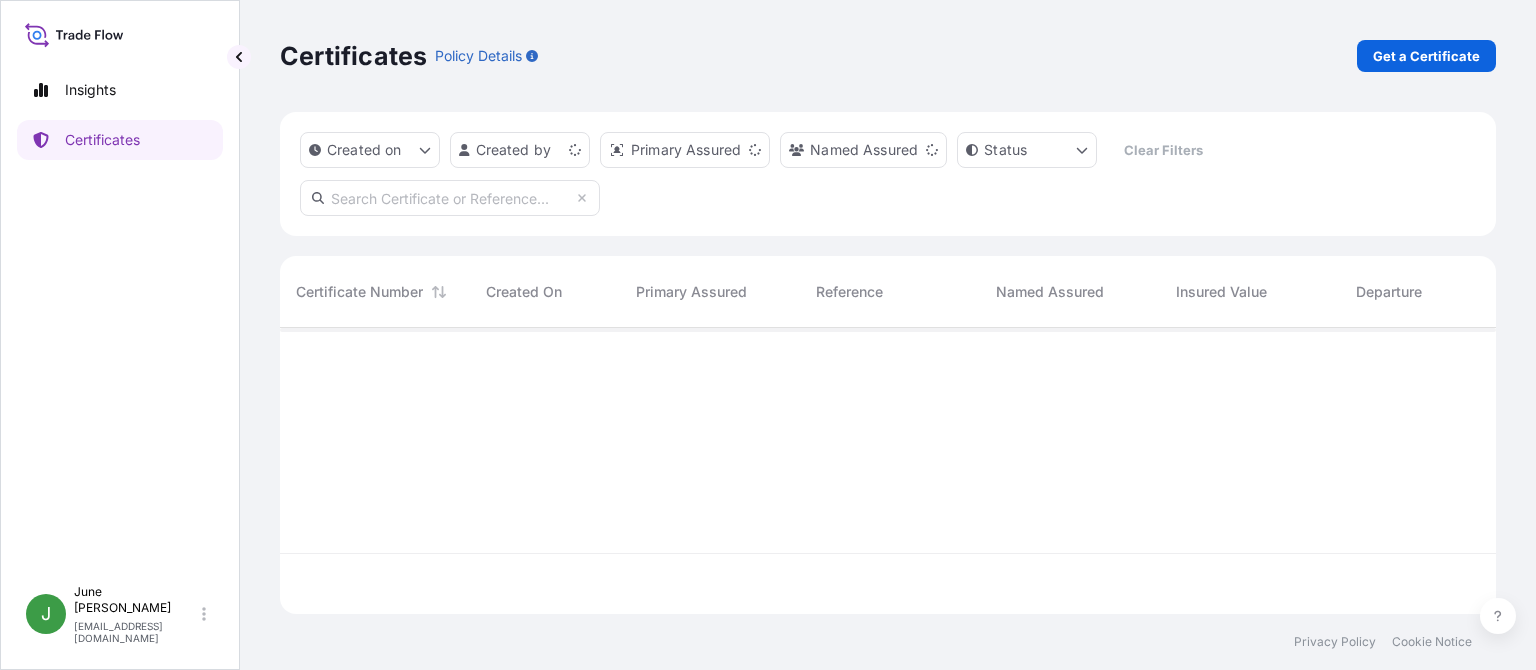 scroll, scrollTop: 18, scrollLeft: 18, axis: both 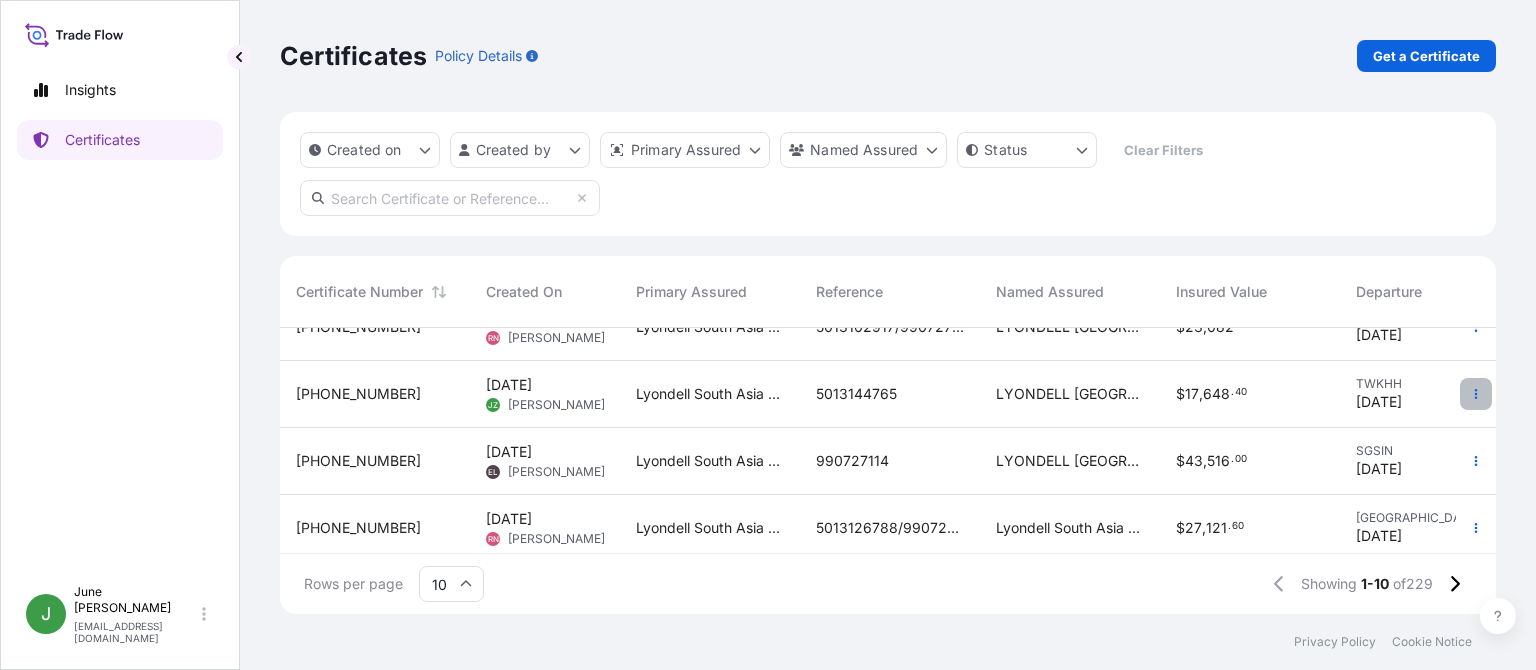click 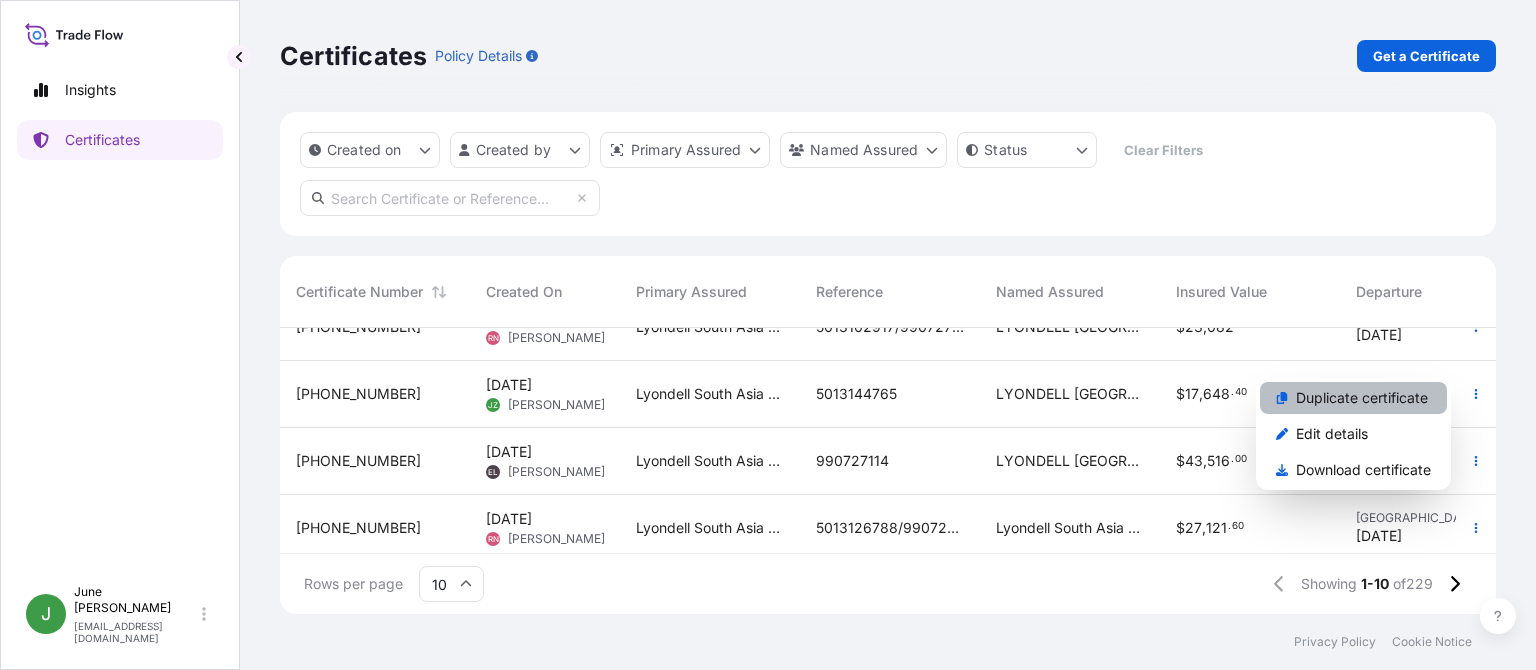 click on "Duplicate certificate" at bounding box center (1362, 398) 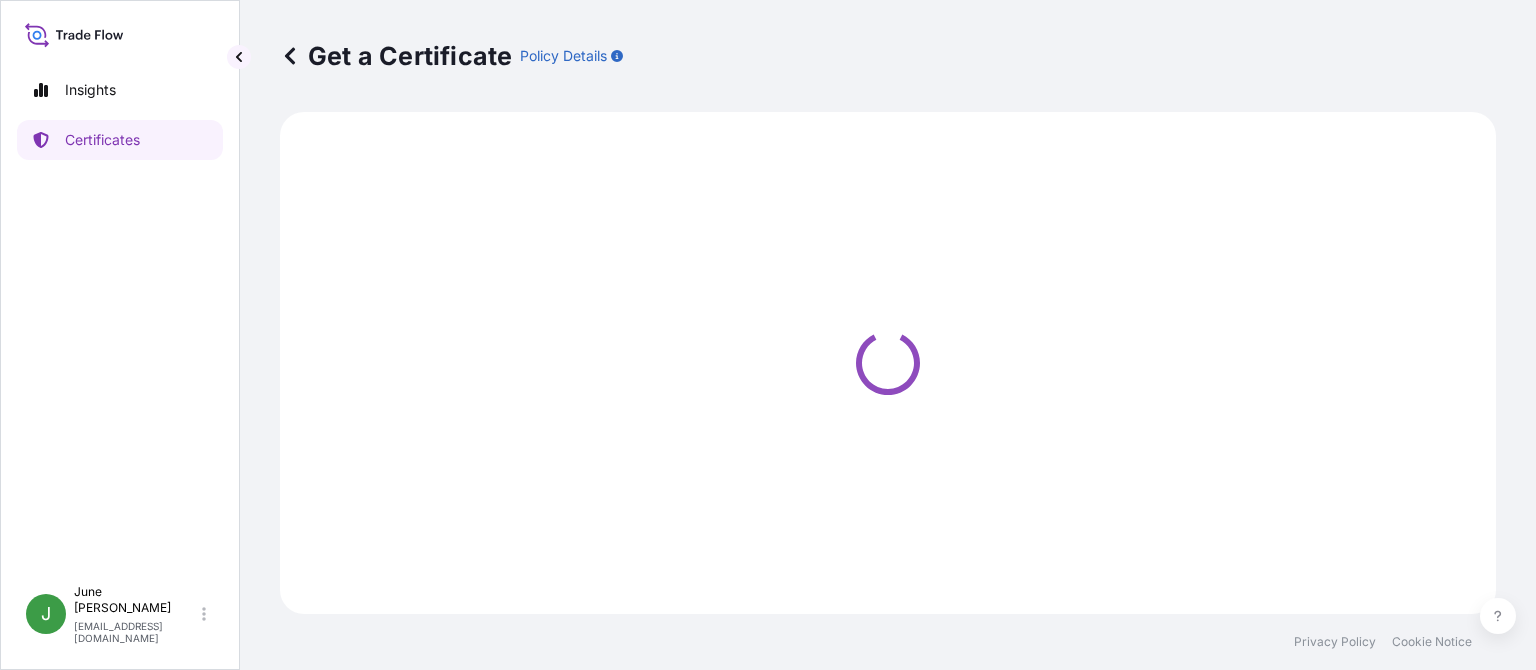select on "Sea" 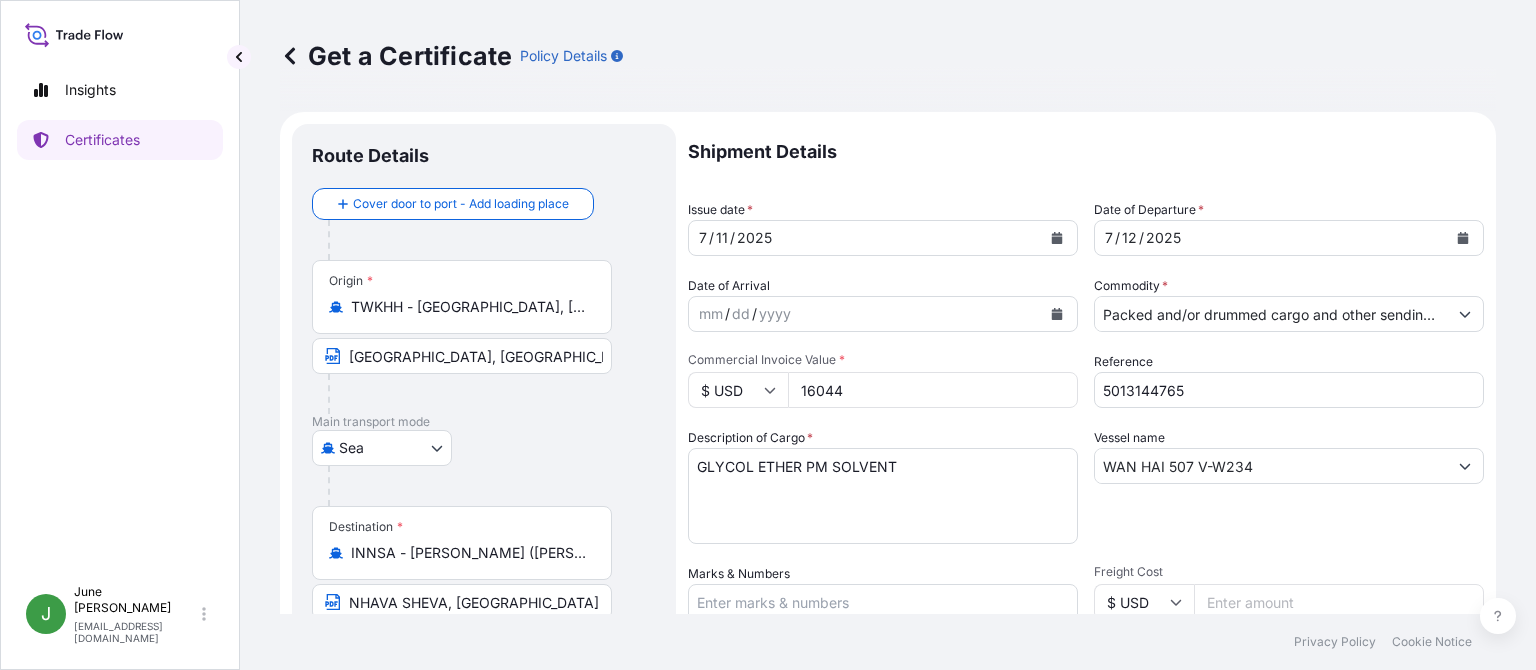 select on "32022" 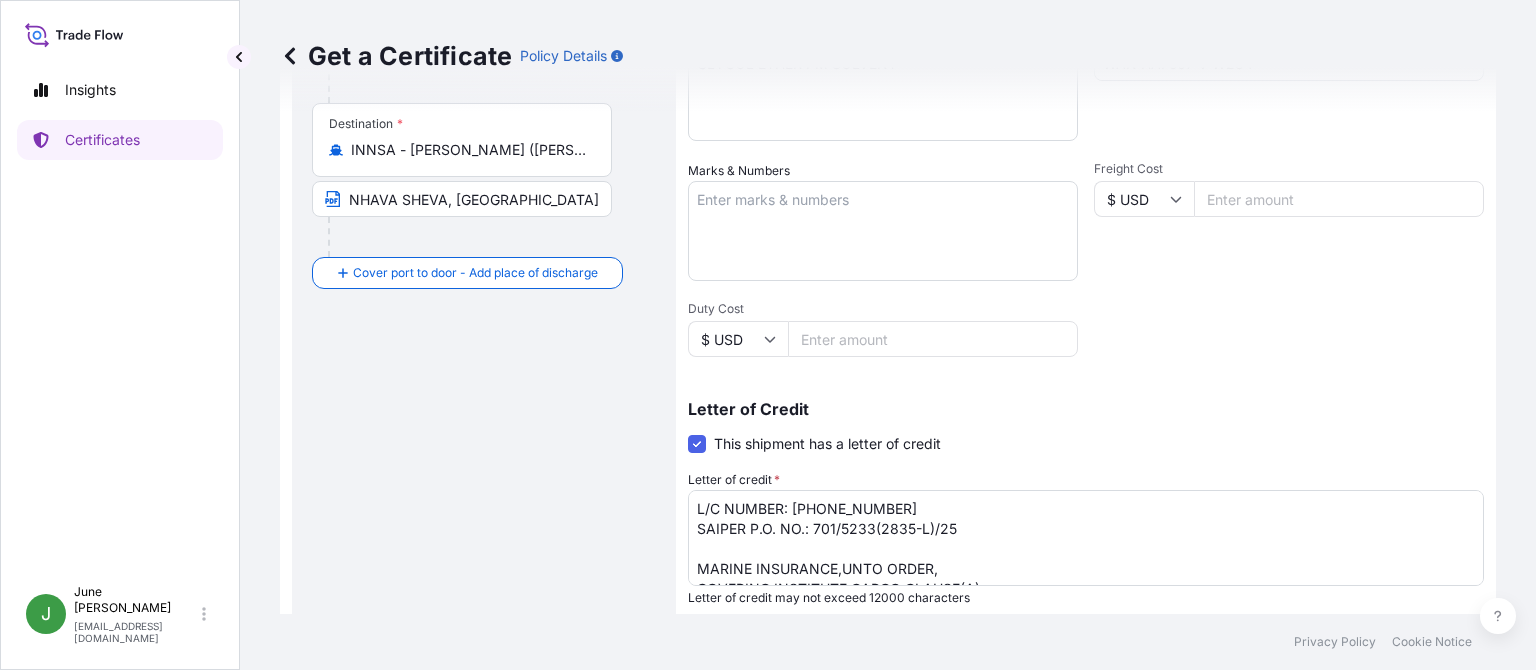 scroll, scrollTop: 406, scrollLeft: 0, axis: vertical 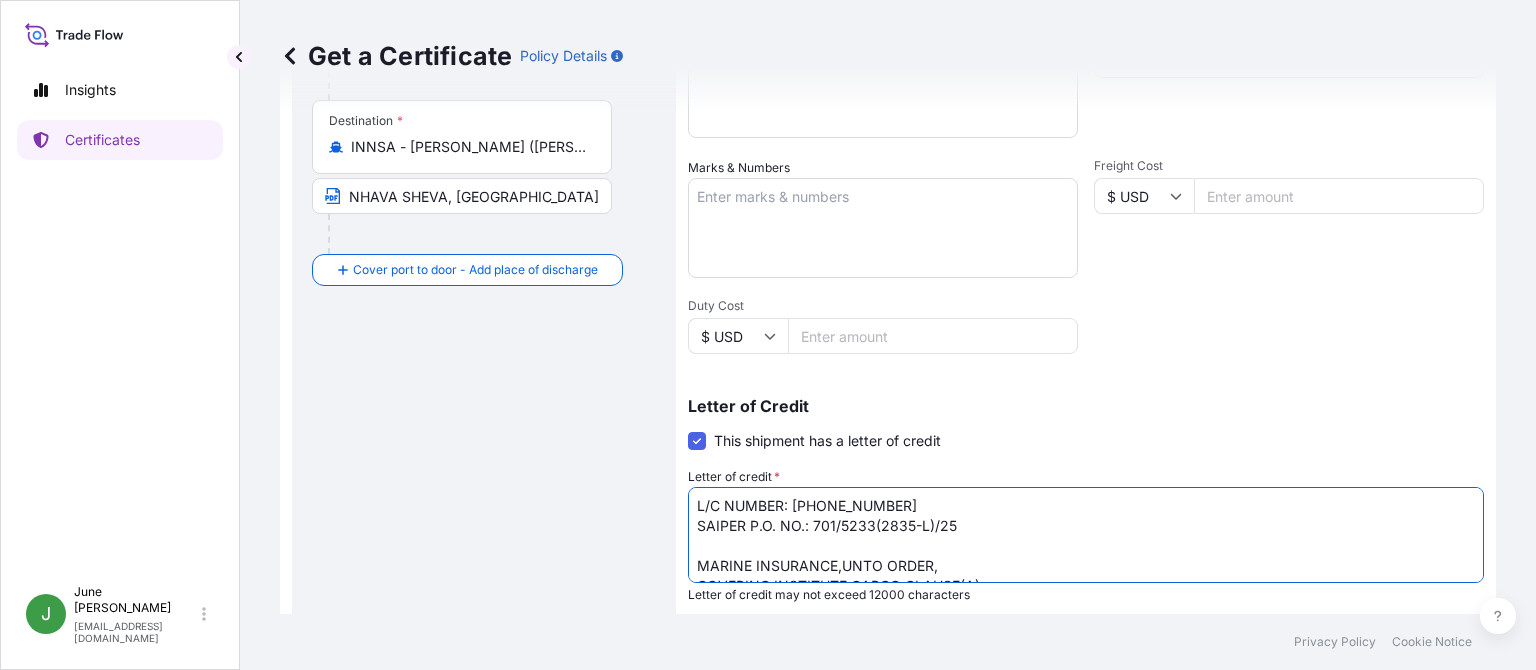 drag, startPoint x: 958, startPoint y: 527, endPoint x: 814, endPoint y: 523, distance: 144.05554 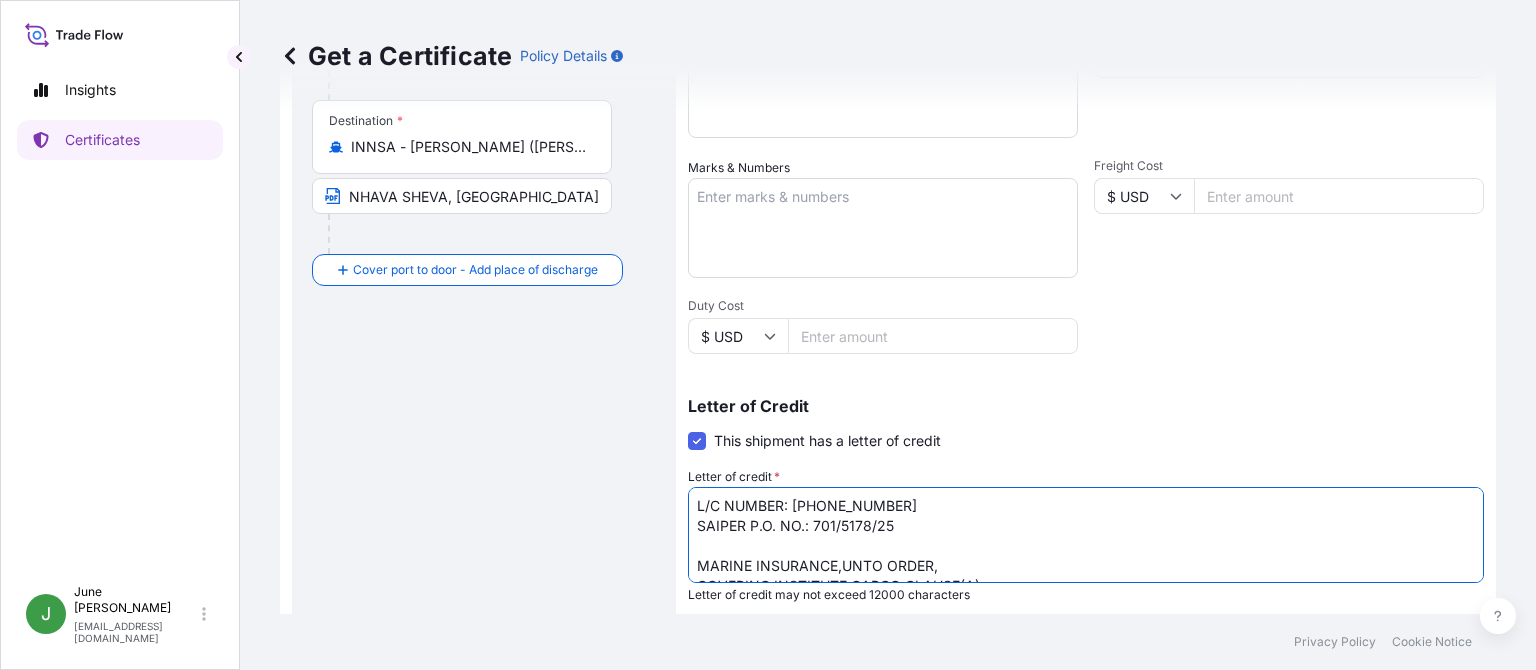 type on "L/C NUMBER: [PHONE_NUMBER]
SAIPER P.O. NO.: 701/5178/25
MARINE INSURANCE,UNTO ORDER,
COVERING INSTITUTE CARGO CLAUSE(A),
INSTITUTE WAR CLAUSE(CARGO) AND INSTITUTE STRIKES CLAUSE(CARGO),
ON WAREHOUSE TO WAREHOUSE CLAUSE WITH CLAIMS PAYABLE IN [GEOGRAPHIC_DATA]
IRRESPECTIVE OF PERCENTAGE. TRANSHIPMENT RISKS ARE COVERED
IF GOODS ARE SUBJECT TO TRANSHIPMENT." 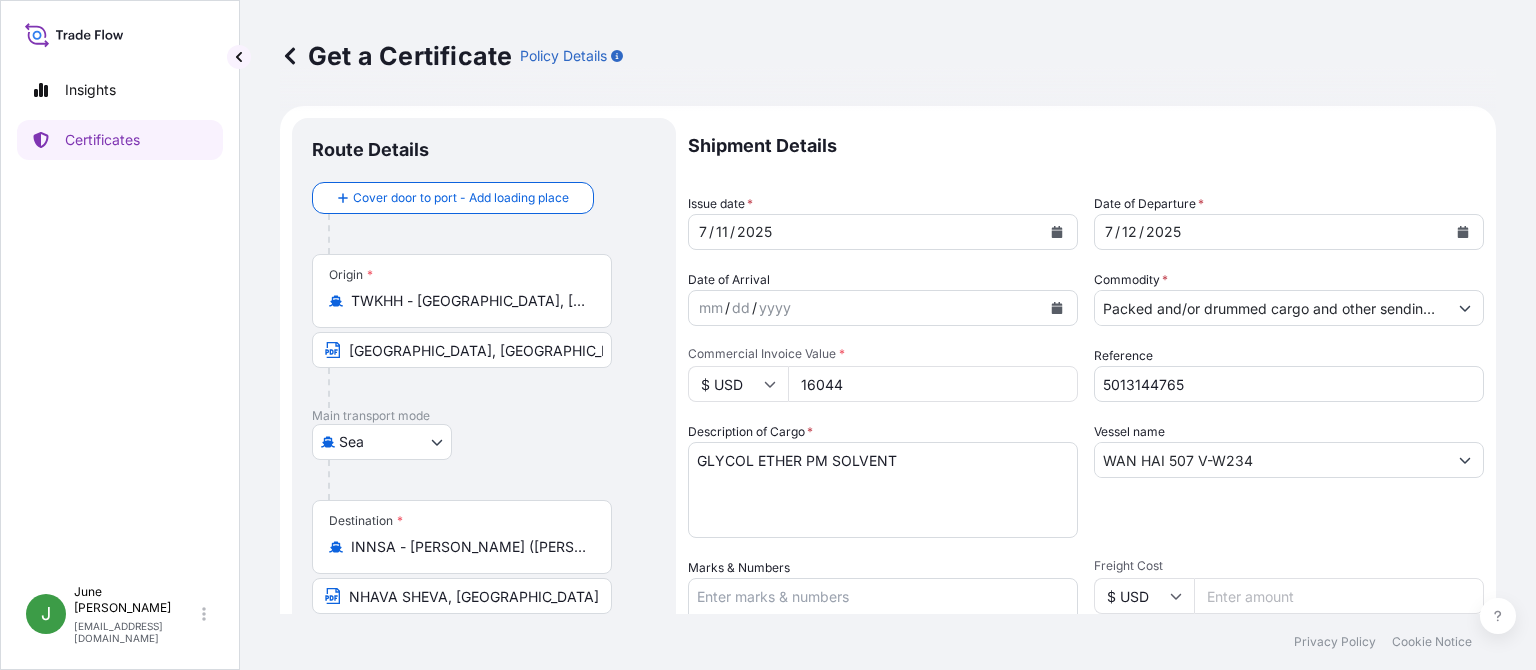 scroll, scrollTop: 0, scrollLeft: 0, axis: both 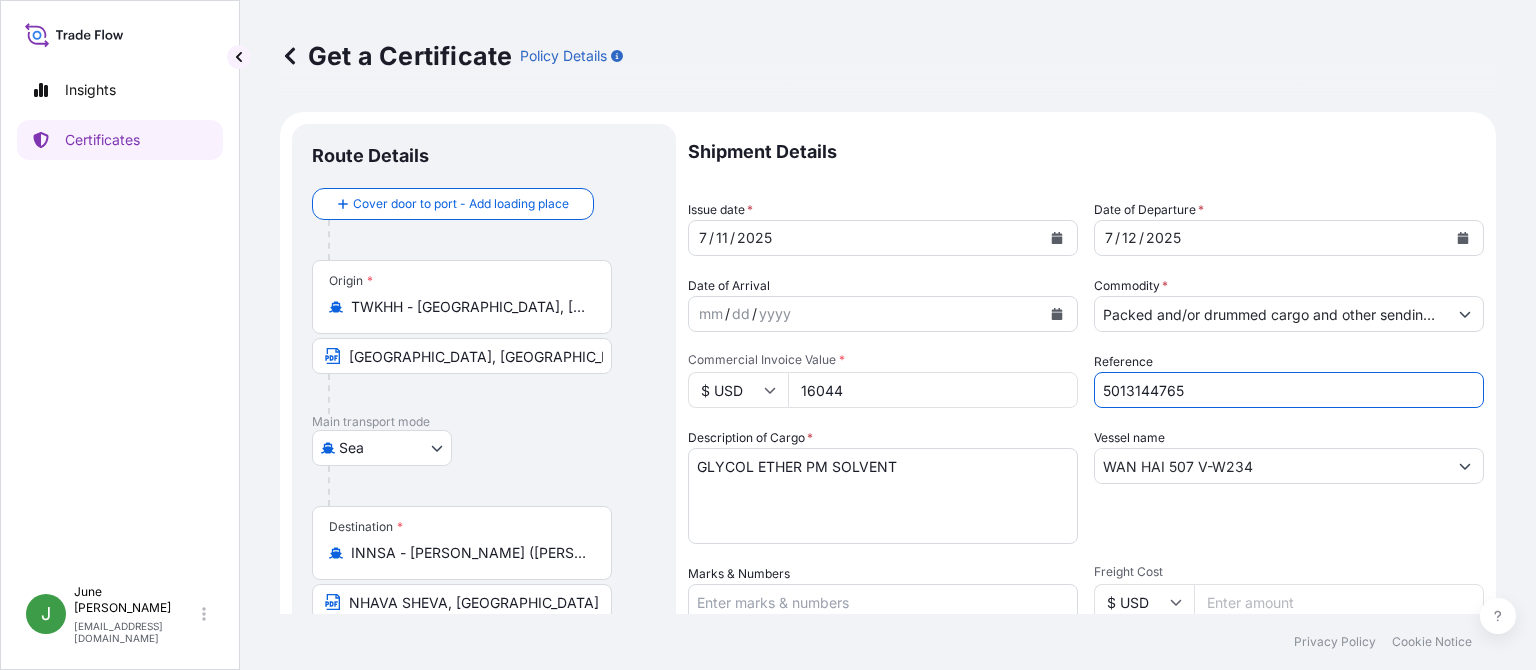 drag, startPoint x: 1182, startPoint y: 386, endPoint x: 1086, endPoint y: 389, distance: 96.04687 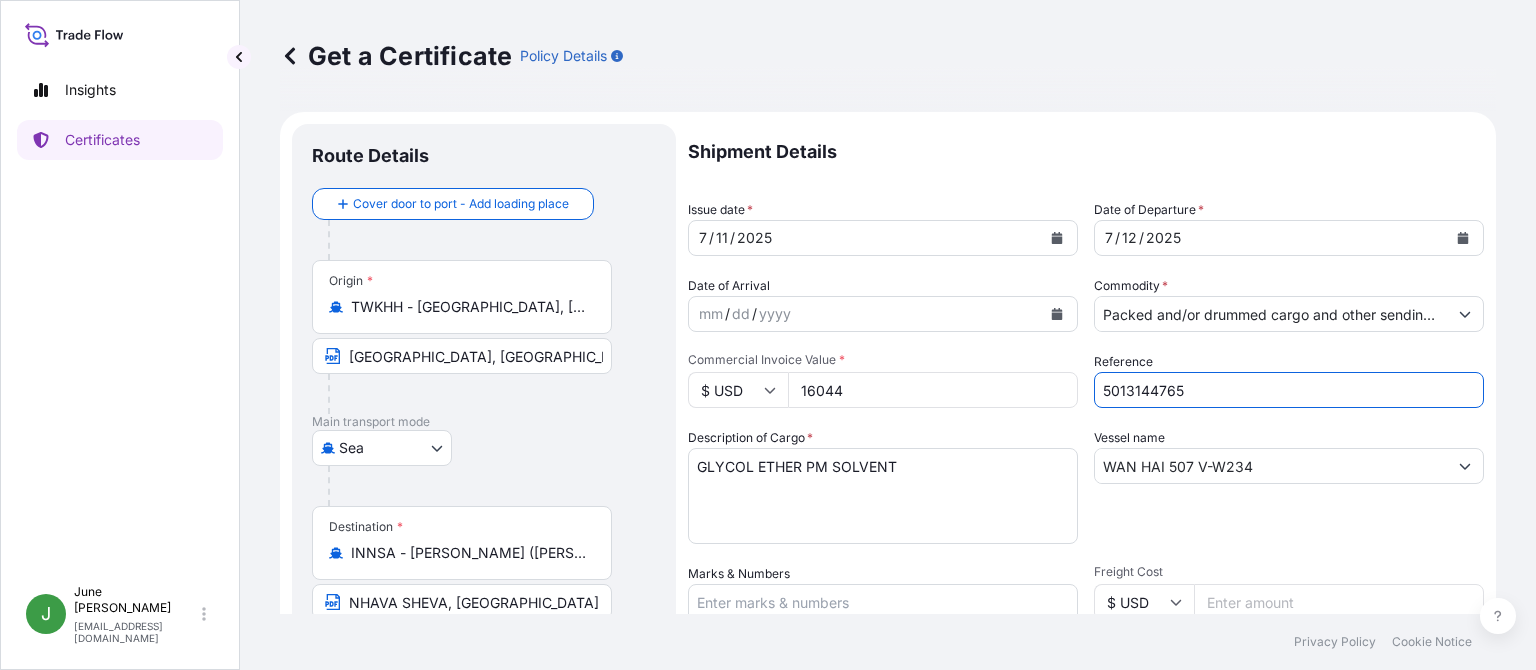 paste on "091441" 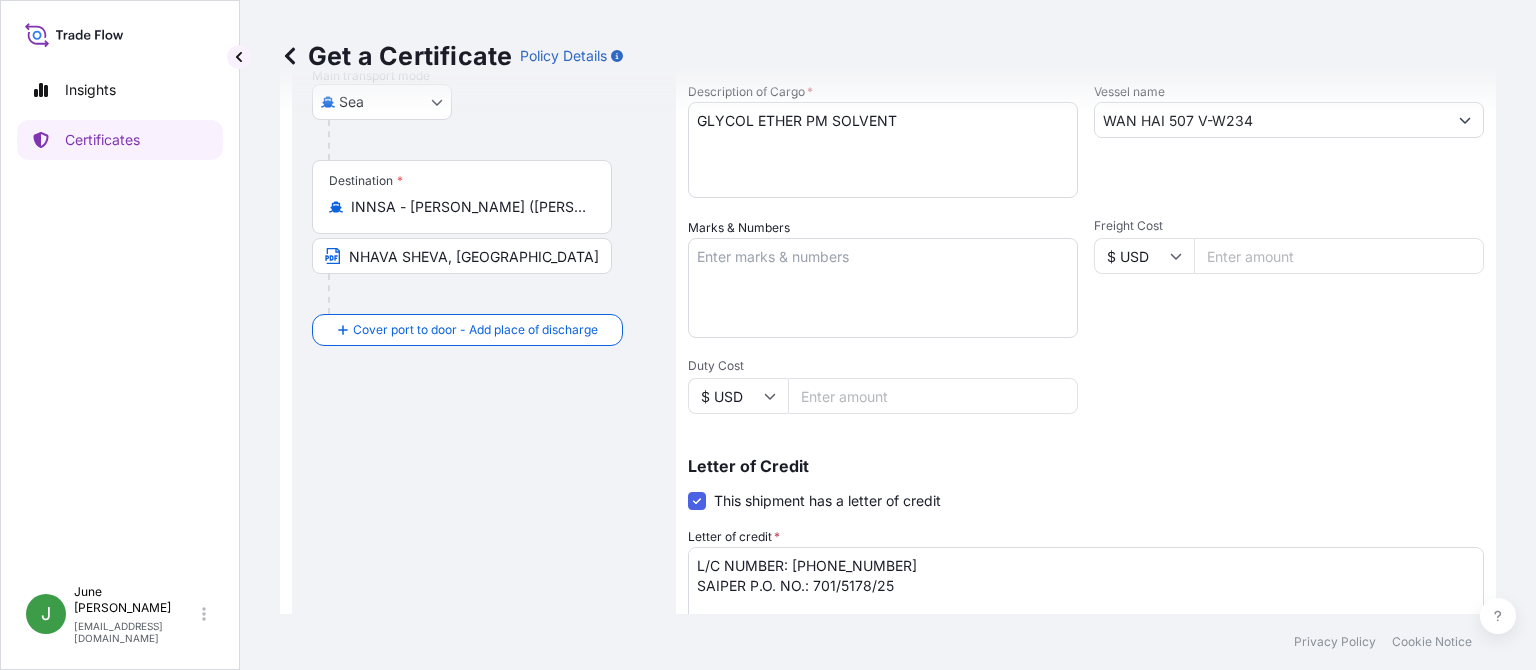 scroll, scrollTop: 461, scrollLeft: 0, axis: vertical 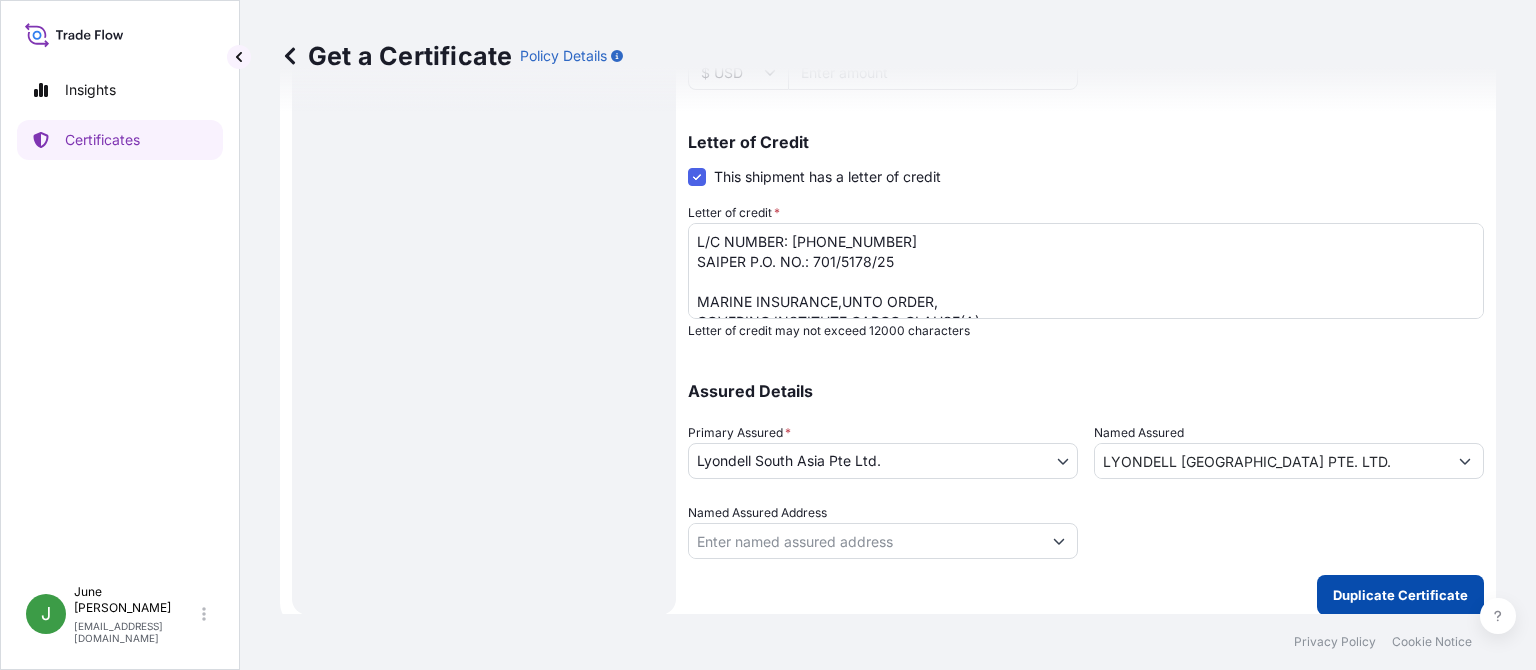 type on "5013091441" 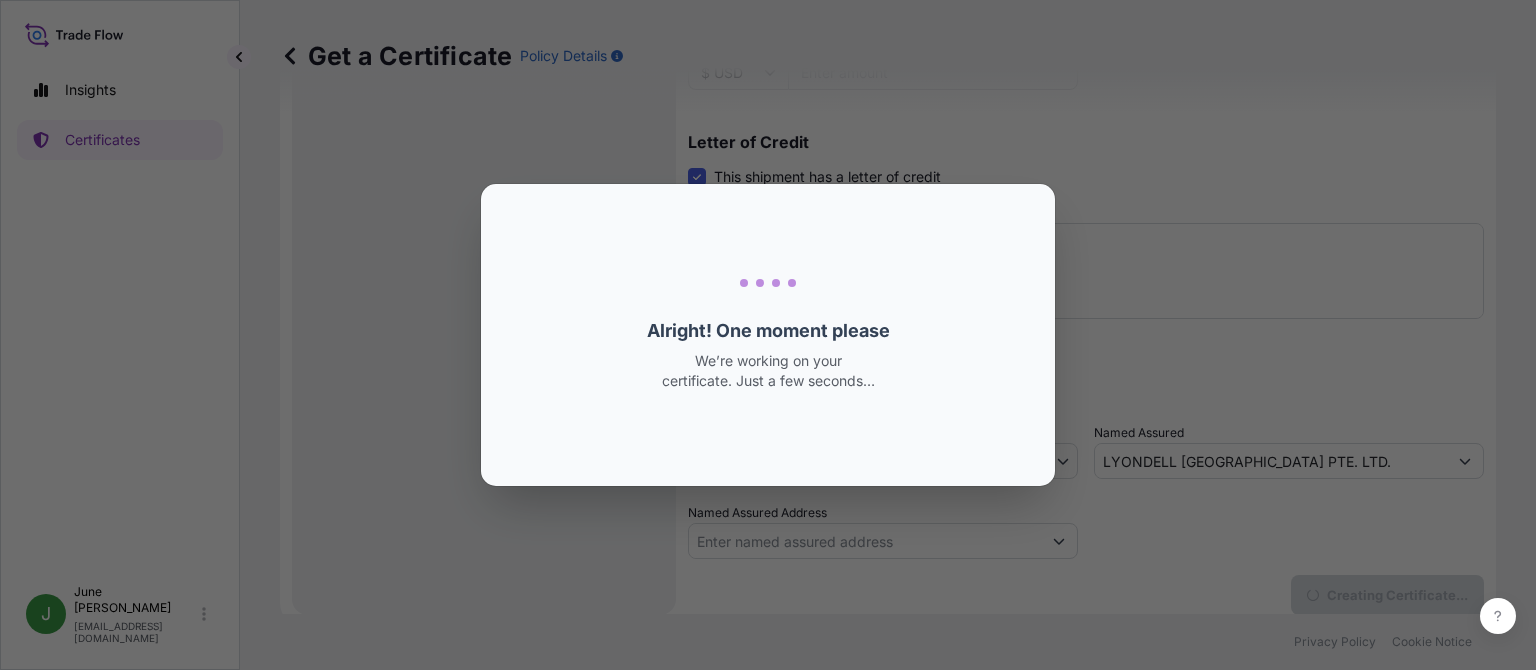 scroll, scrollTop: 0, scrollLeft: 0, axis: both 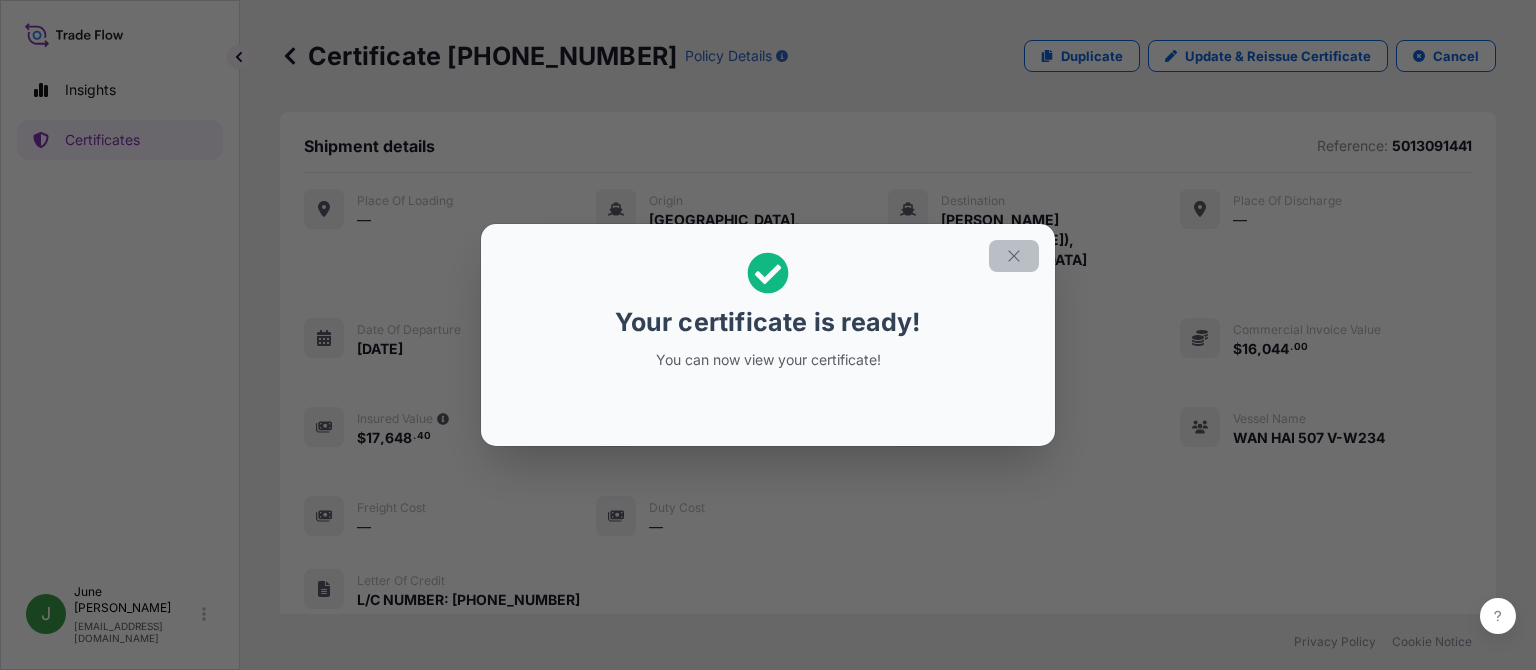click 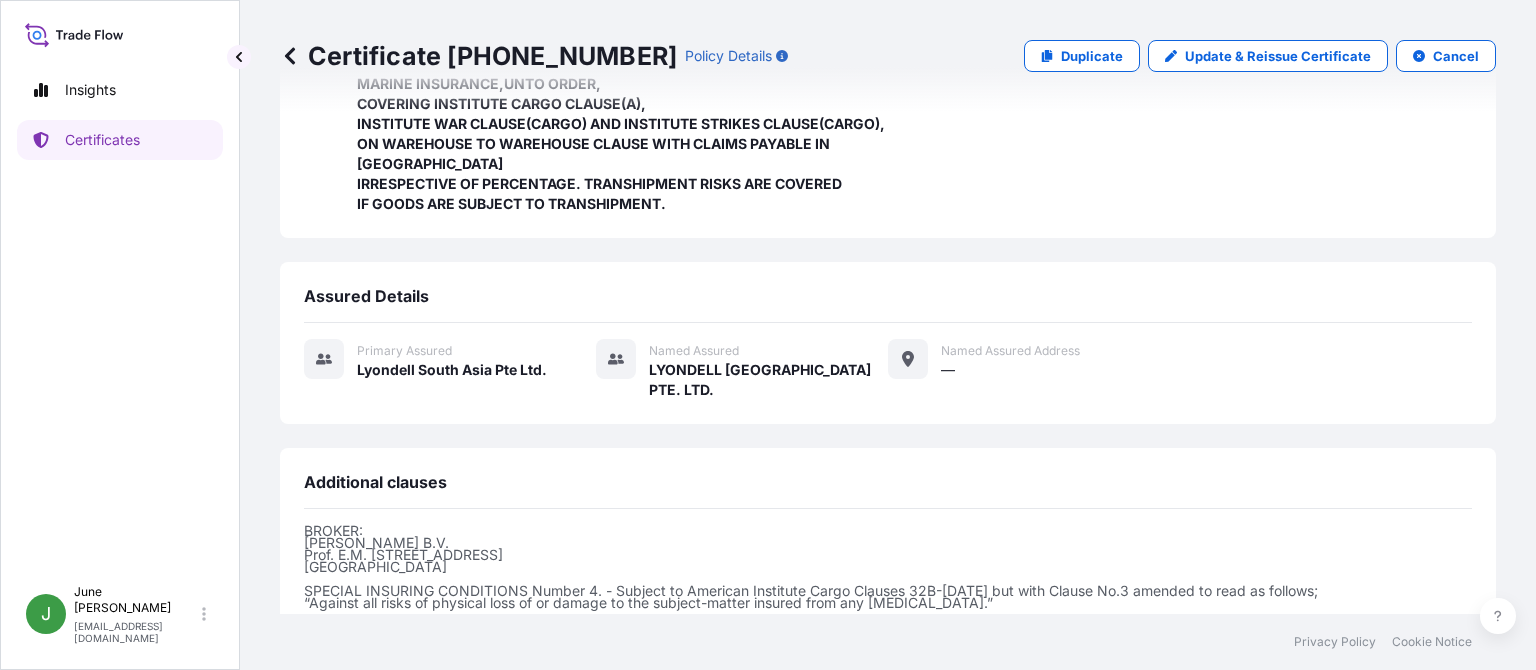 scroll, scrollTop: 761, scrollLeft: 0, axis: vertical 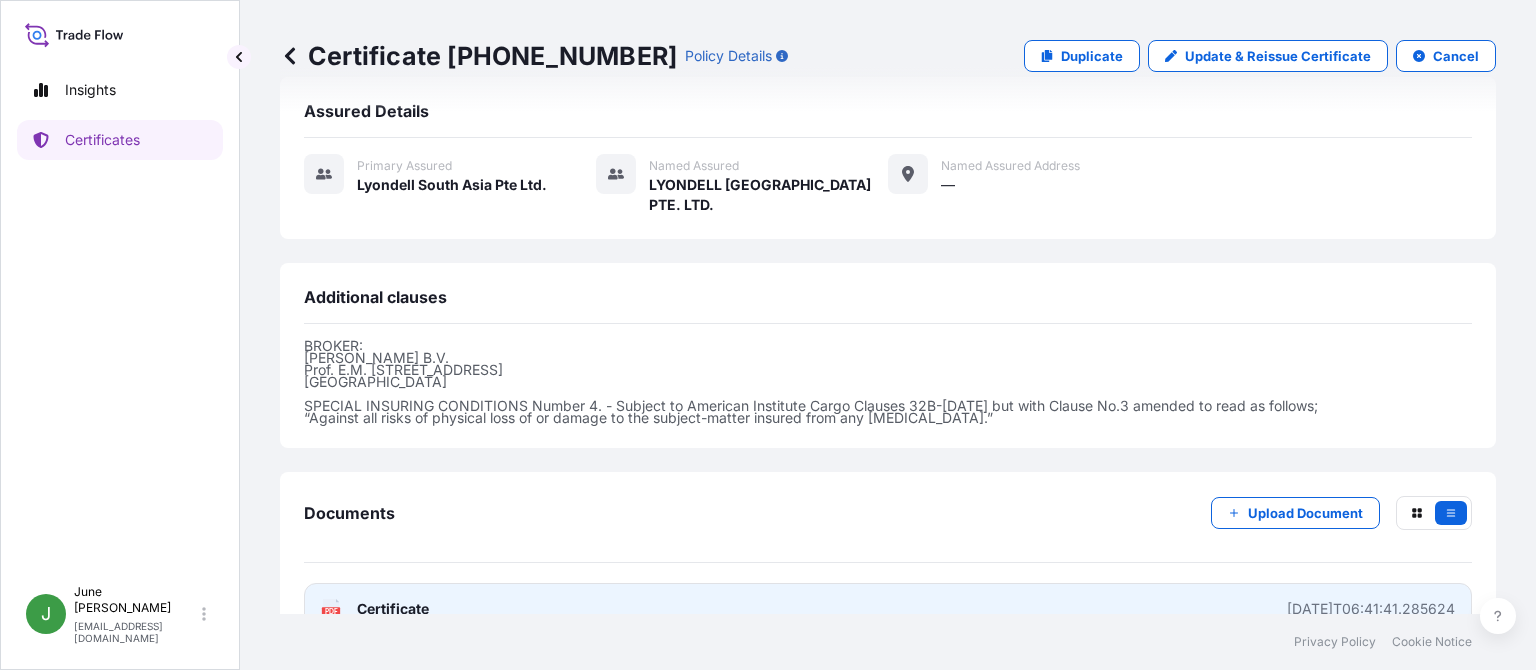 click on "Certificate" at bounding box center (393, 609) 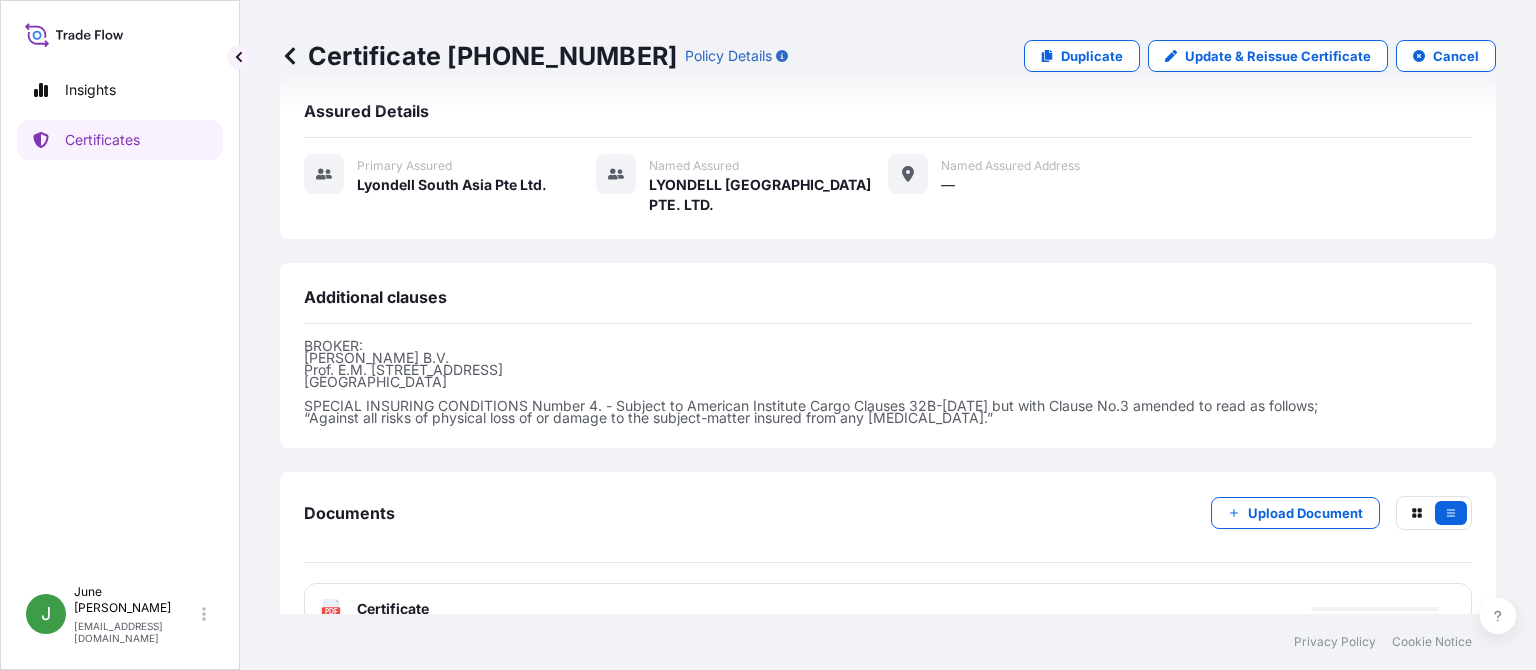 click 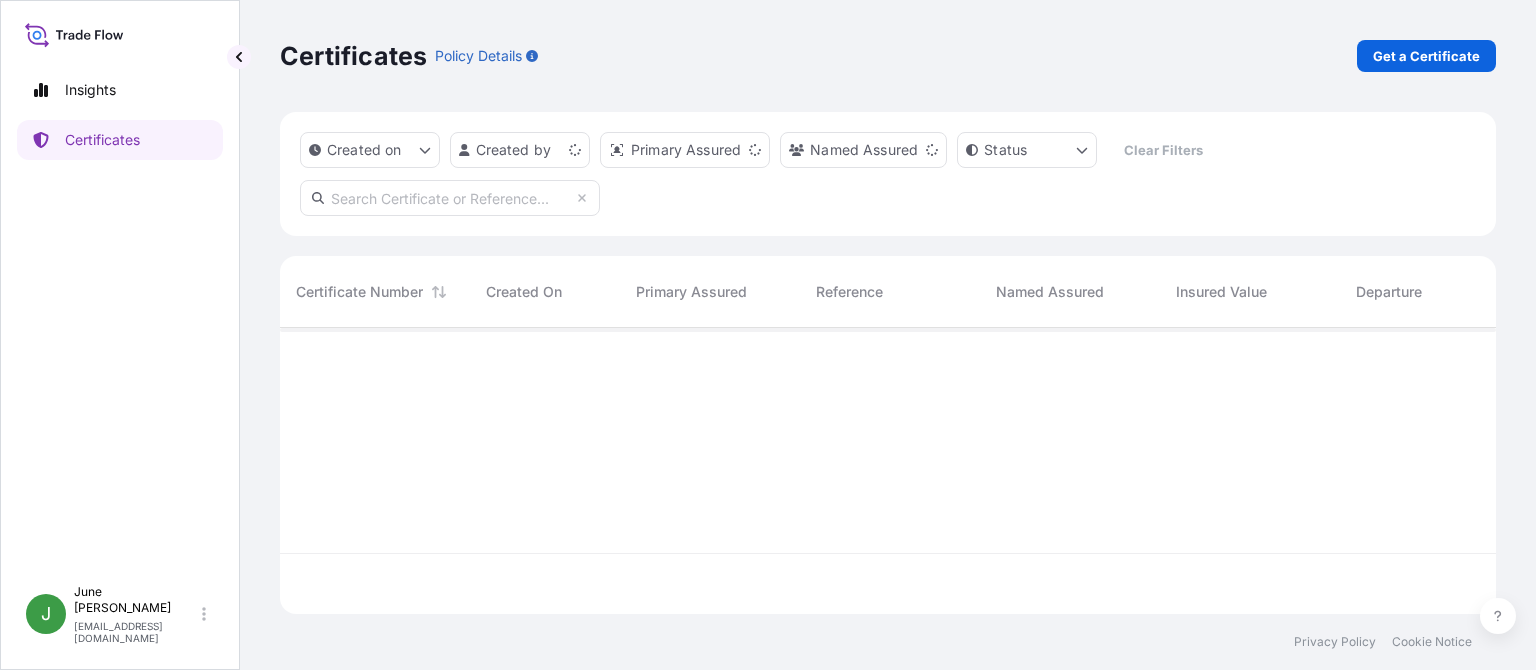 scroll, scrollTop: 18, scrollLeft: 18, axis: both 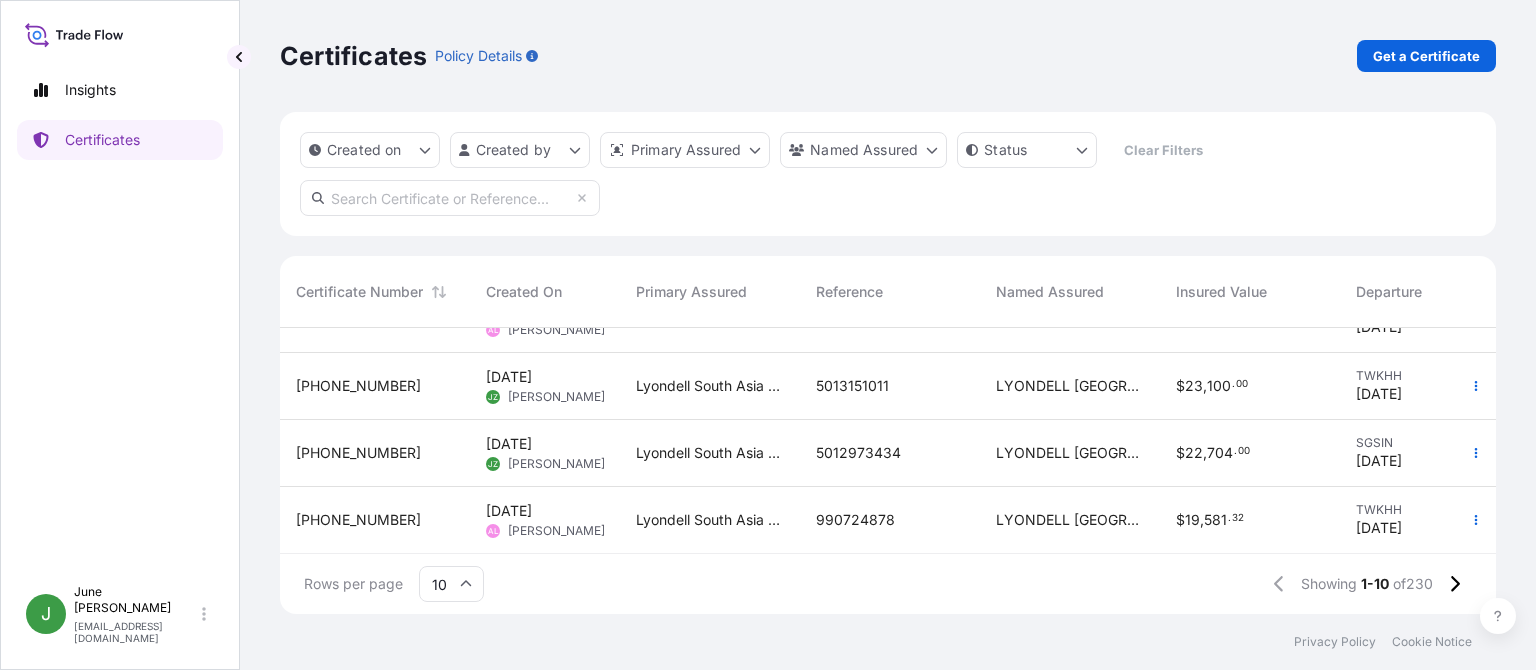 click on "[PHONE_NUMBER]" at bounding box center [358, 453] 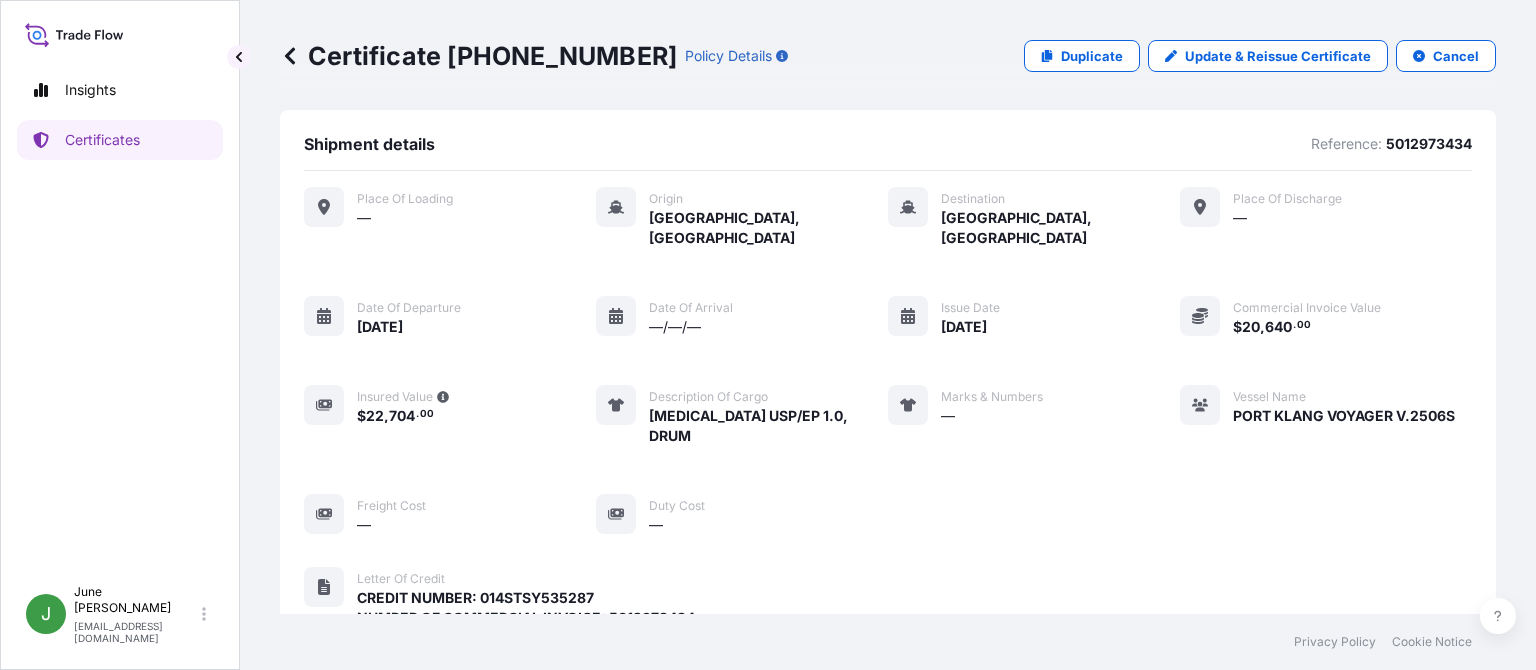 scroll, scrollTop: 0, scrollLeft: 0, axis: both 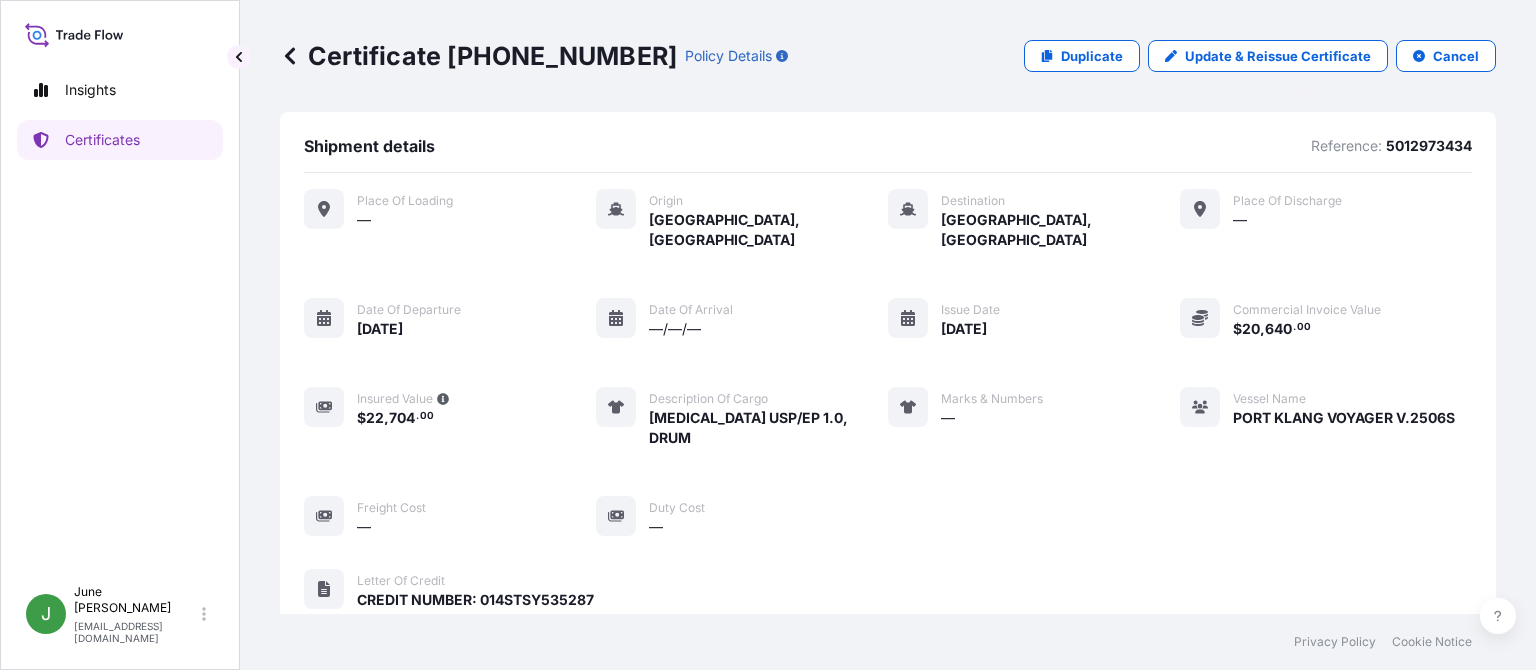click 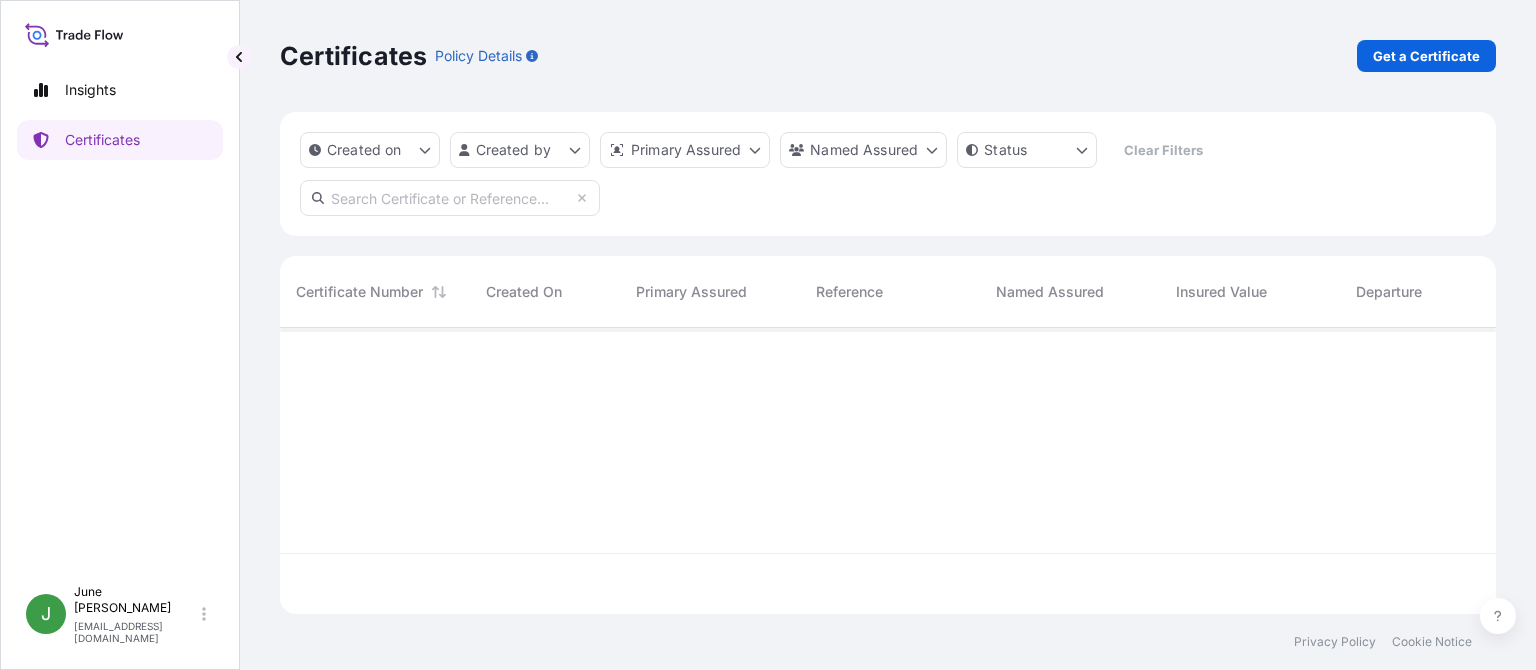 scroll, scrollTop: 18, scrollLeft: 18, axis: both 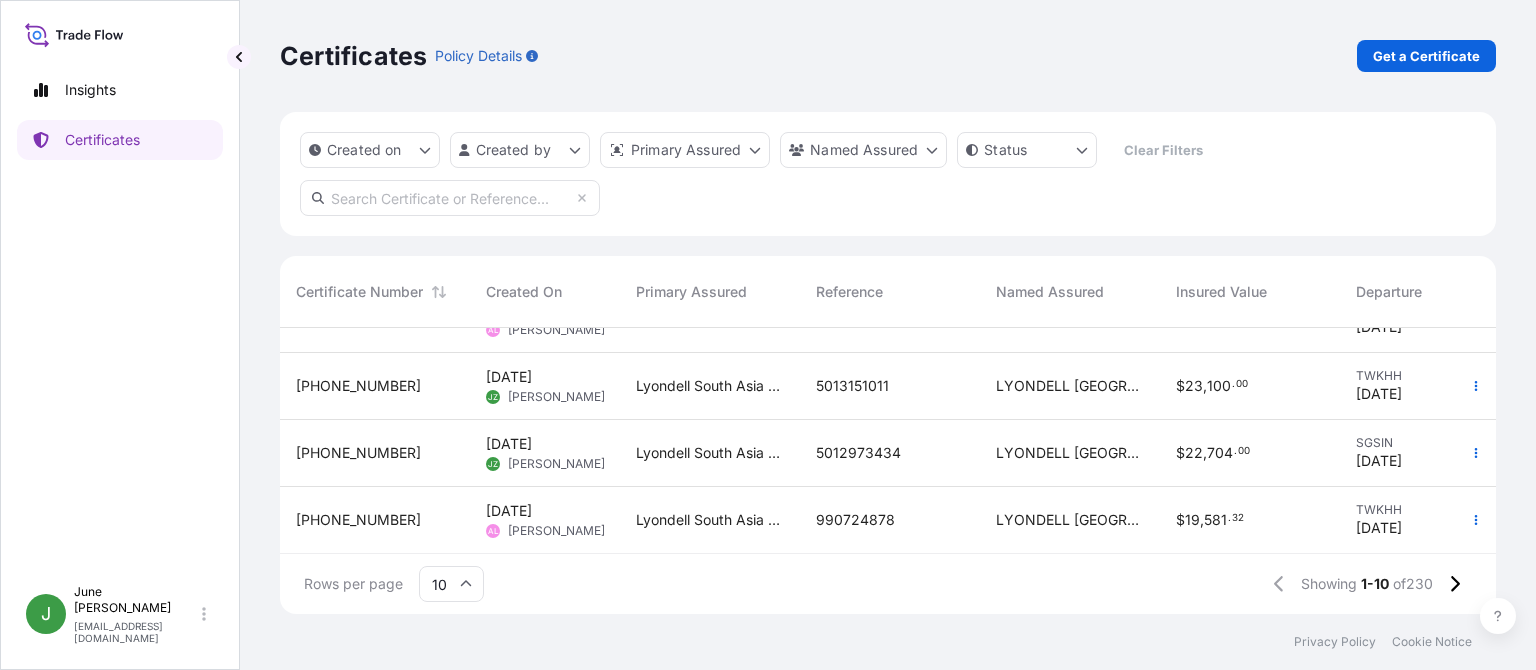 click on "[PHONE_NUMBER]" at bounding box center [358, 453] 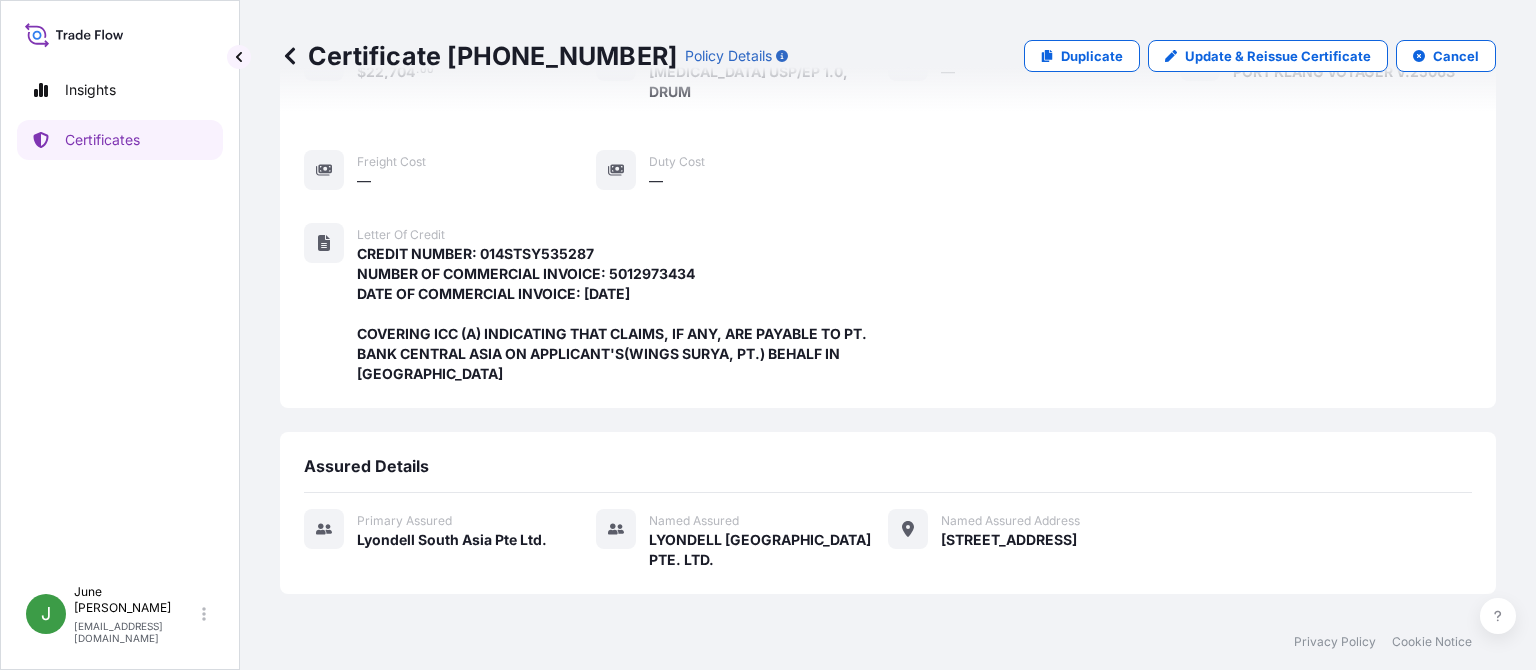 scroll, scrollTop: 0, scrollLeft: 0, axis: both 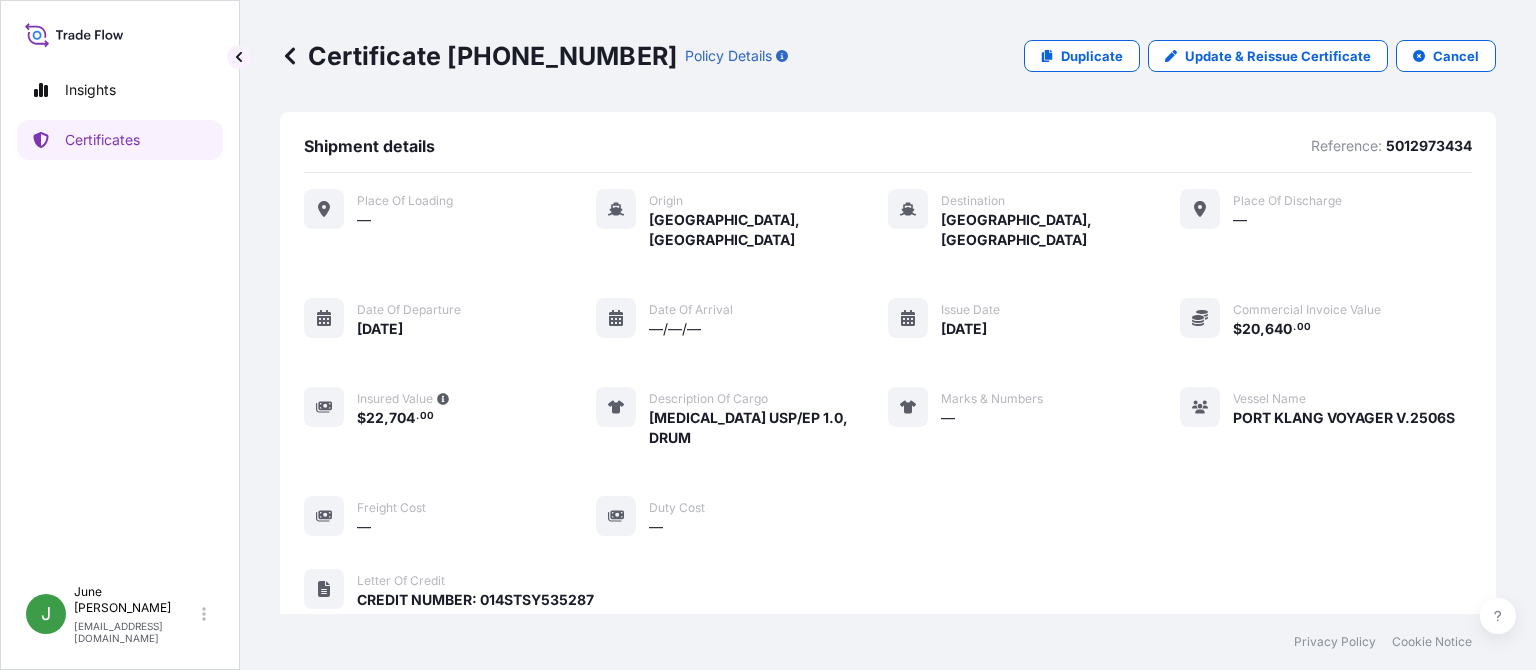 click 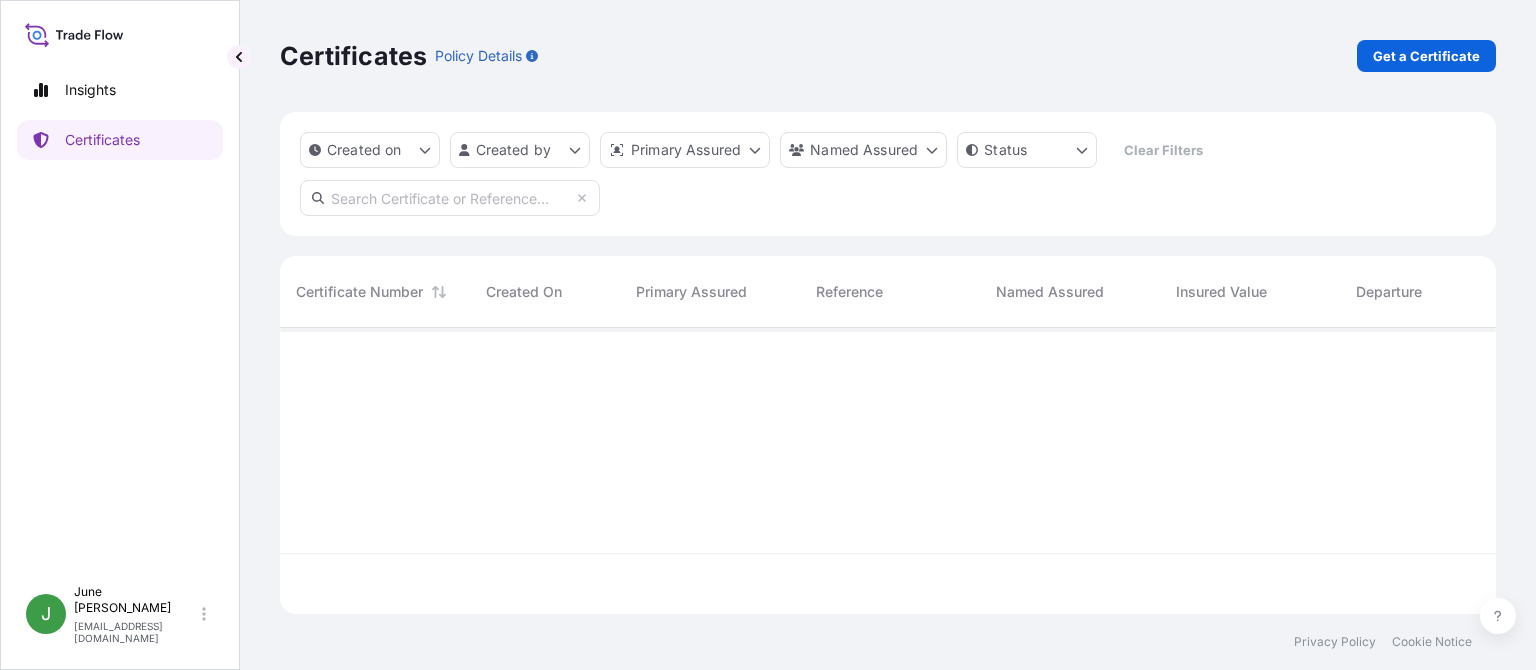 scroll, scrollTop: 18, scrollLeft: 18, axis: both 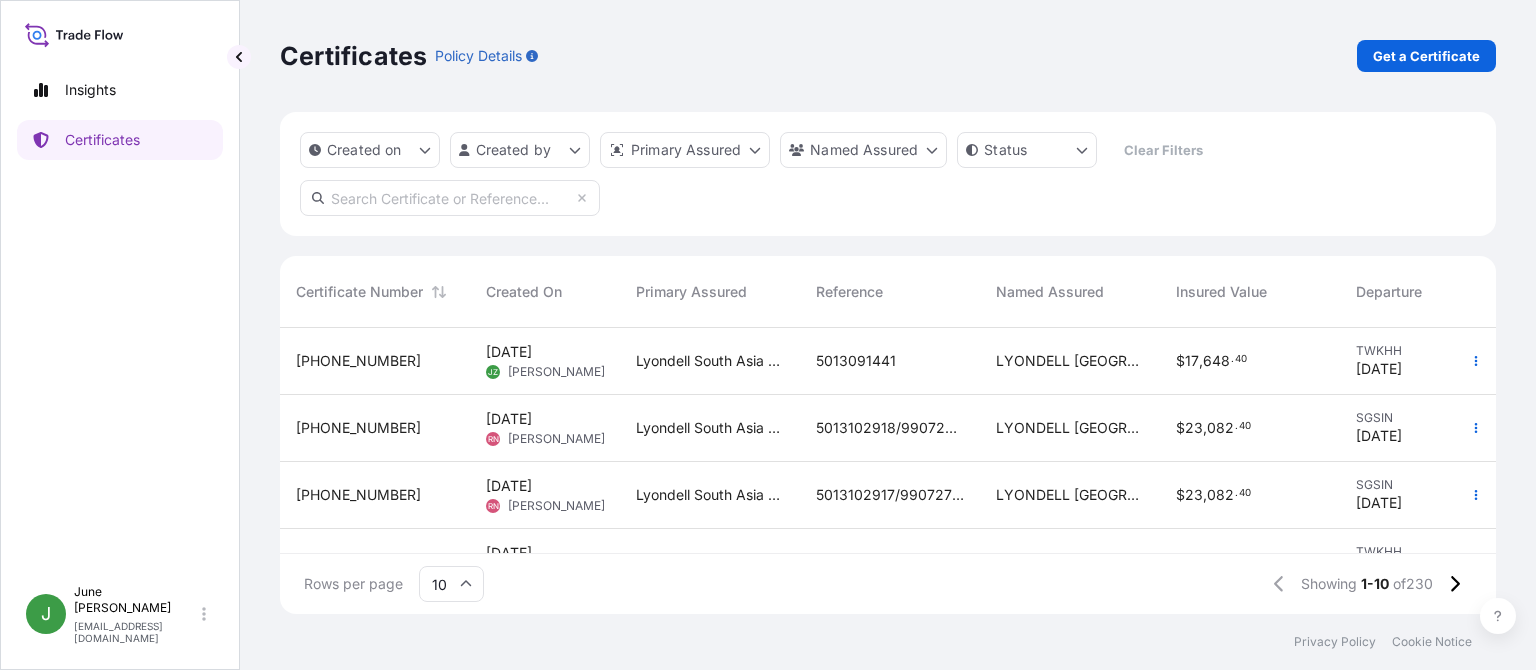 click at bounding box center [450, 198] 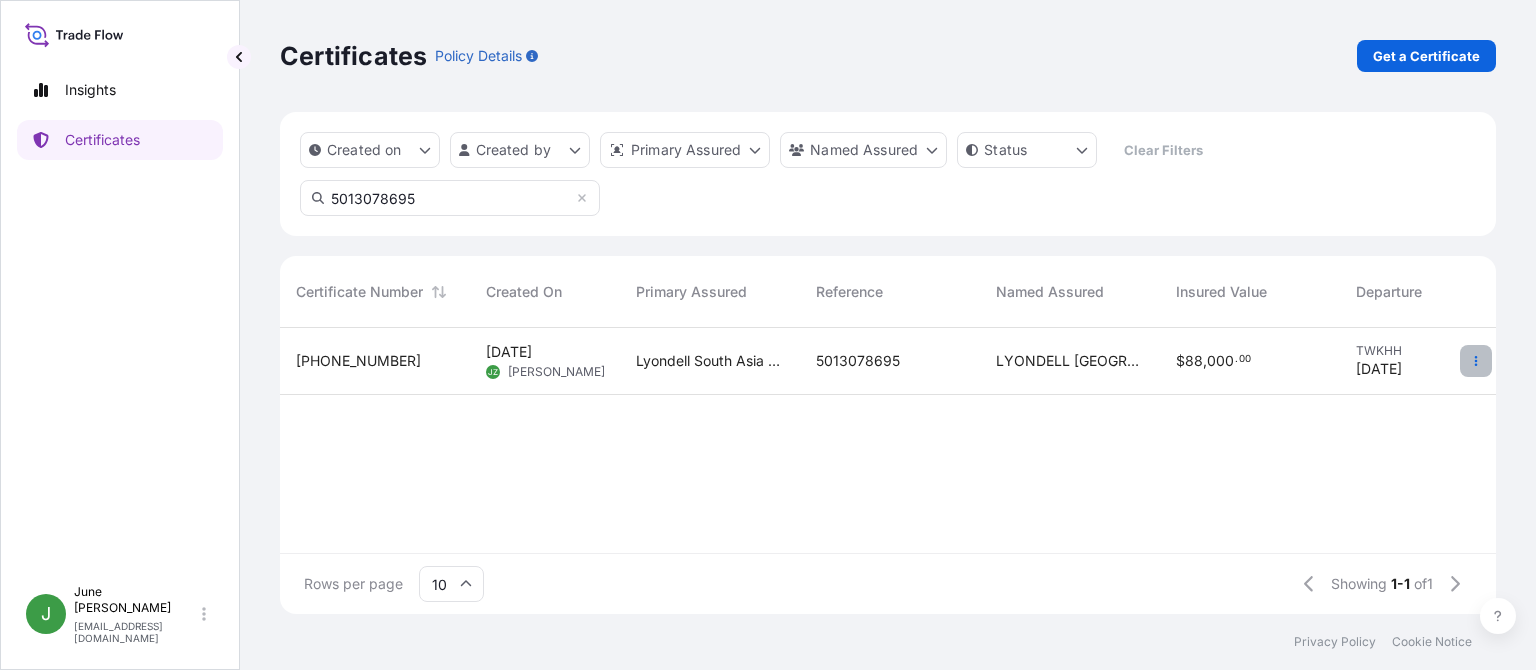 type on "5013078695" 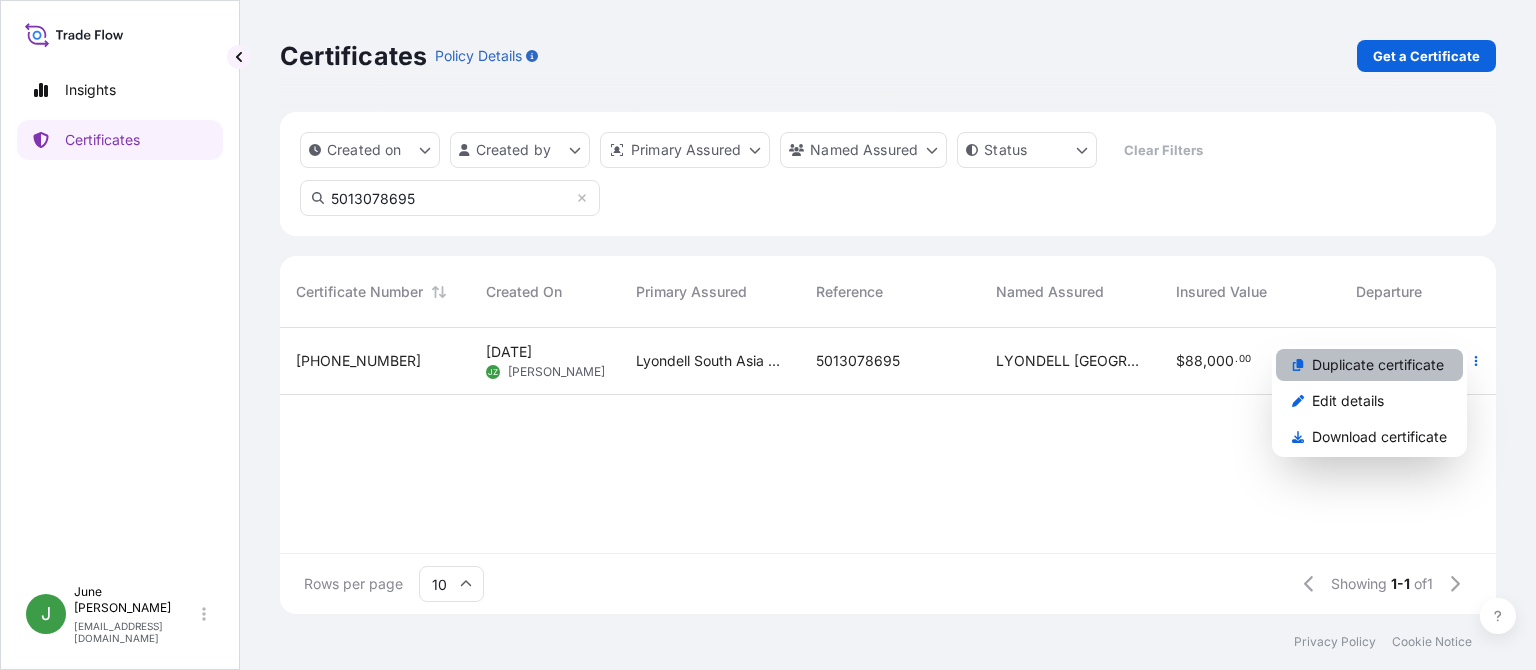 click on "Duplicate certificate" at bounding box center (1378, 365) 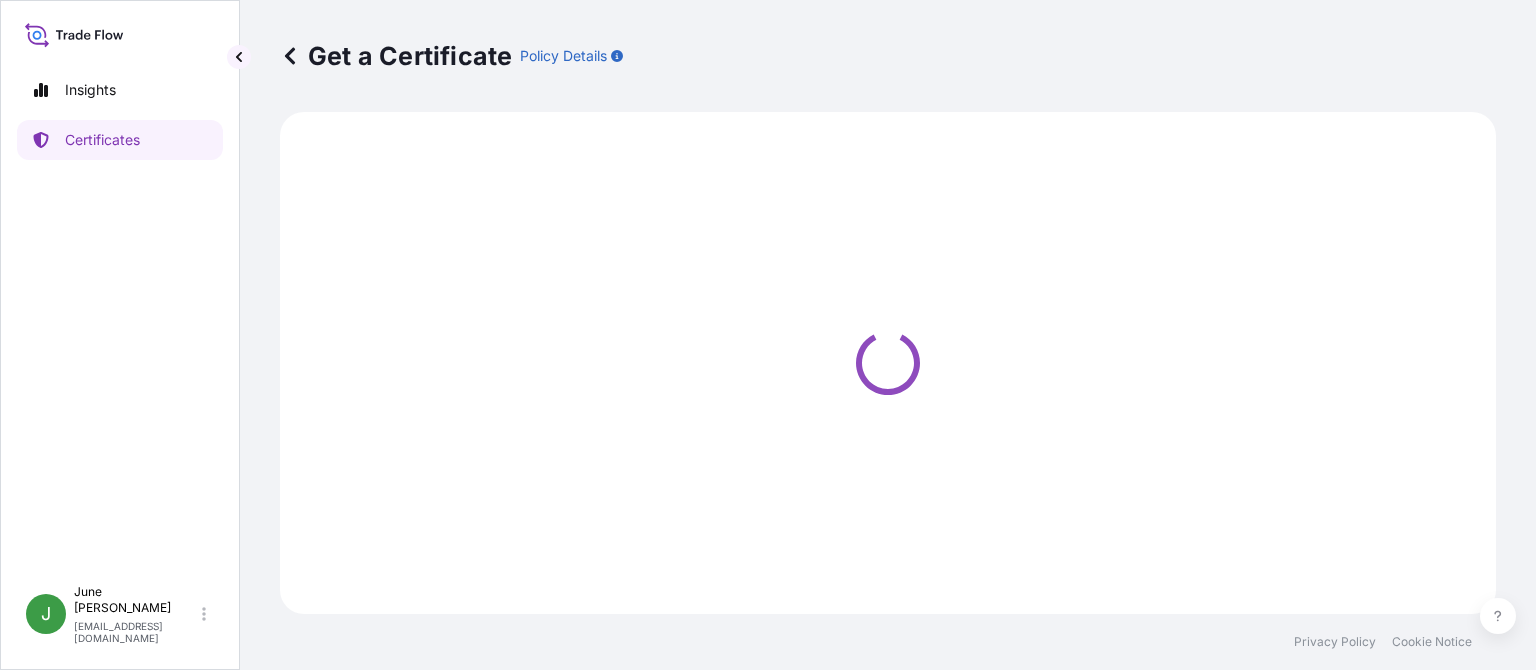 select on "Sea" 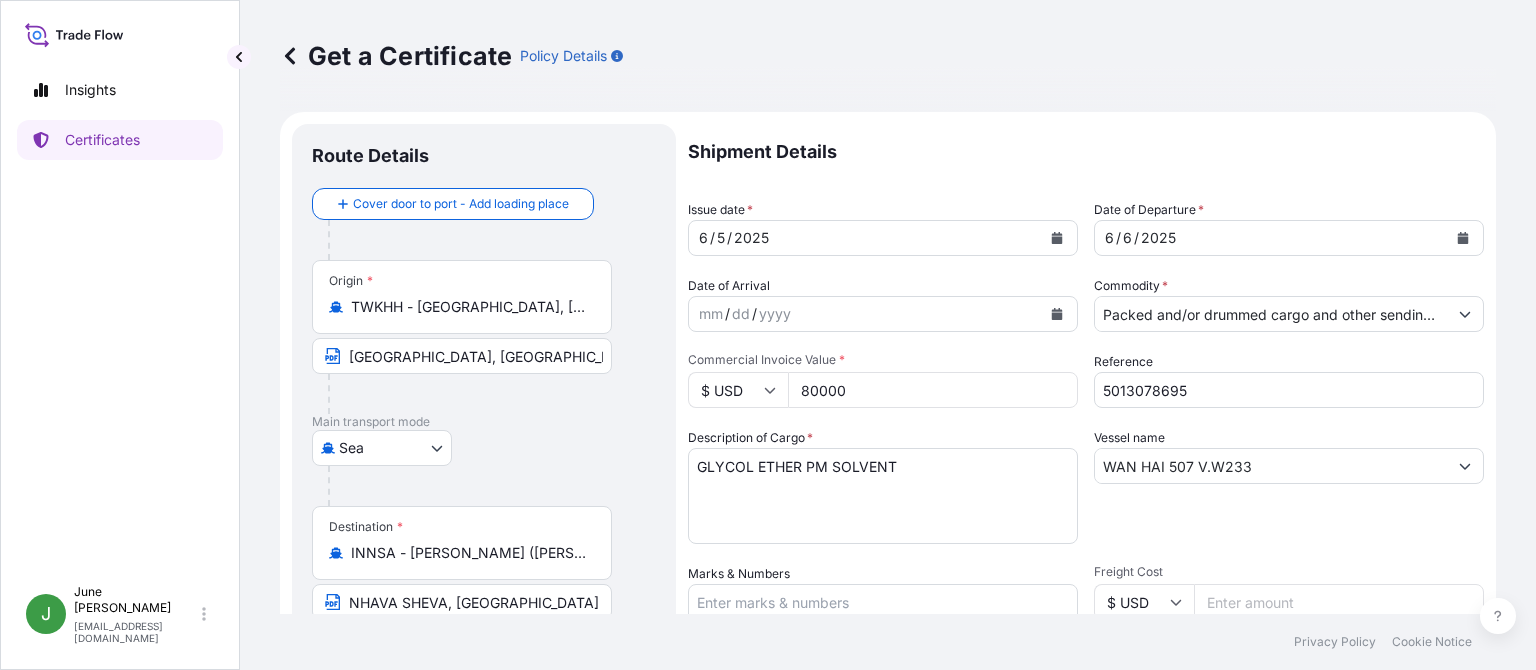 select on "32022" 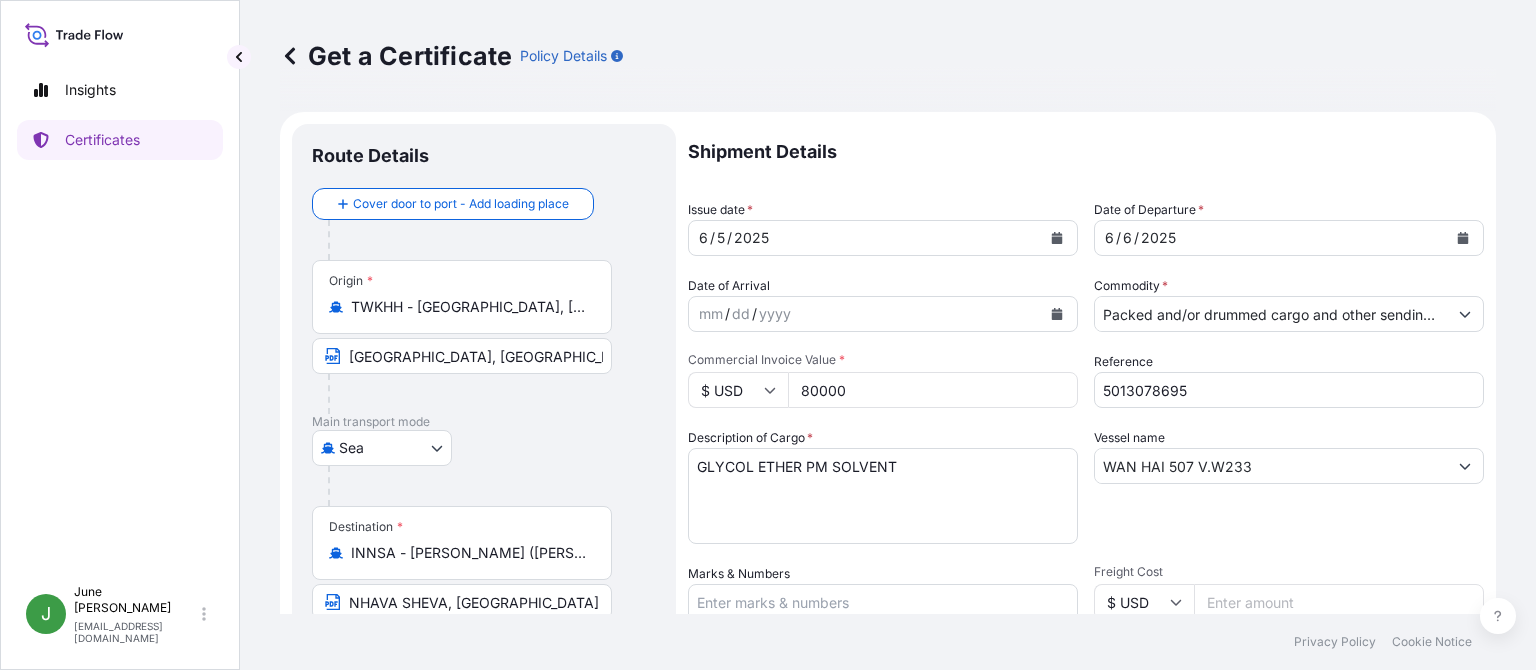click on "TWKHH - [GEOGRAPHIC_DATA], [GEOGRAPHIC_DATA]" at bounding box center (469, 307) 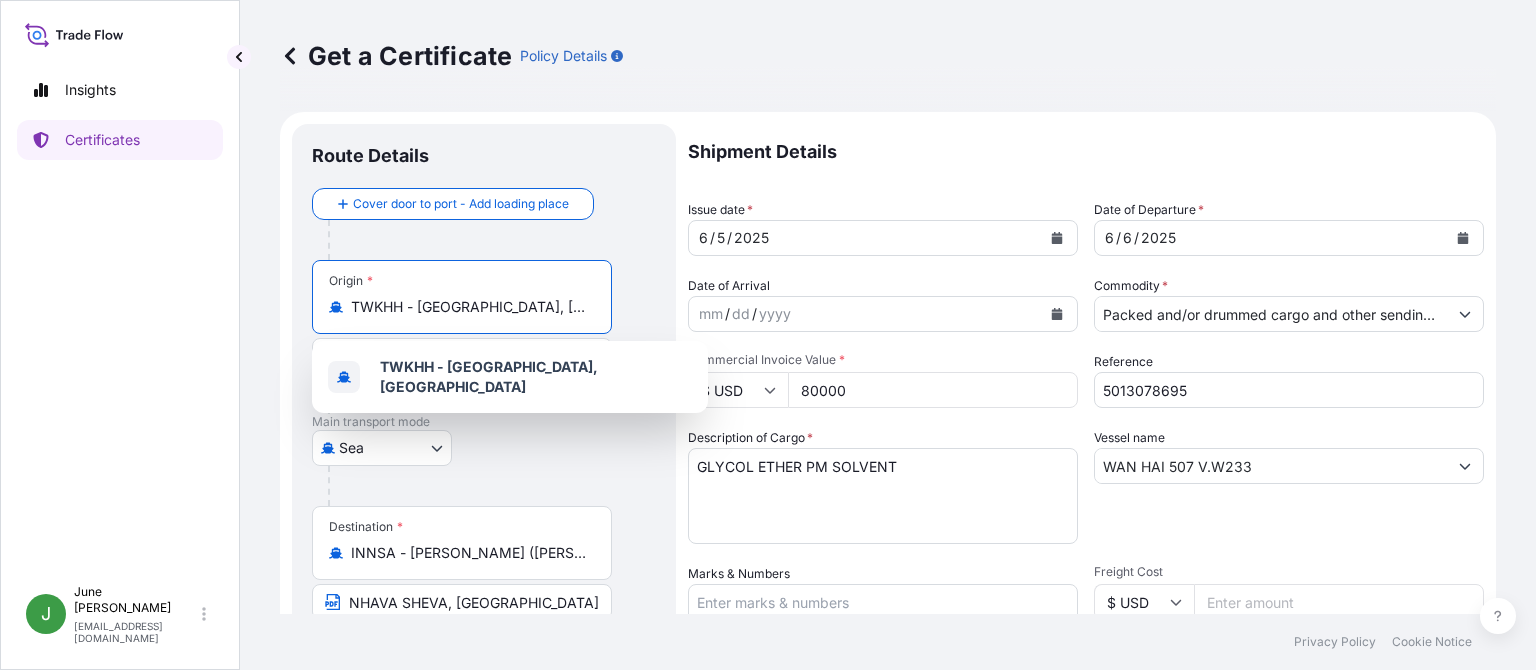 paste on "[GEOGRAPHIC_DATA]" 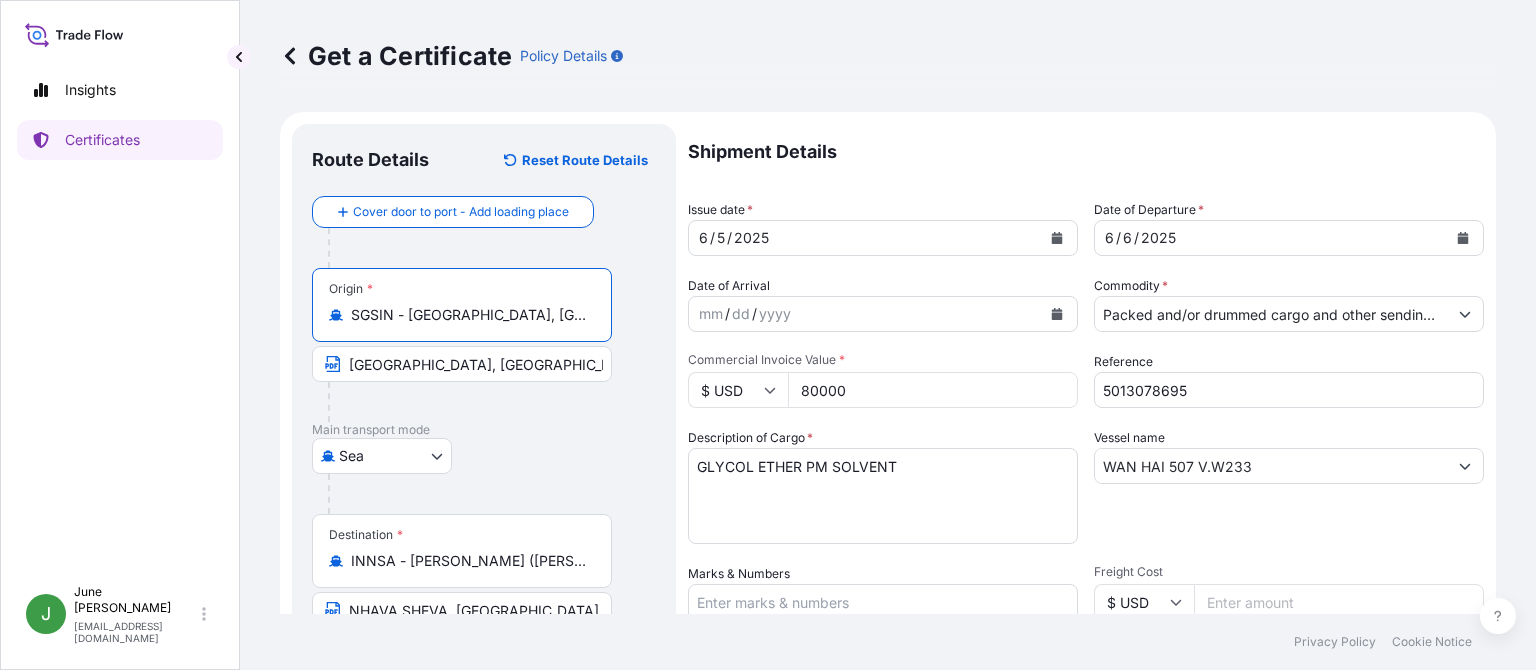 type on "SGSIN - [GEOGRAPHIC_DATA], [GEOGRAPHIC_DATA]" 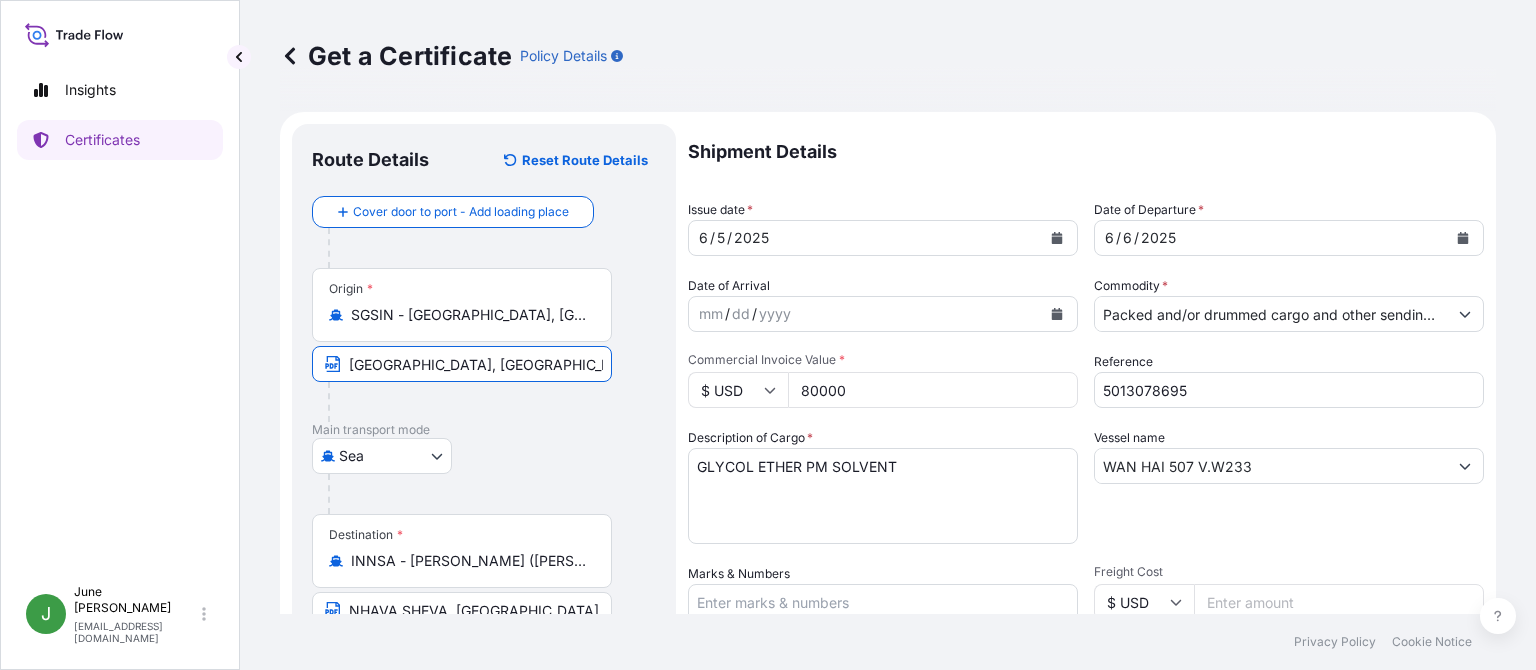 drag, startPoint x: 493, startPoint y: 363, endPoint x: 346, endPoint y: 364, distance: 147.0034 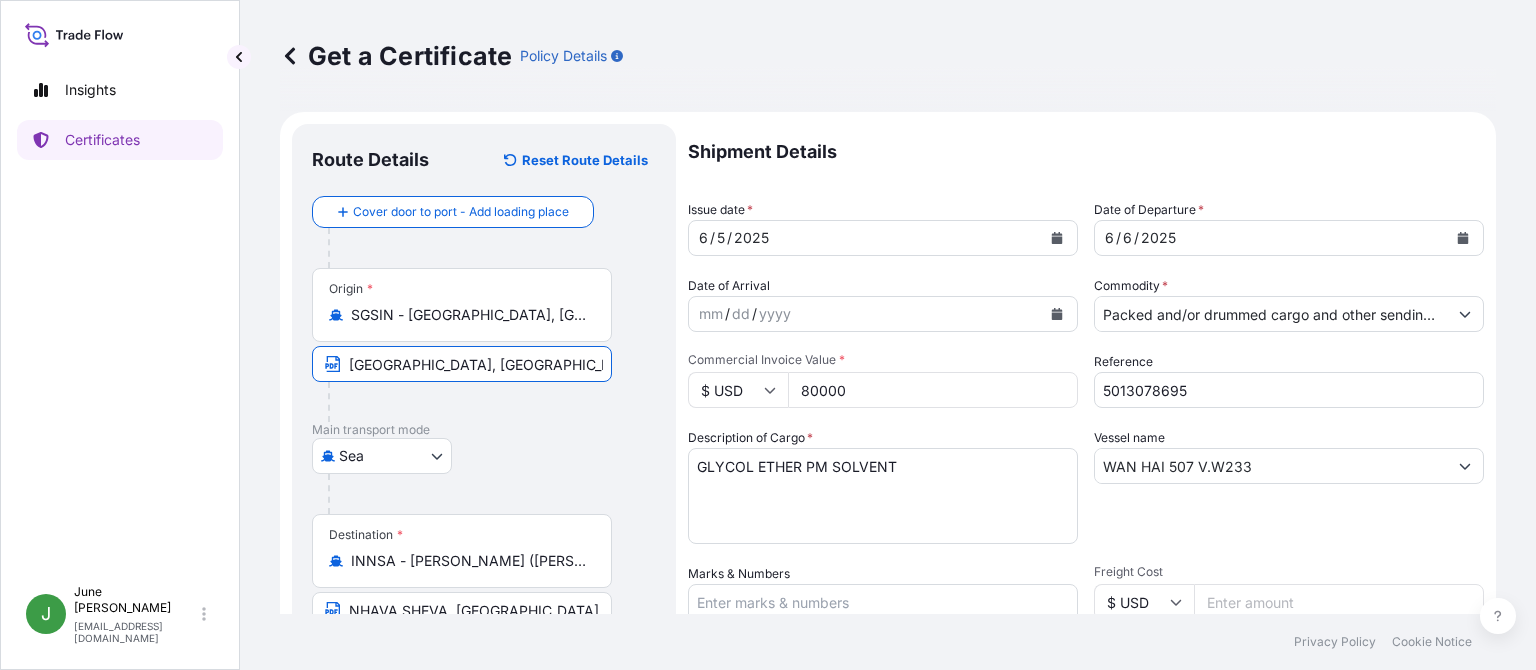 paste on "[GEOGRAPHIC_DATA]" 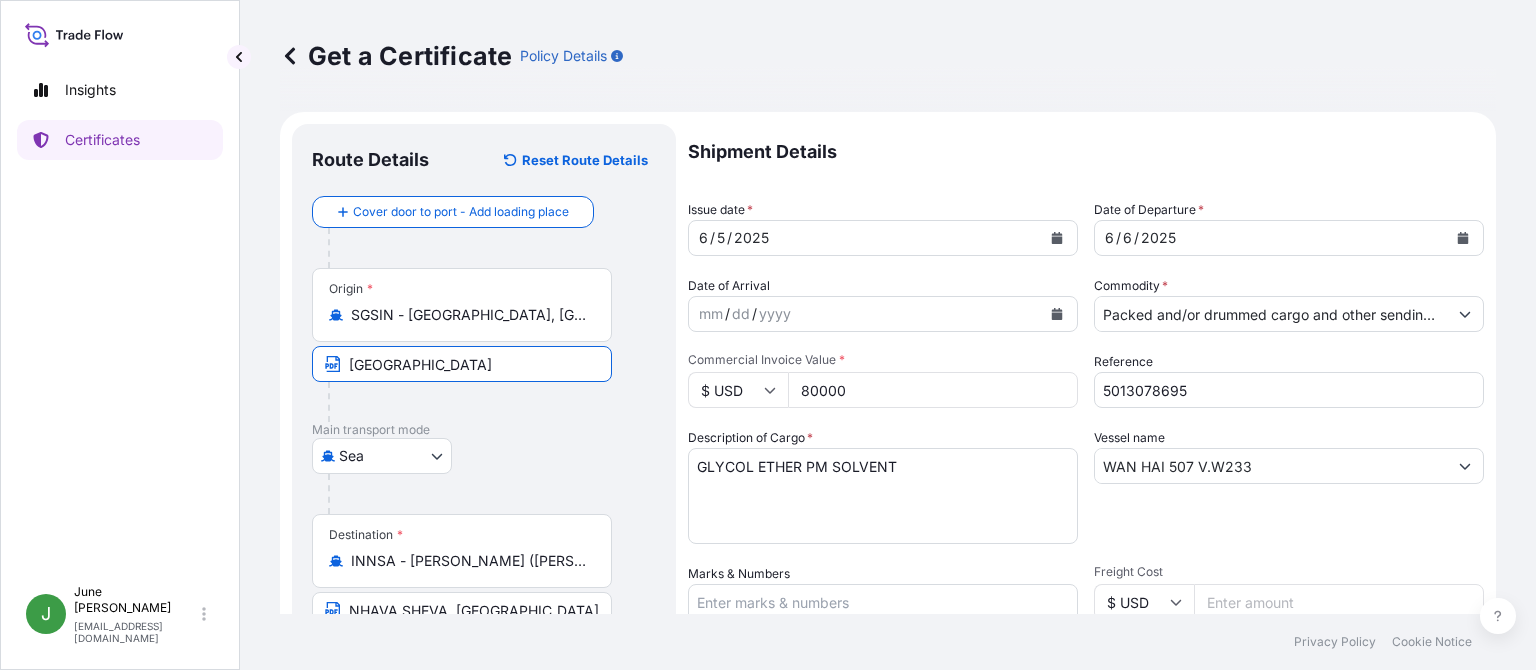 type on "[GEOGRAPHIC_DATA]" 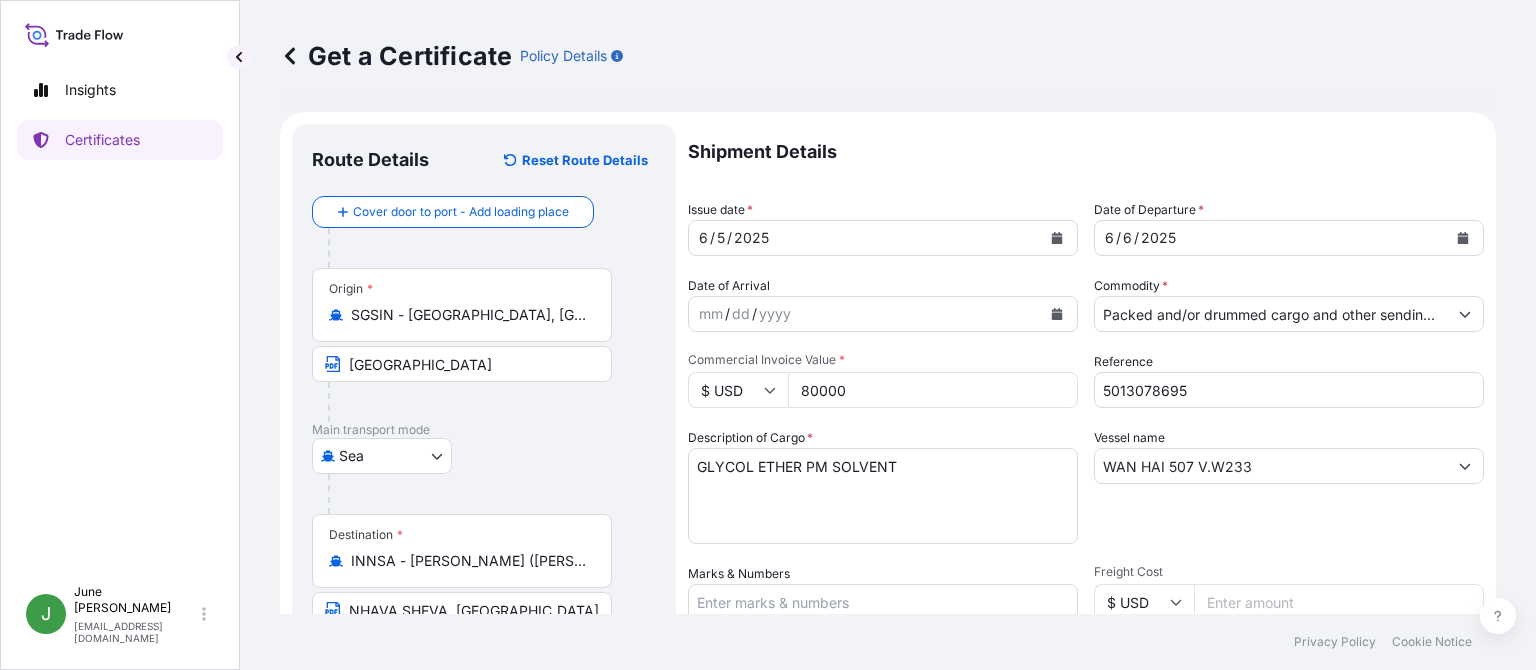 click on "[GEOGRAPHIC_DATA]" at bounding box center (484, 456) 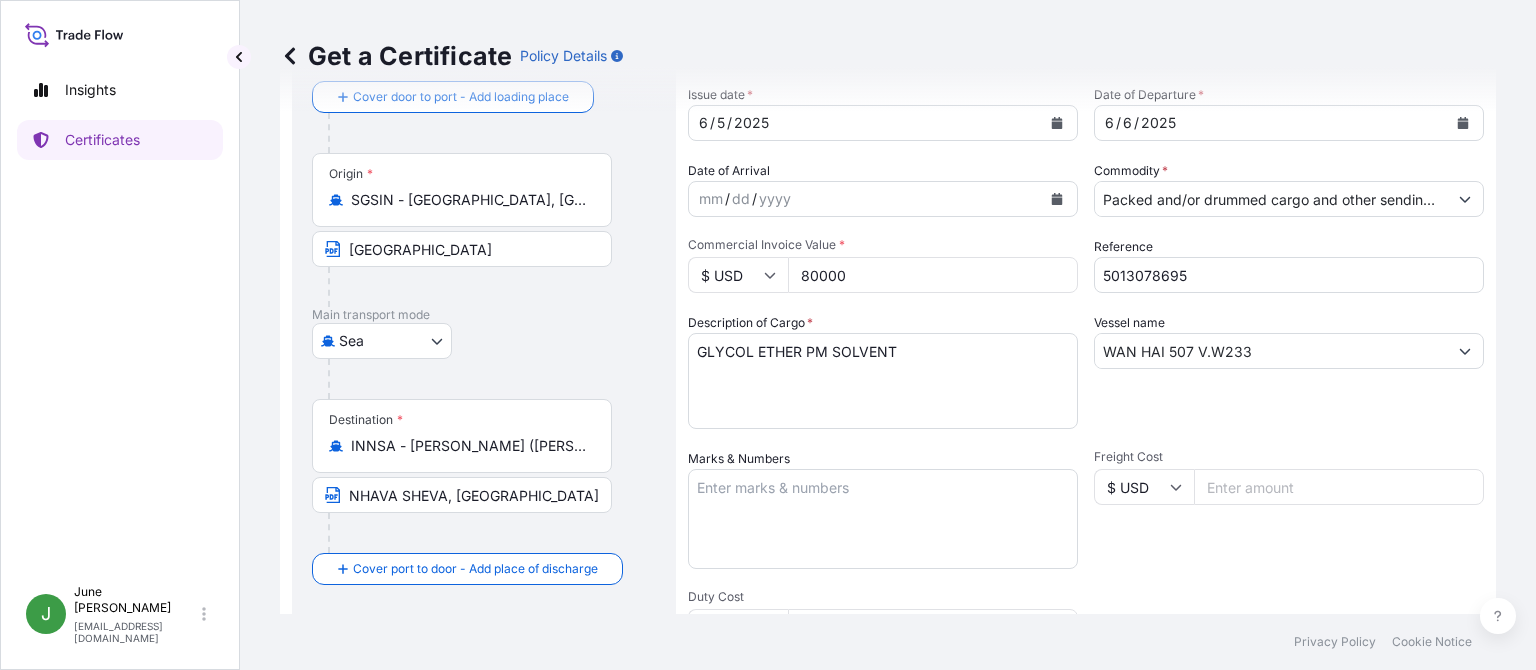 scroll, scrollTop: 0, scrollLeft: 0, axis: both 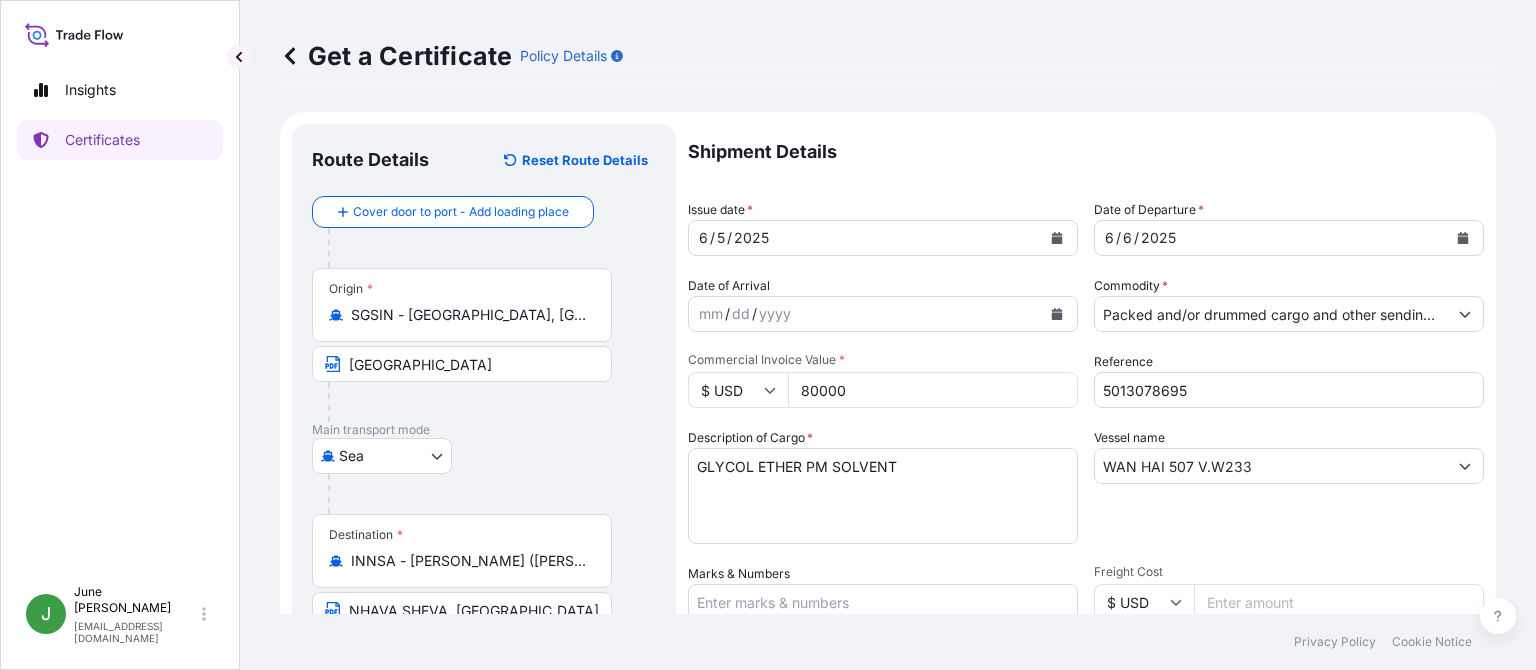 click 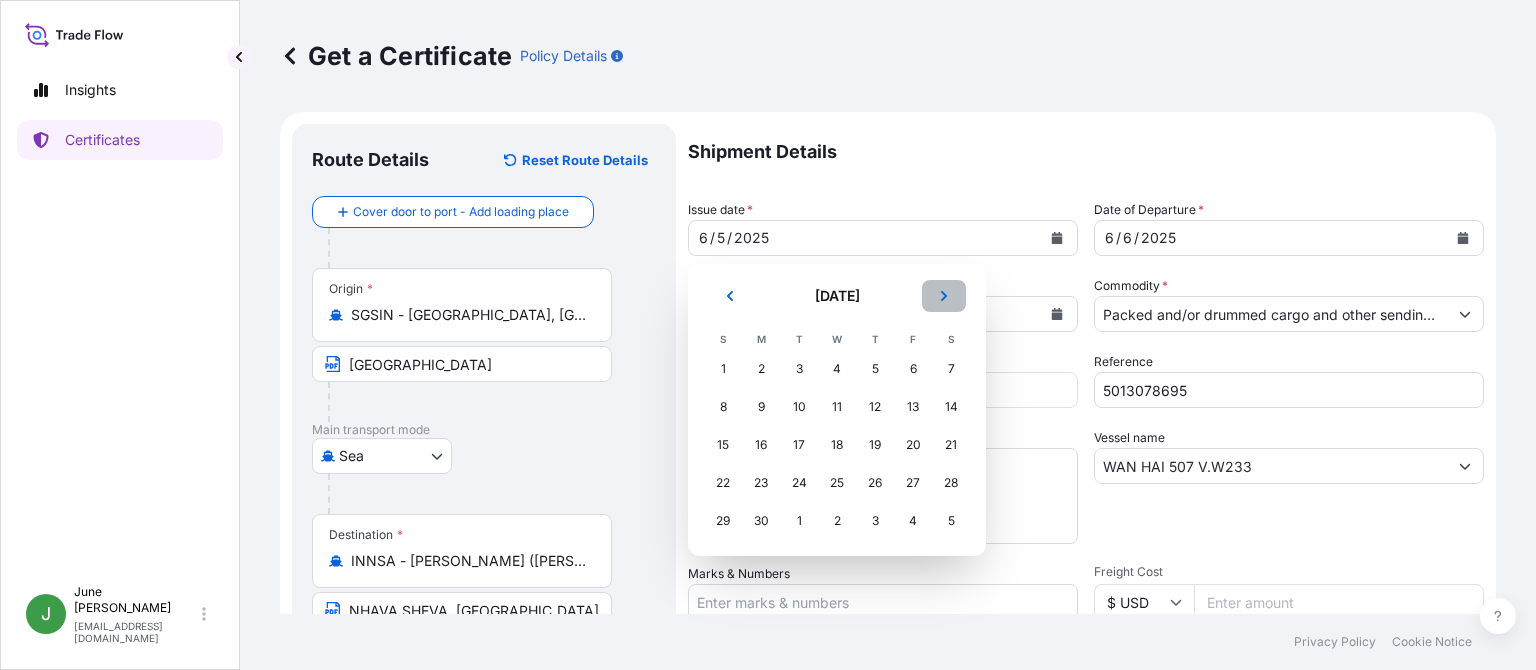 click 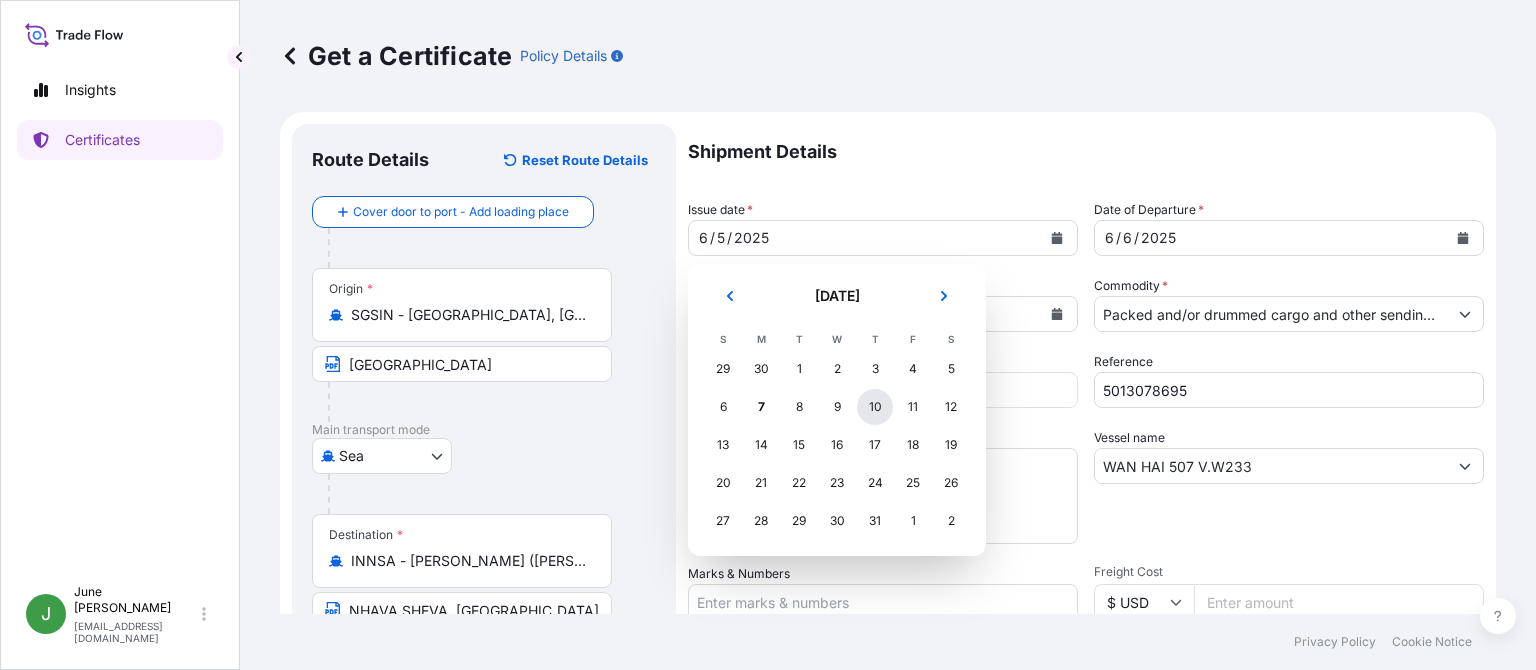 click on "10" at bounding box center [875, 407] 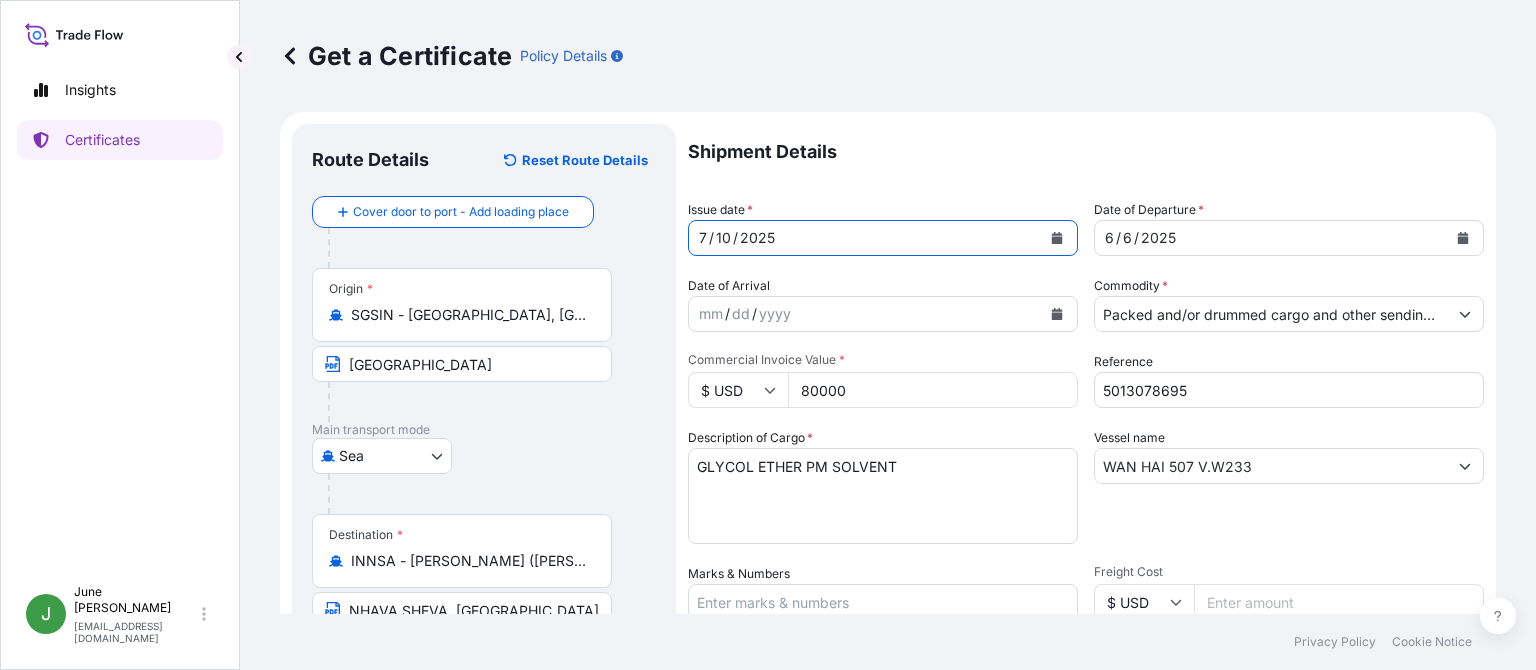 click 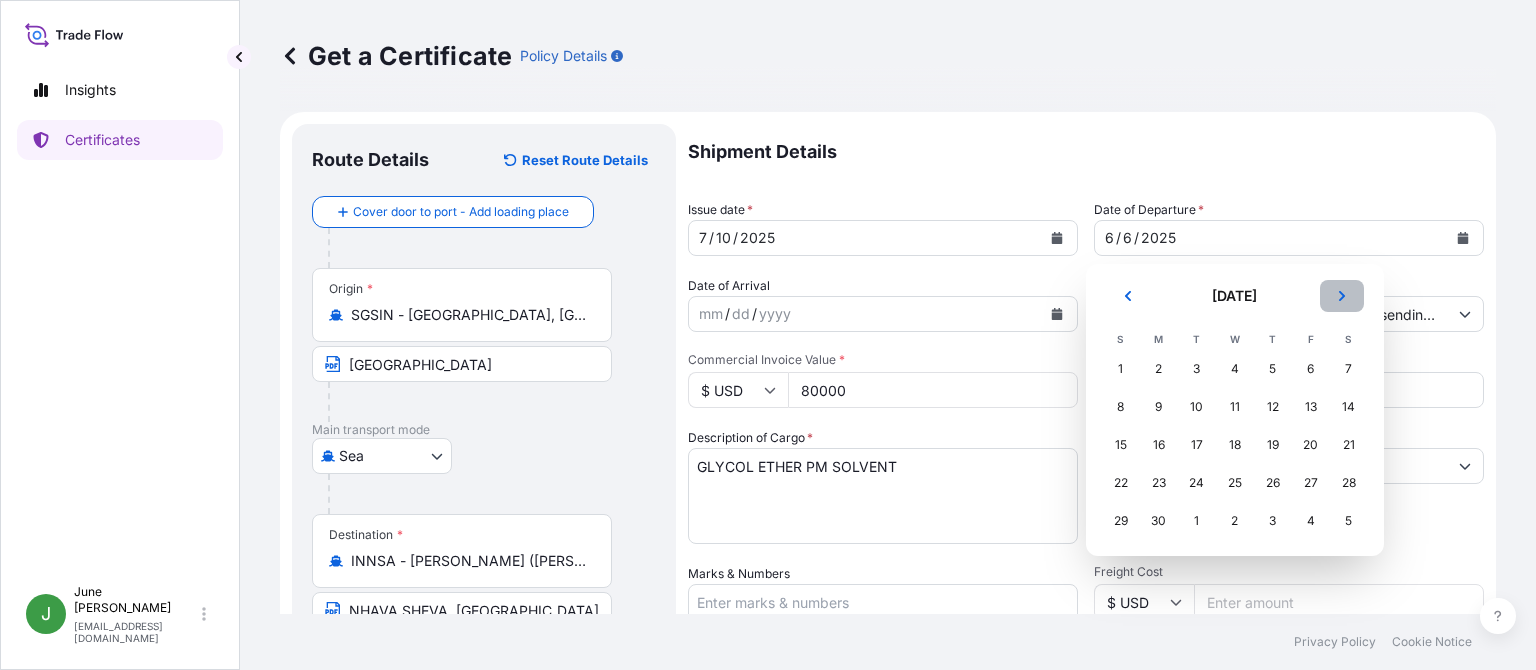 click 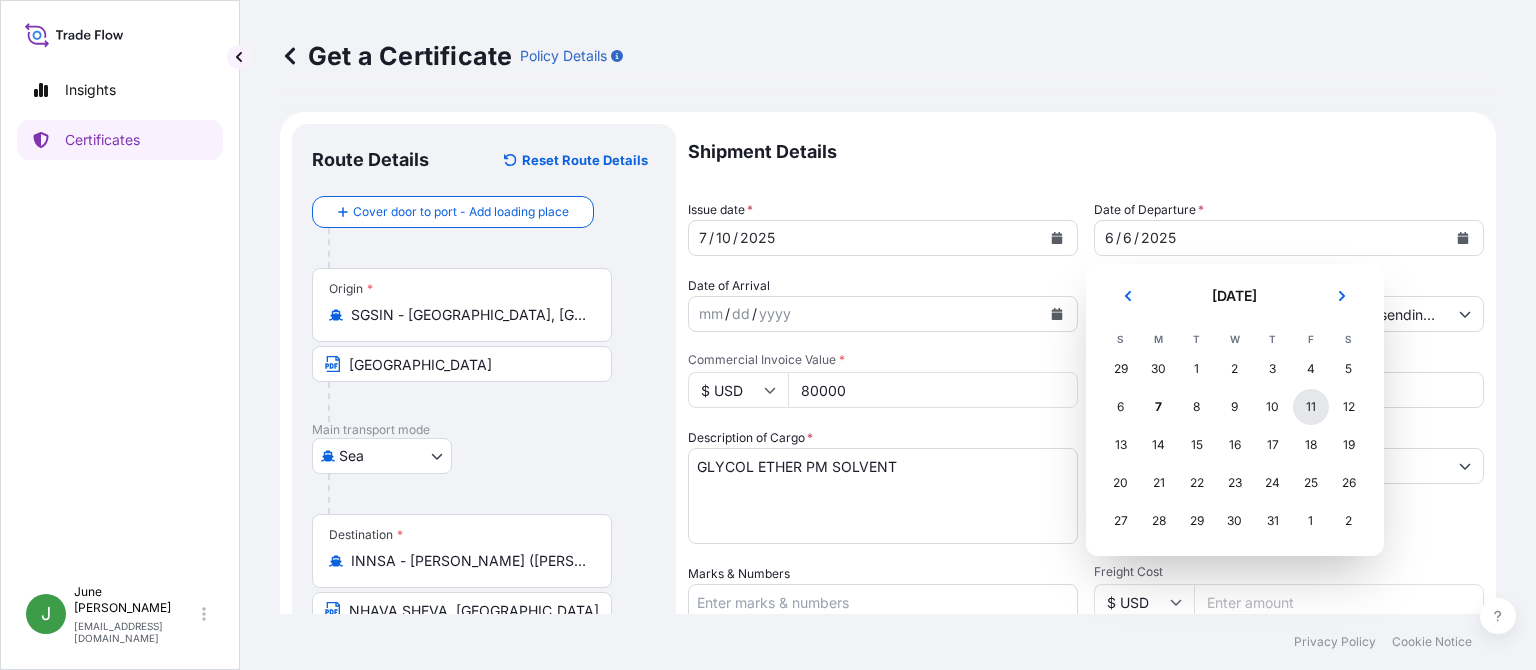 click on "11" at bounding box center (1311, 407) 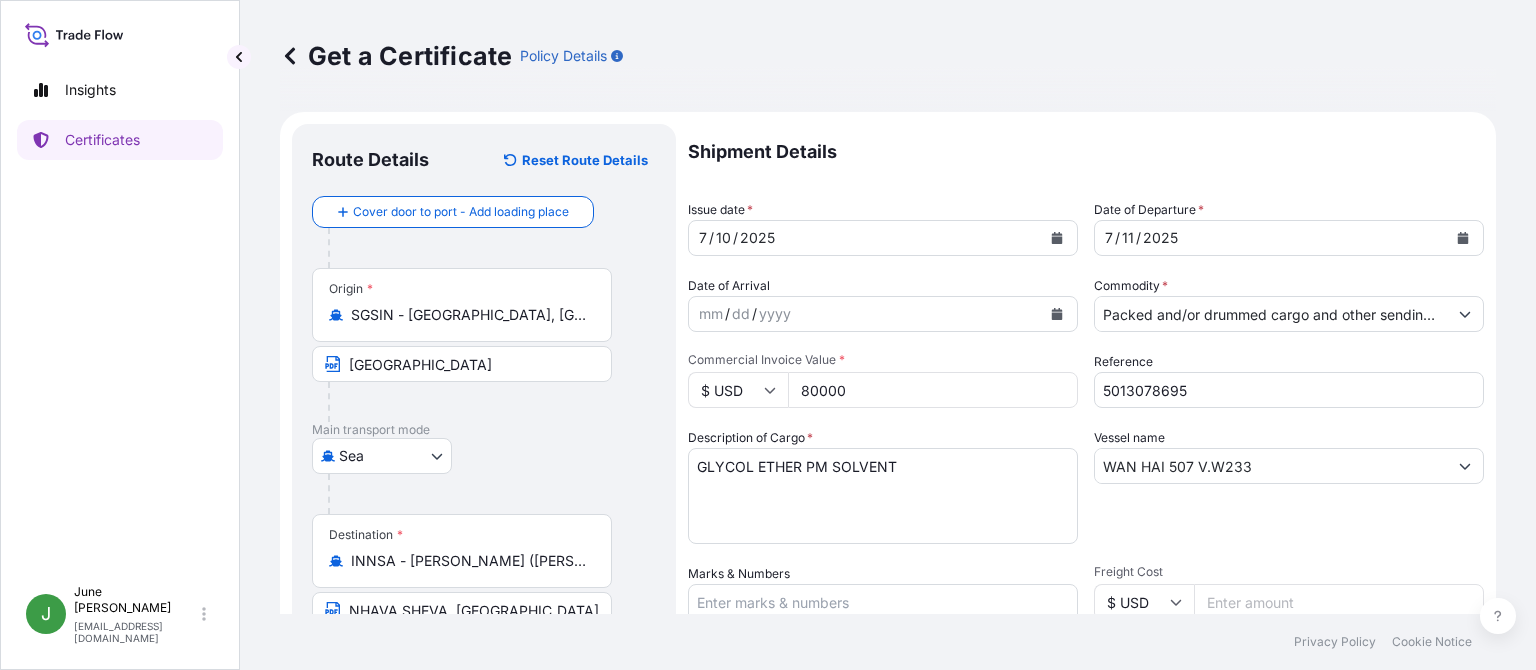 click on "80000" at bounding box center (933, 390) 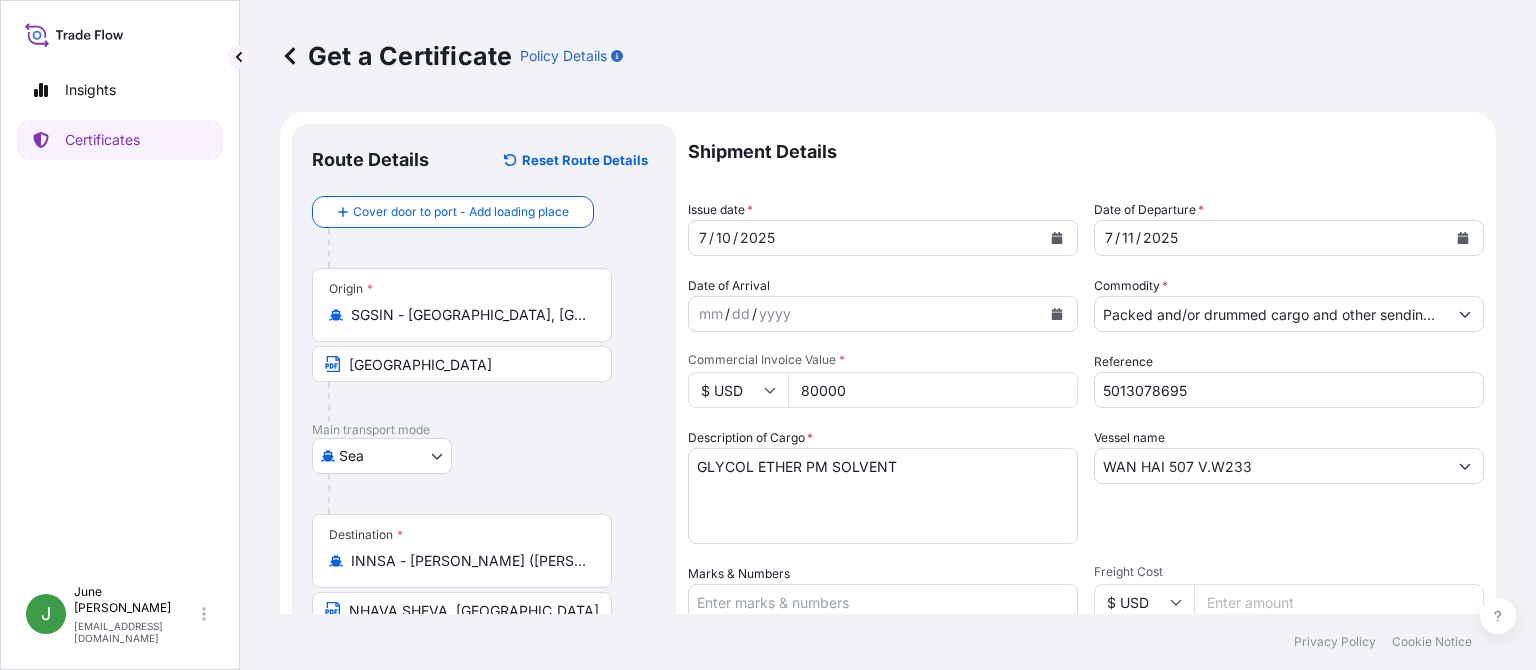 drag, startPoint x: 856, startPoint y: 394, endPoint x: 792, endPoint y: 387, distance: 64.381676 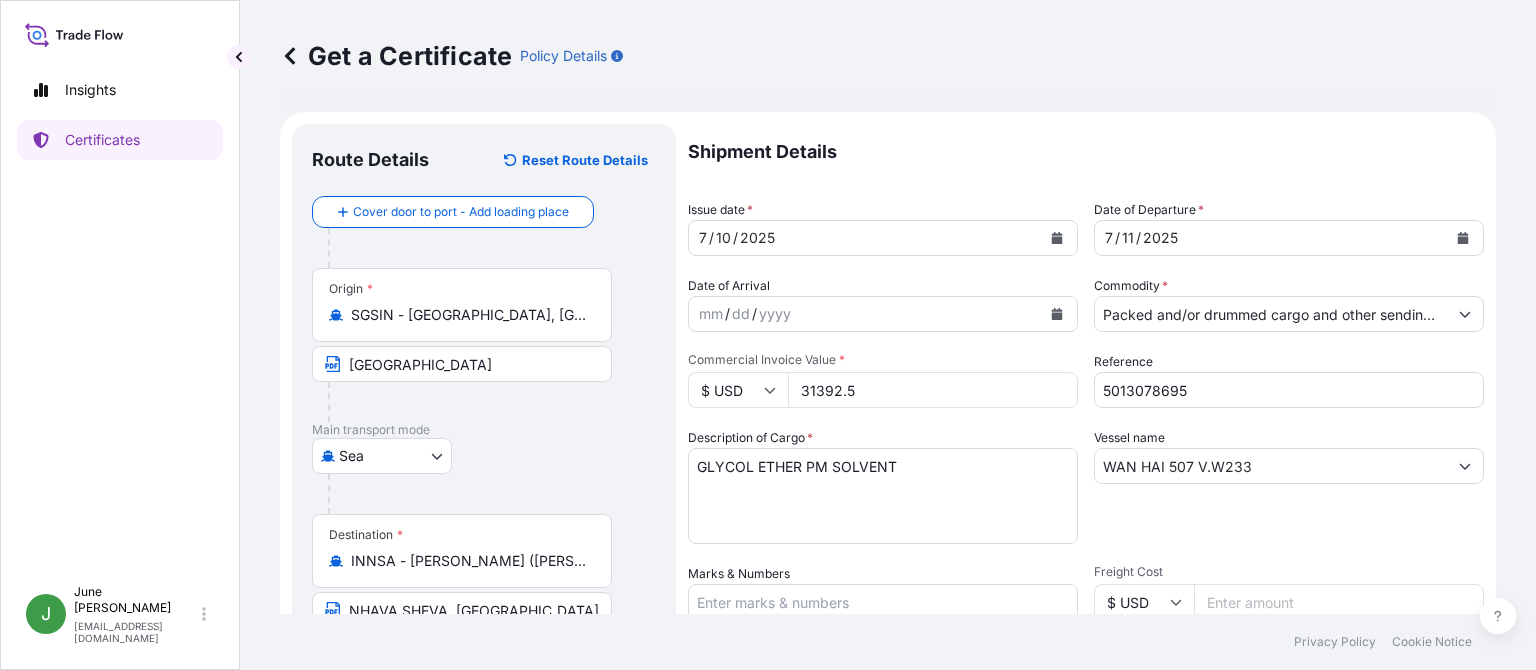 type on "31392.5" 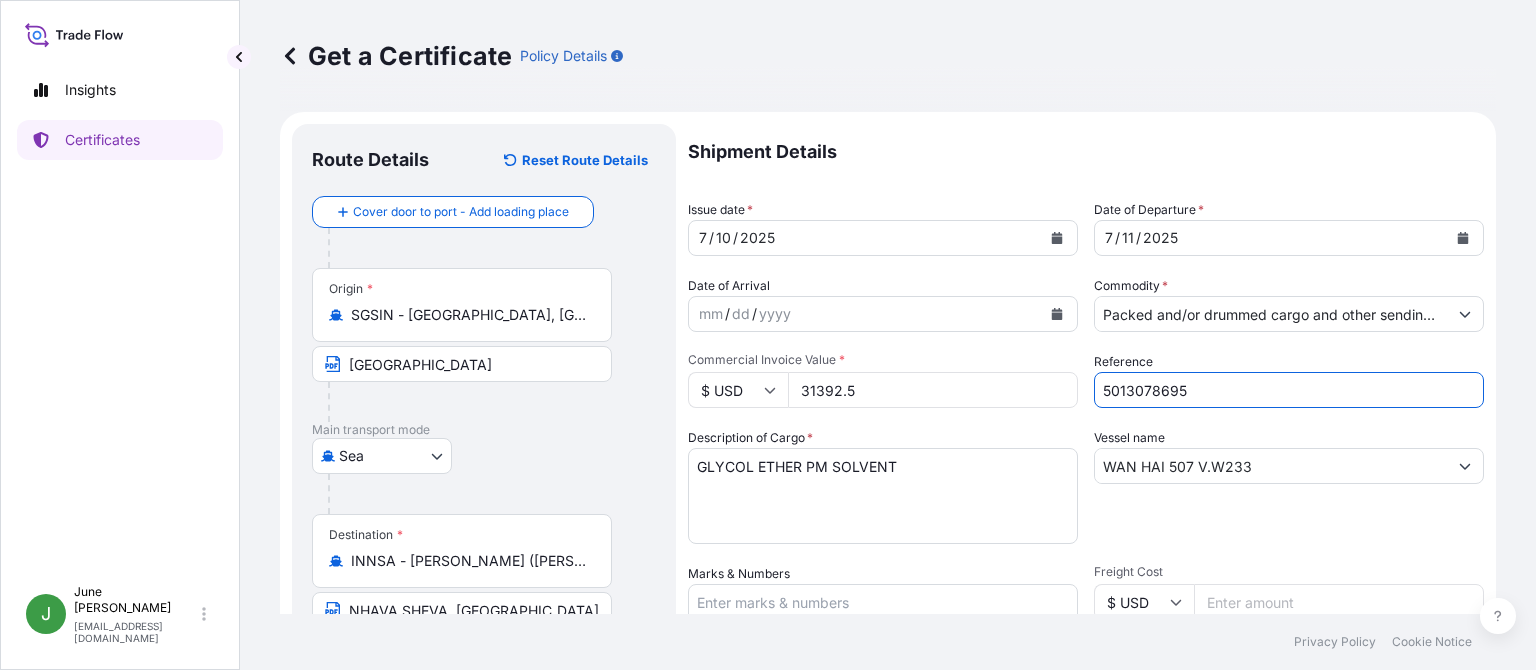 drag, startPoint x: 1194, startPoint y: 389, endPoint x: 1078, endPoint y: 382, distance: 116.21101 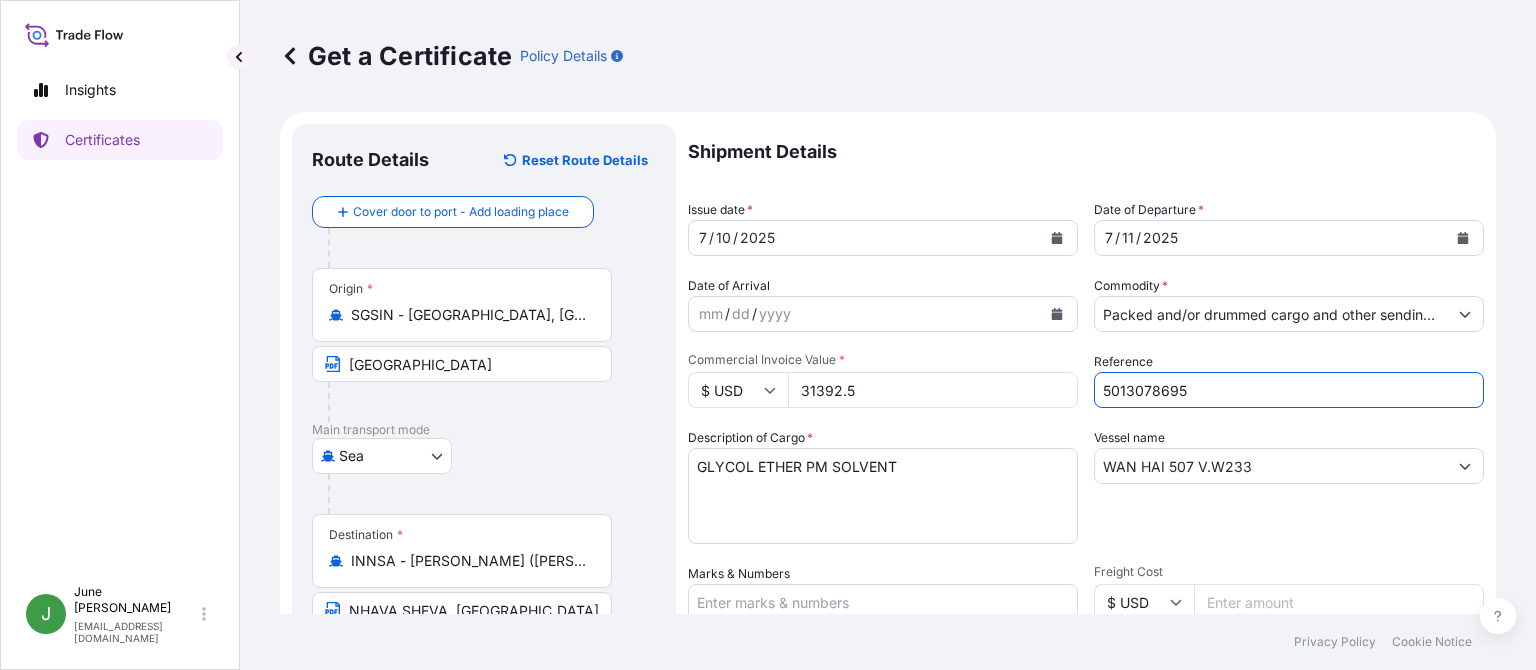 paste on "126789" 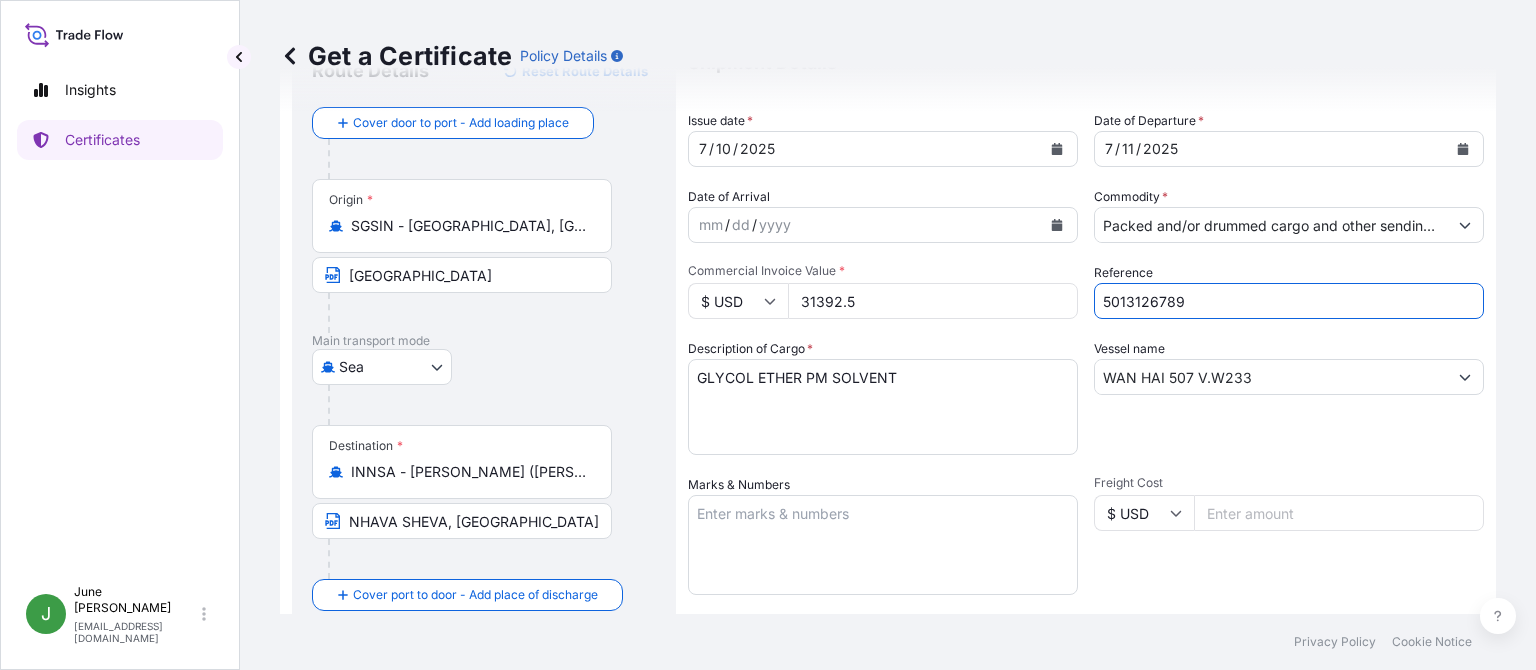 scroll, scrollTop: 115, scrollLeft: 0, axis: vertical 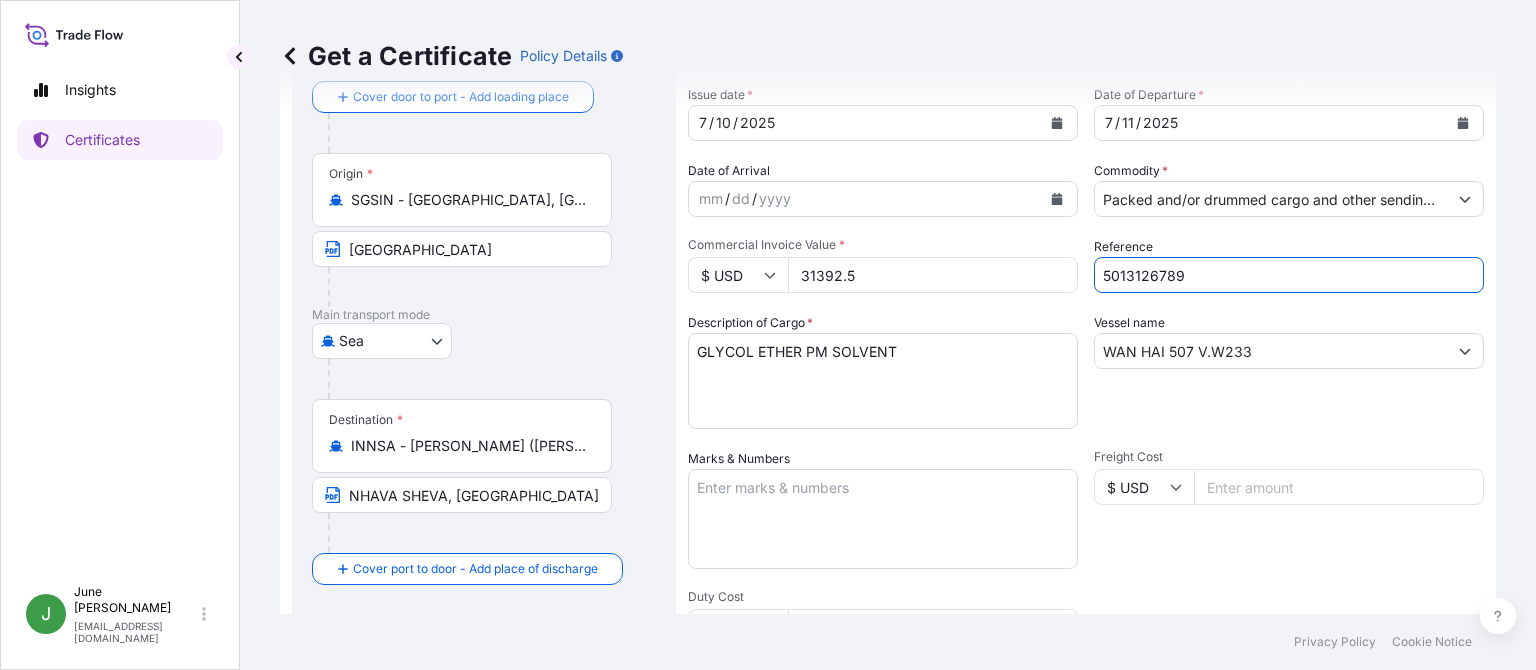 type on "5013126789" 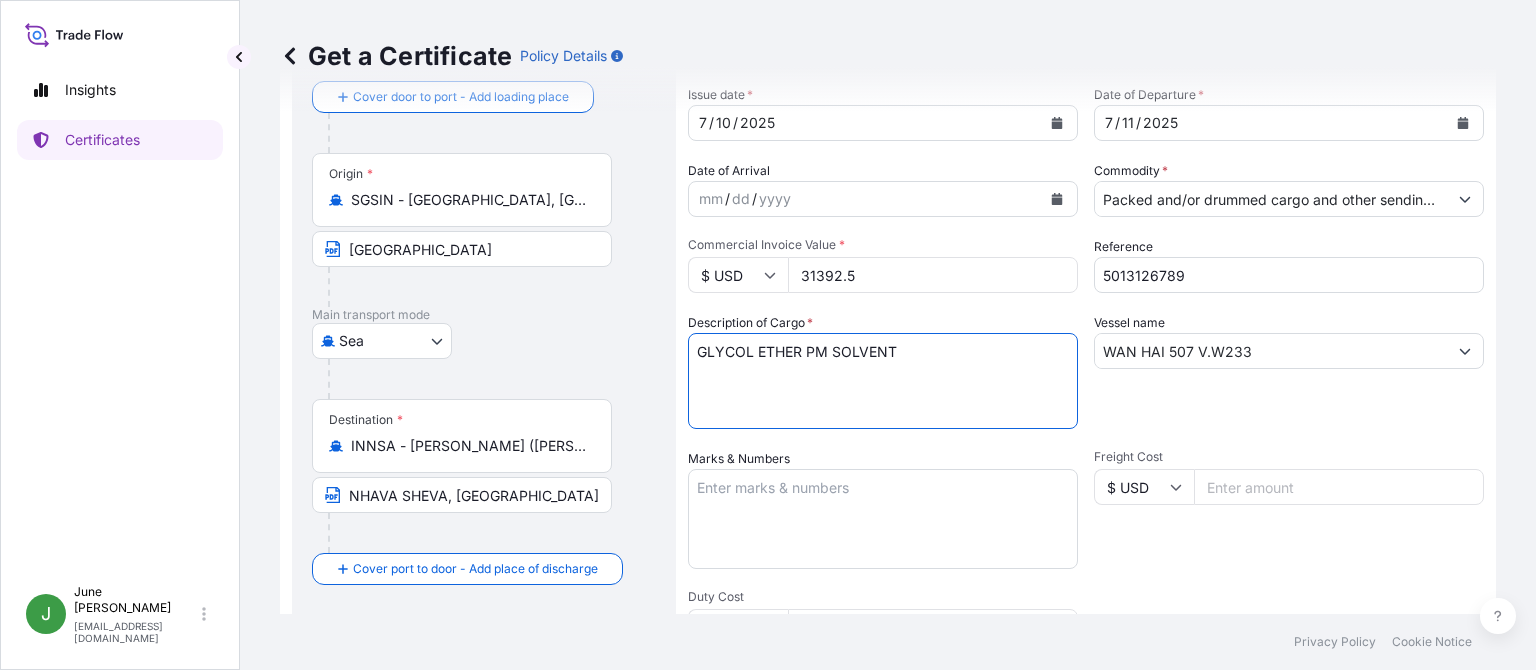 drag, startPoint x: 902, startPoint y: 355, endPoint x: 673, endPoint y: 344, distance: 229.26404 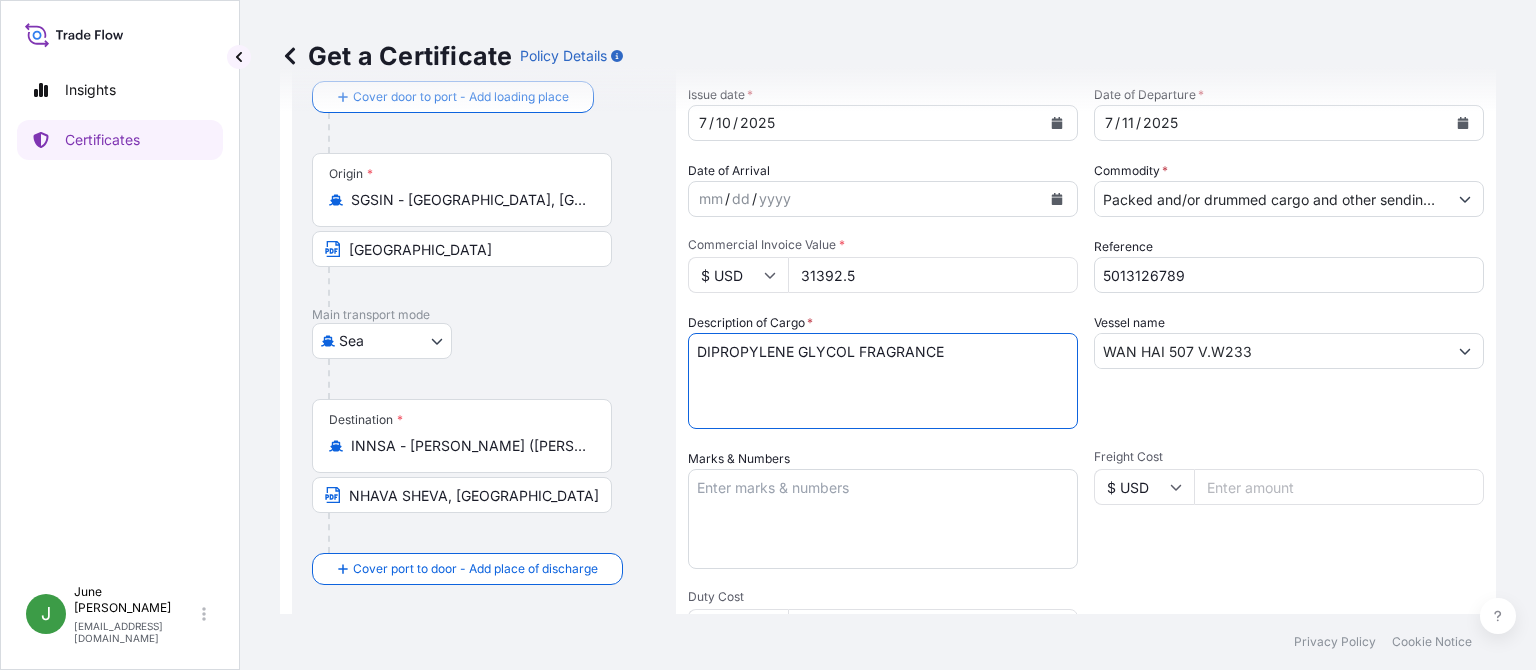 click on "GLYCOL ETHER PM SOLVENT" at bounding box center [883, 381] 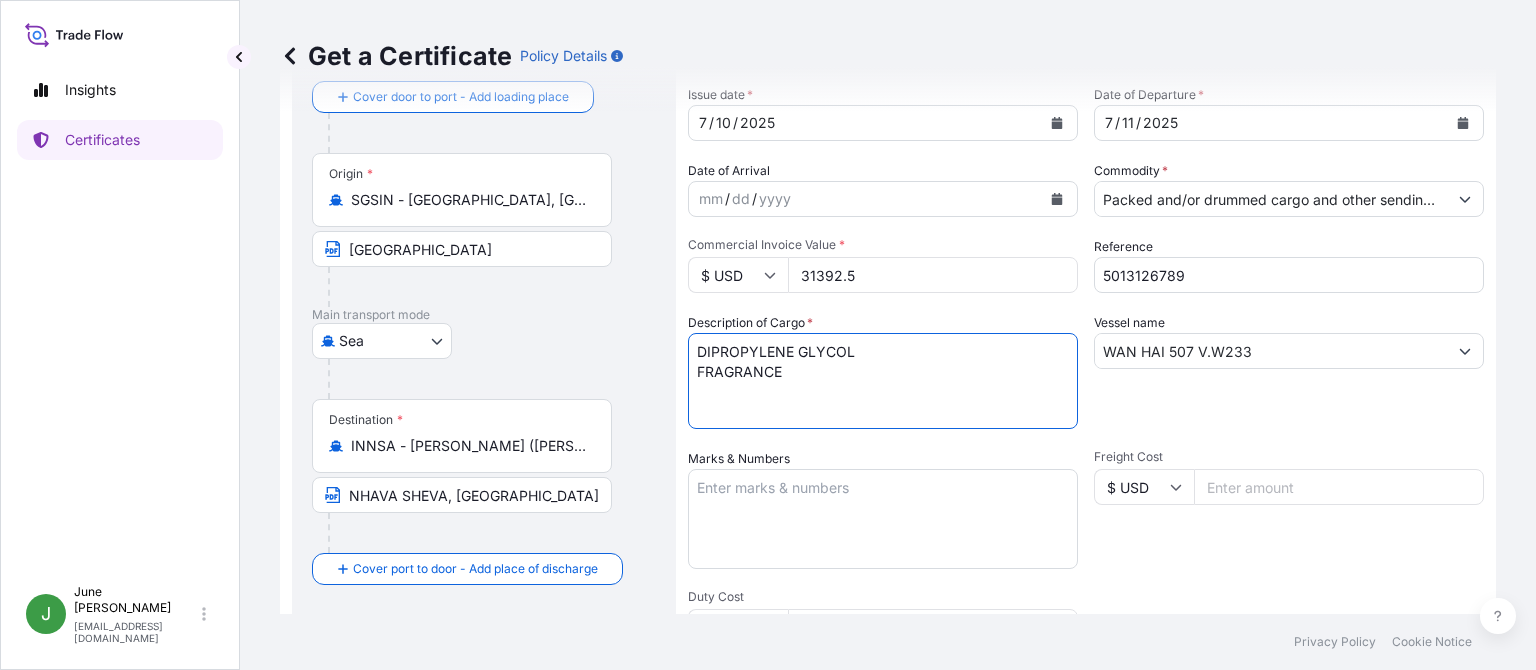 type on "DIPROPYLENE GLYCOL
FRAGRANCE" 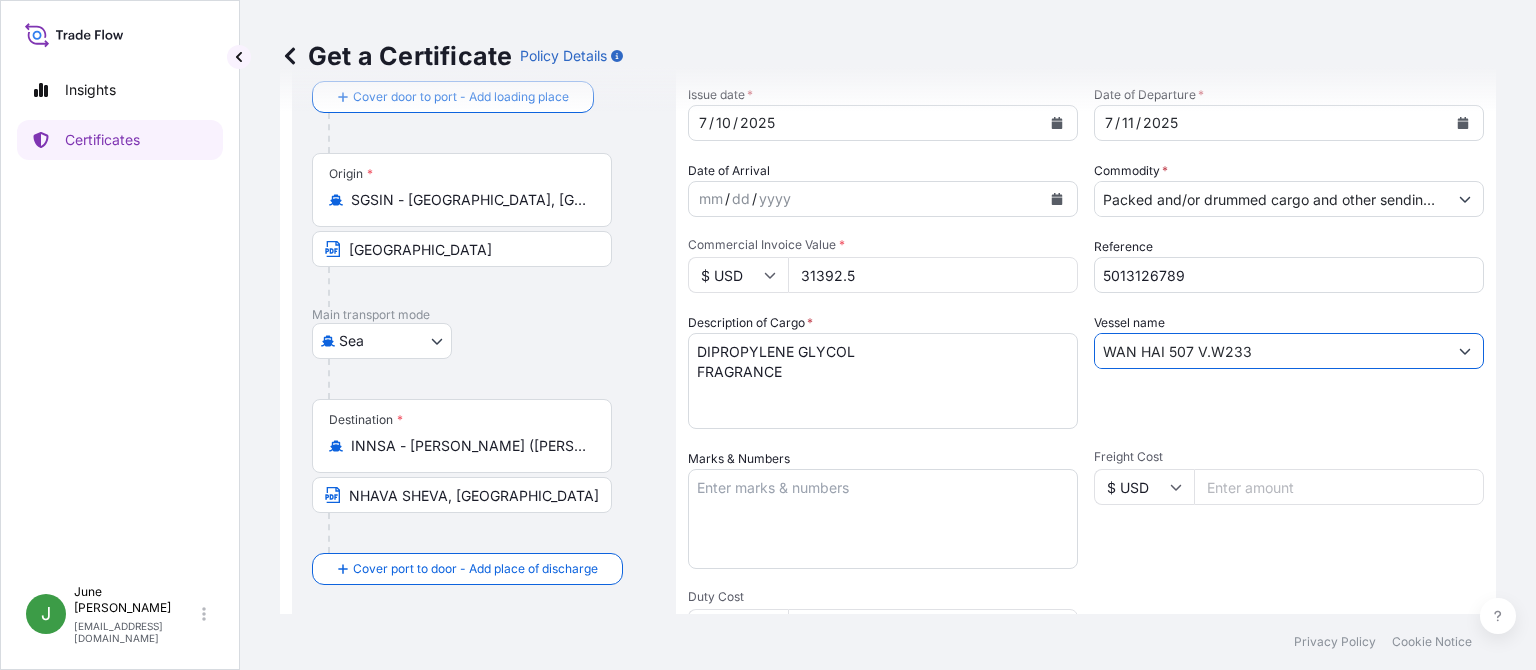 drag, startPoint x: 1245, startPoint y: 354, endPoint x: 1087, endPoint y: 348, distance: 158.11388 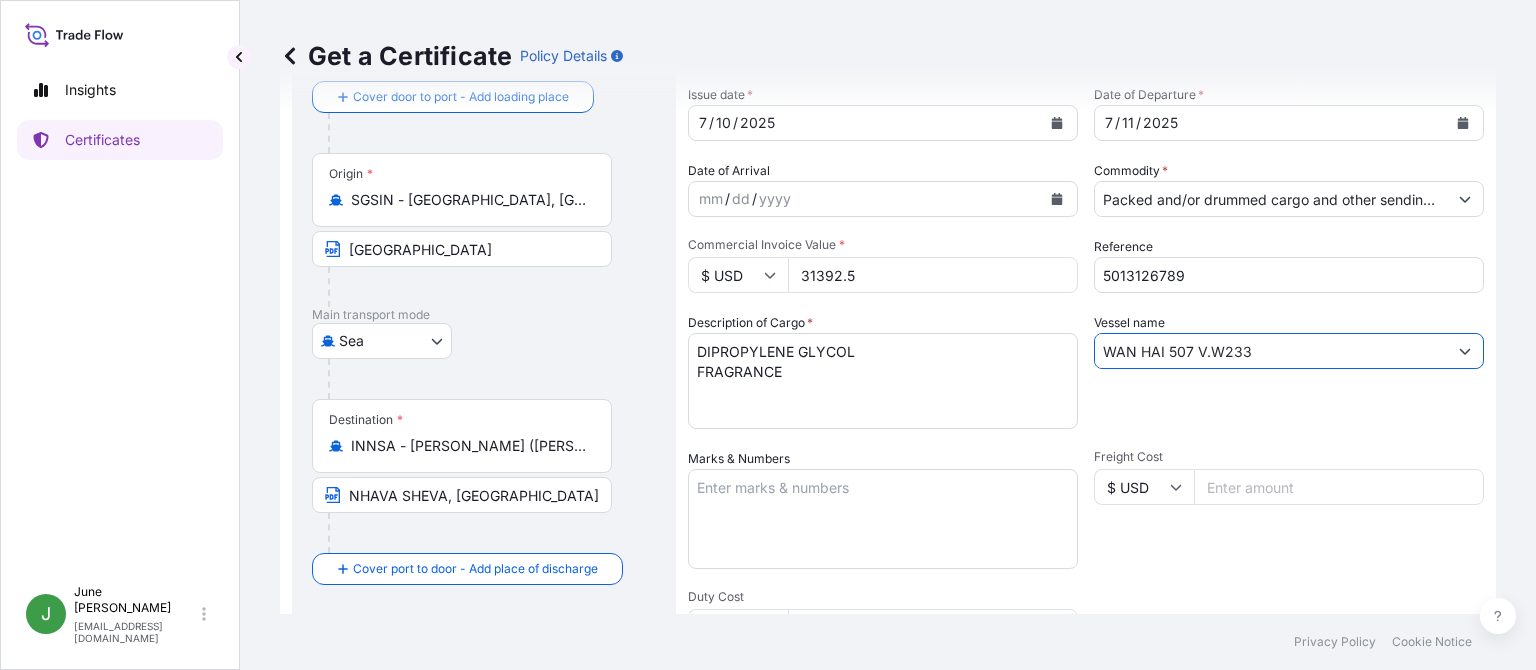 click on "WAN HAI 507 V.W233" at bounding box center (1271, 351) 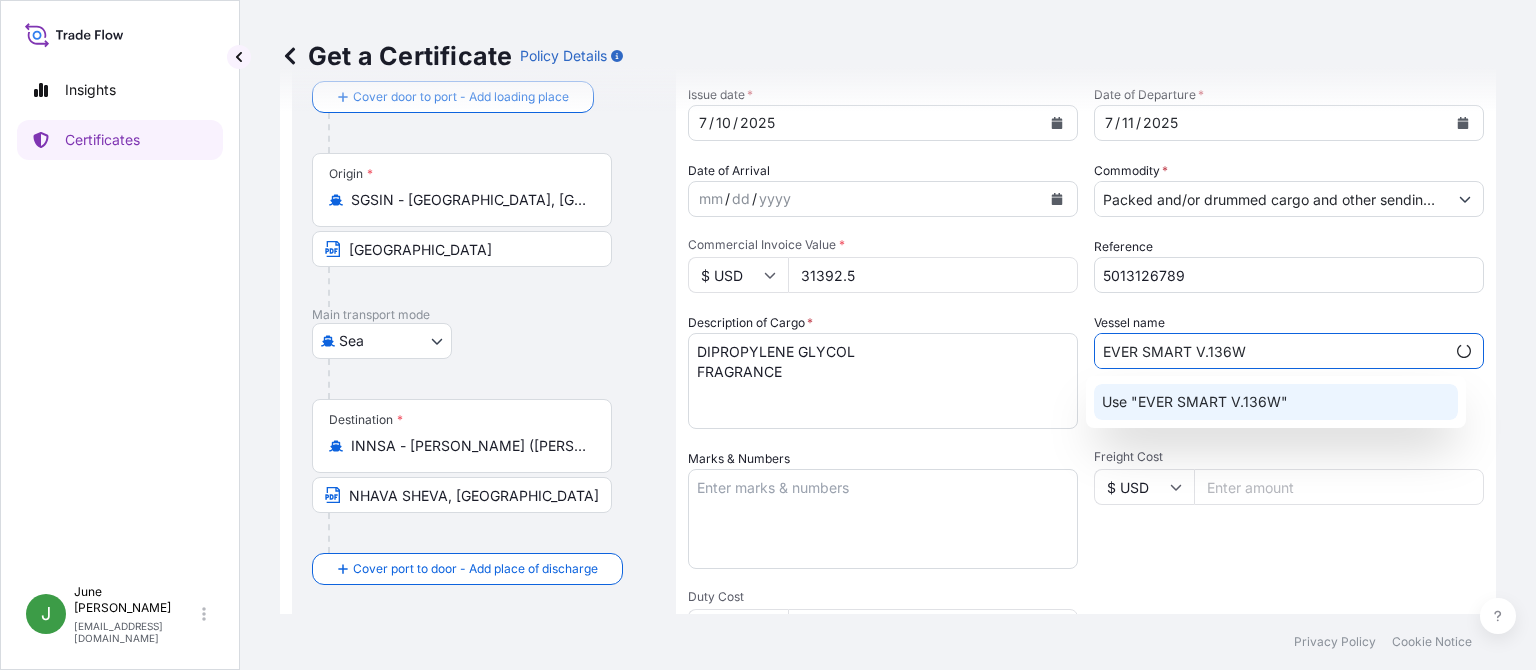 click on "Use "EVER SMART V.136W"" 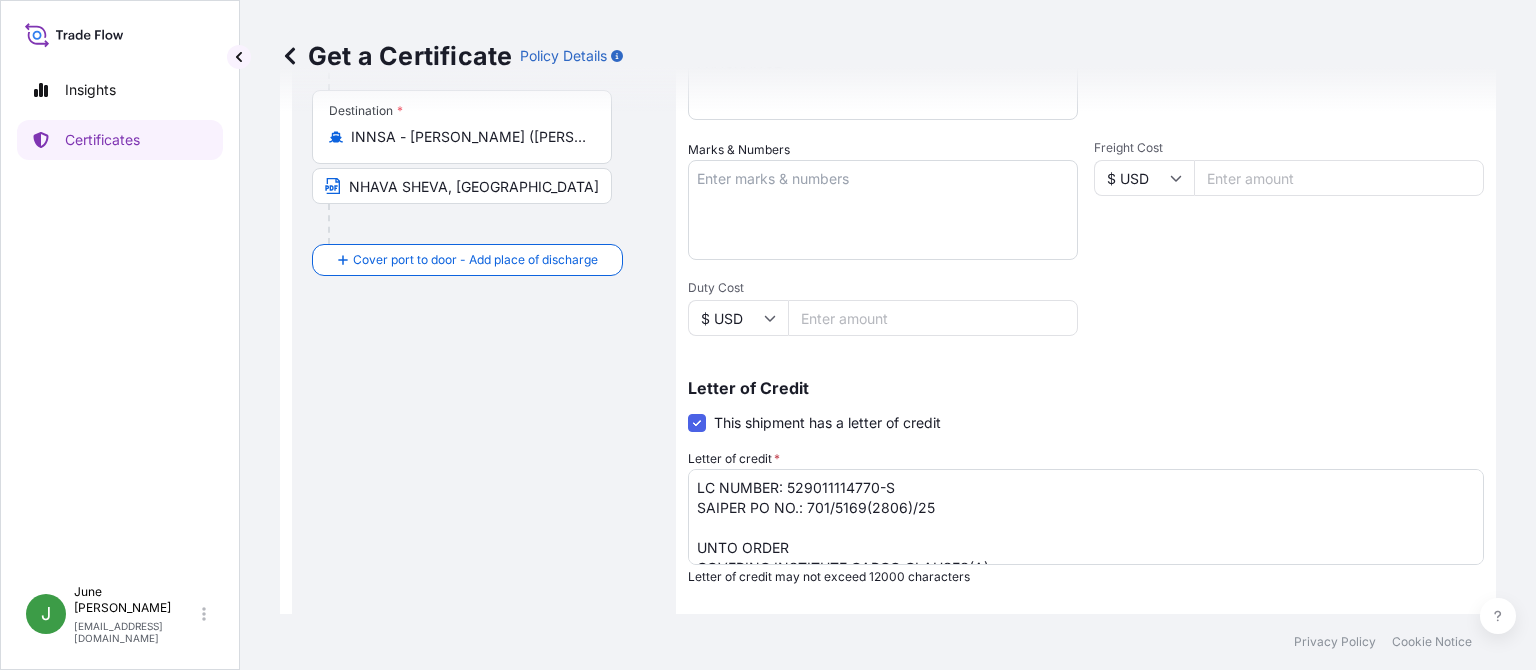 scroll, scrollTop: 429, scrollLeft: 0, axis: vertical 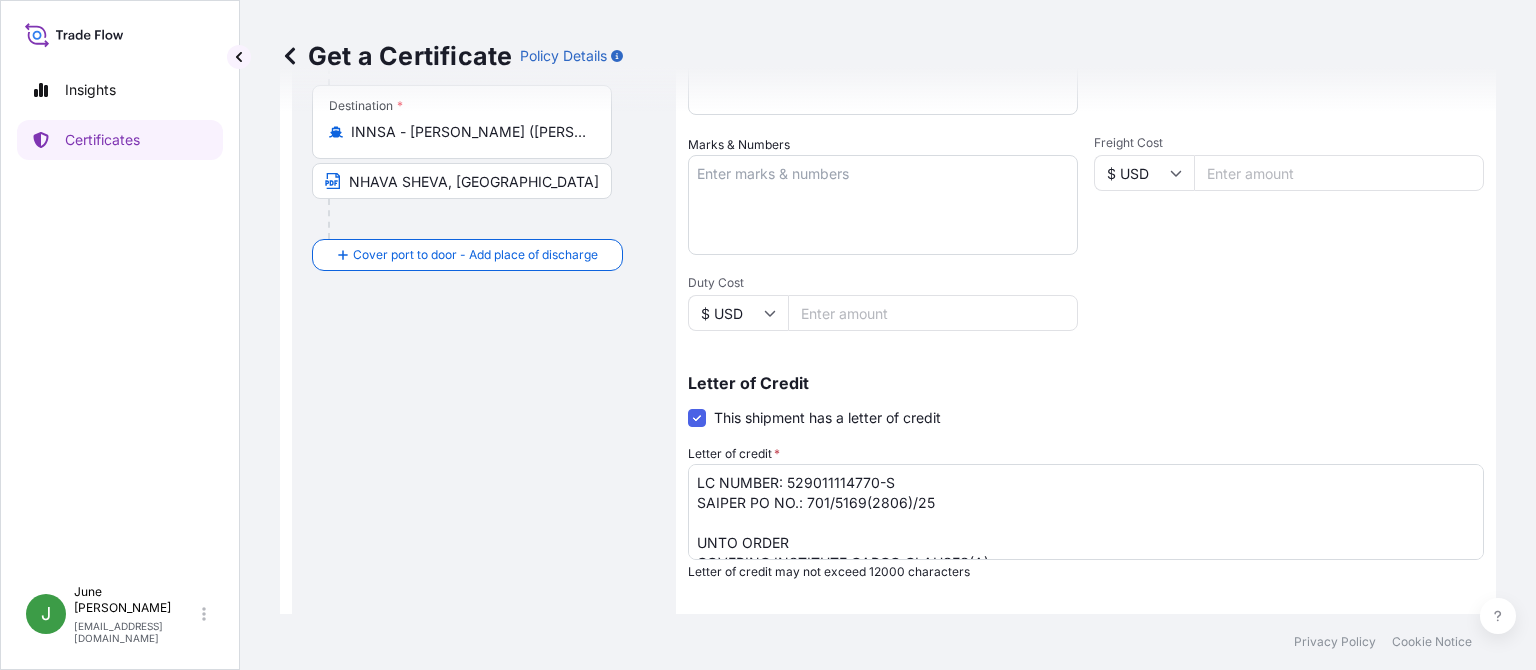 type on "EVER SMART V.136W" 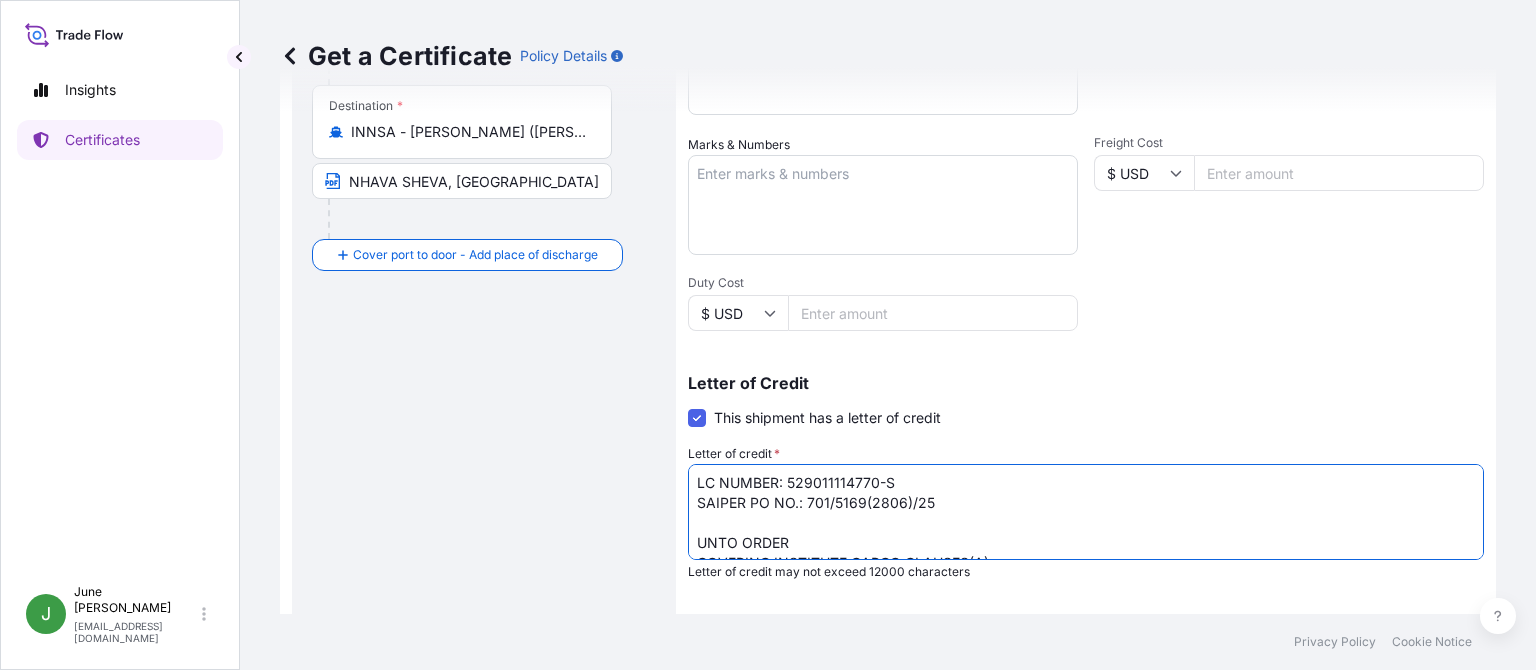 drag, startPoint x: 898, startPoint y: 479, endPoint x: 788, endPoint y: 478, distance: 110.00455 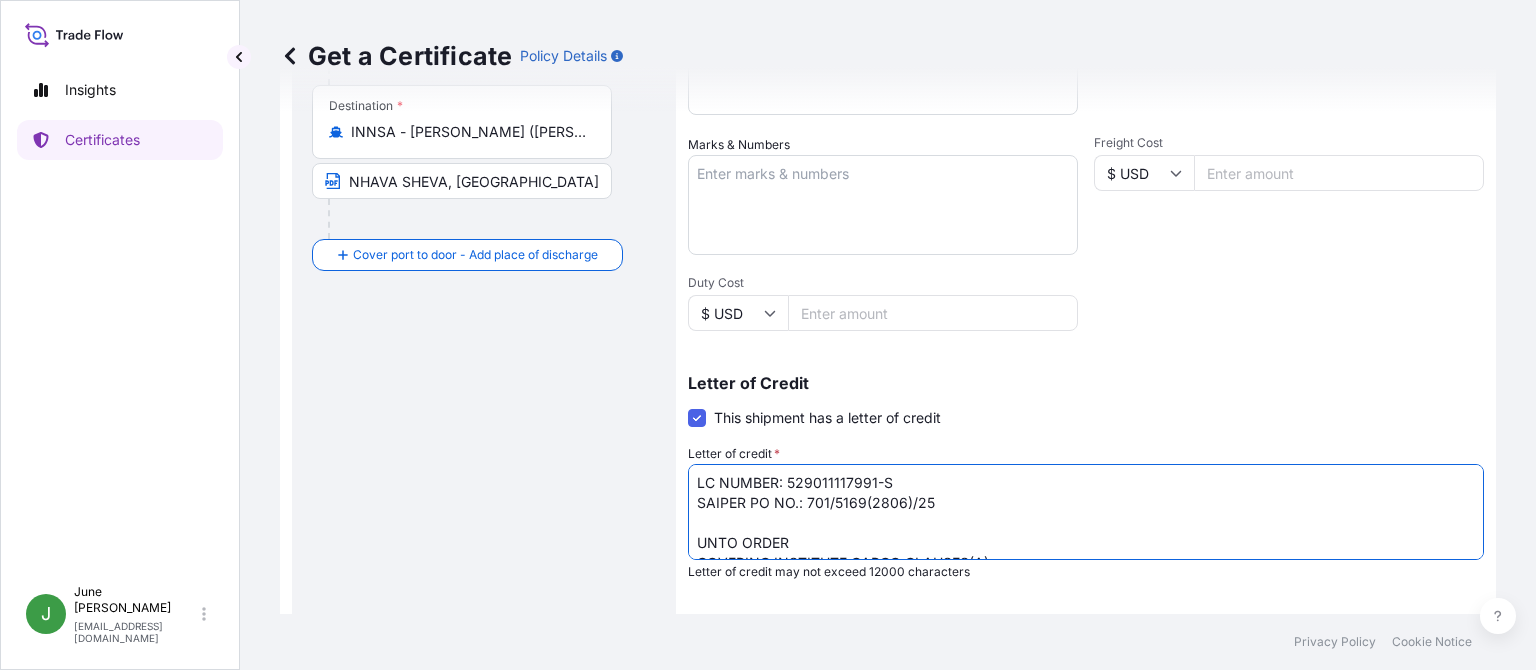 drag, startPoint x: 934, startPoint y: 503, endPoint x: 806, endPoint y: 500, distance: 128.03516 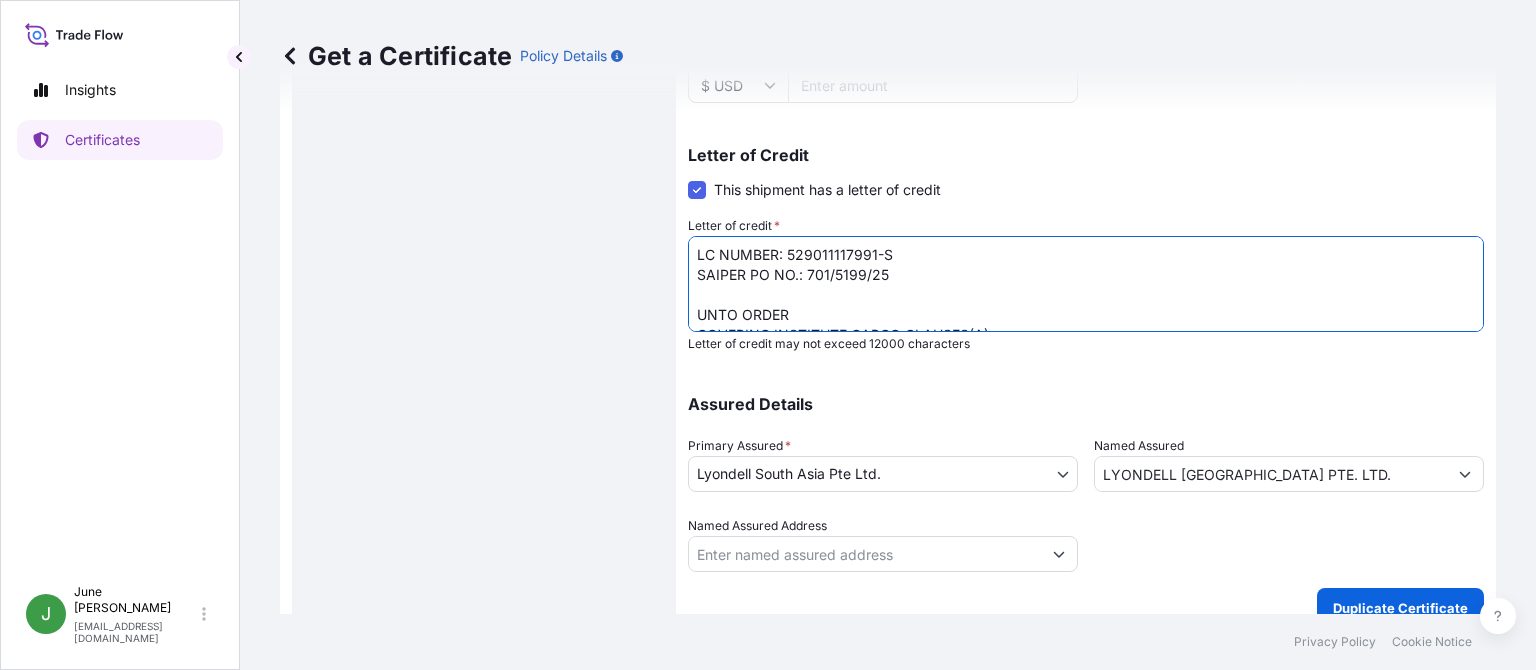 scroll, scrollTop: 659, scrollLeft: 0, axis: vertical 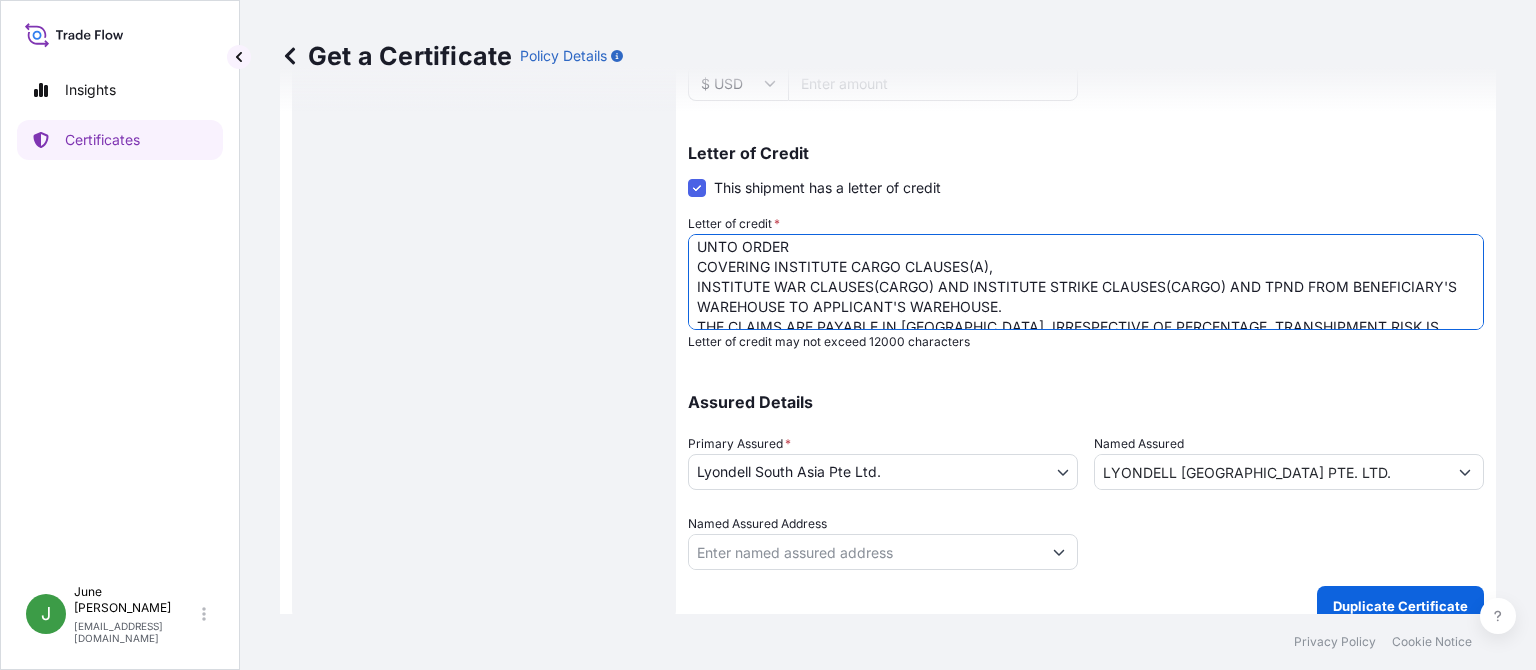 type on "LC NUMBER: 529011117991-S
SAIPER PO NO.: 701/5199/25
UNTO ORDER
COVERING INSTITUTE CARGO CLAUSES(A),
INSTITUTE WAR CLAUSES(CARGO) AND INSTITUTE STRIKE CLAUSES(CARGO) AND TPND FROM BENEFICIARY'S WAREHOUSE TO APPLICANT'S WAREHOUSE.
THE CLAIMS ARE PAYABLE IN [GEOGRAPHIC_DATA], IRRESPECTIVE OF PERCENTAGE. TRANSHIPMENT RISK IS COVERED, IF GOODS ARE TRANSHIPPED.
THE NAME AND ADDRESS OF THE SETTLING AGENT IN [GEOGRAPHIC_DATA] (EXPLICITLY MARKED AS SUCH) :
[PERSON_NAME] Surveyors and Adjusters Pvt Ltd
[STREET_ADDRESS][PERSON_NAME]" 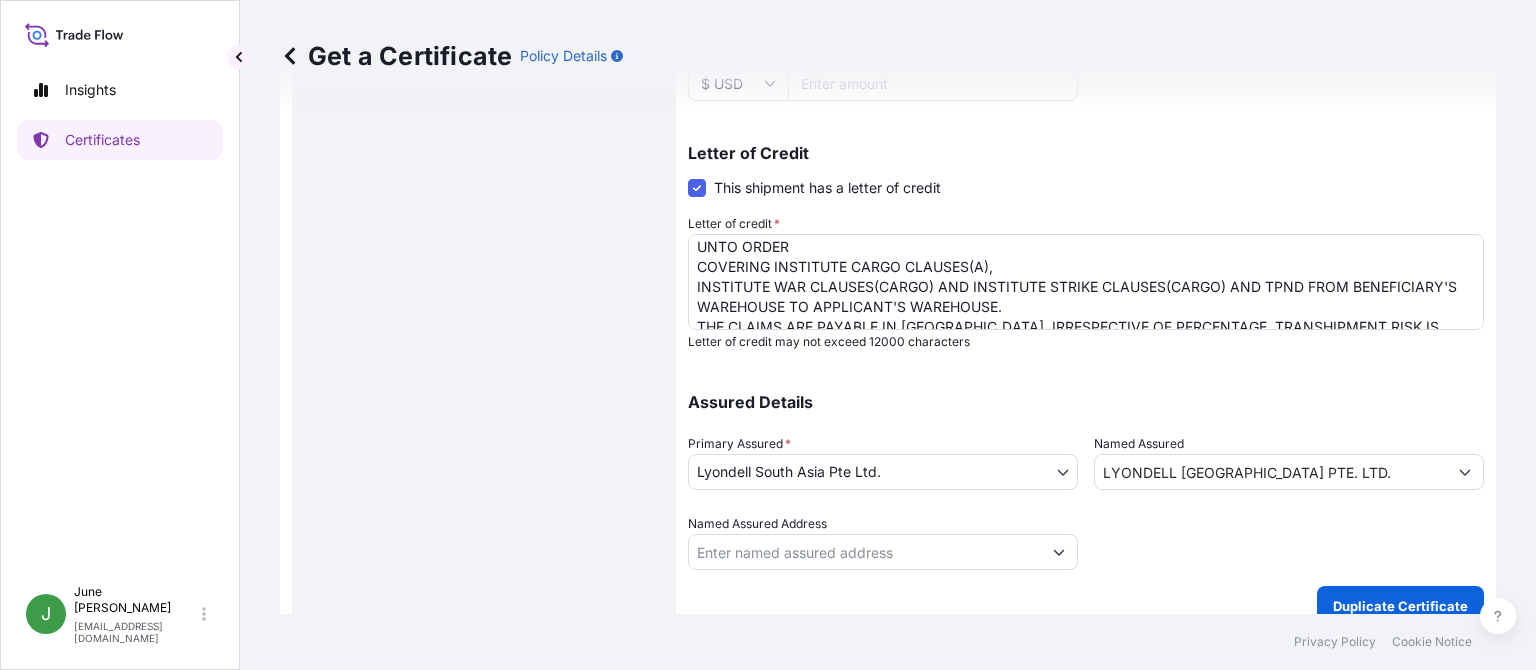 click on "Shipment Details Issue date * [DATE] Date of Departure * [DATE] Date of Arrival mm / dd / yyyy Commodity * Packed and/or drummed cargo and other sendings - non bulk Packing Category Commercial Invoice Value    * $ USD 31392.5 Reference 5013126789 Description of Cargo * GLYCOL ETHER PM SOLVENT Vessel name EVER SMART V.136W Marks & Numbers Freight Cost   $ USD Duty Cost   $ USD Letter of Credit This shipment has a letter of credit Letter of credit * Letter of credit may not exceed 12000 characters Assured Details Primary Assured * Lyondell South Asia Pte Ltd. Lyondell South Asia Pte Ltd. Named Assured LYONDELL SOUTH ASIA PTE. LTD. Named Assured Address" at bounding box center [1086, 17] 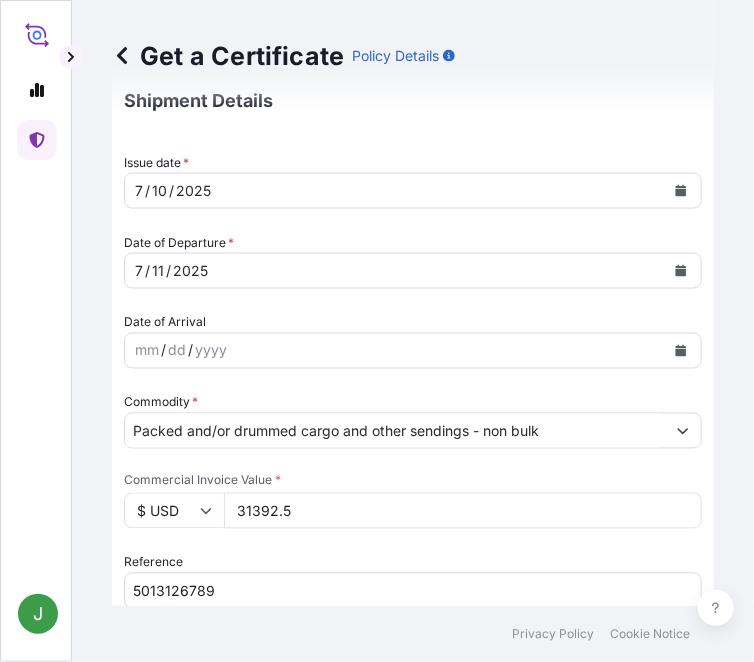 scroll, scrollTop: 0, scrollLeft: 72, axis: horizontal 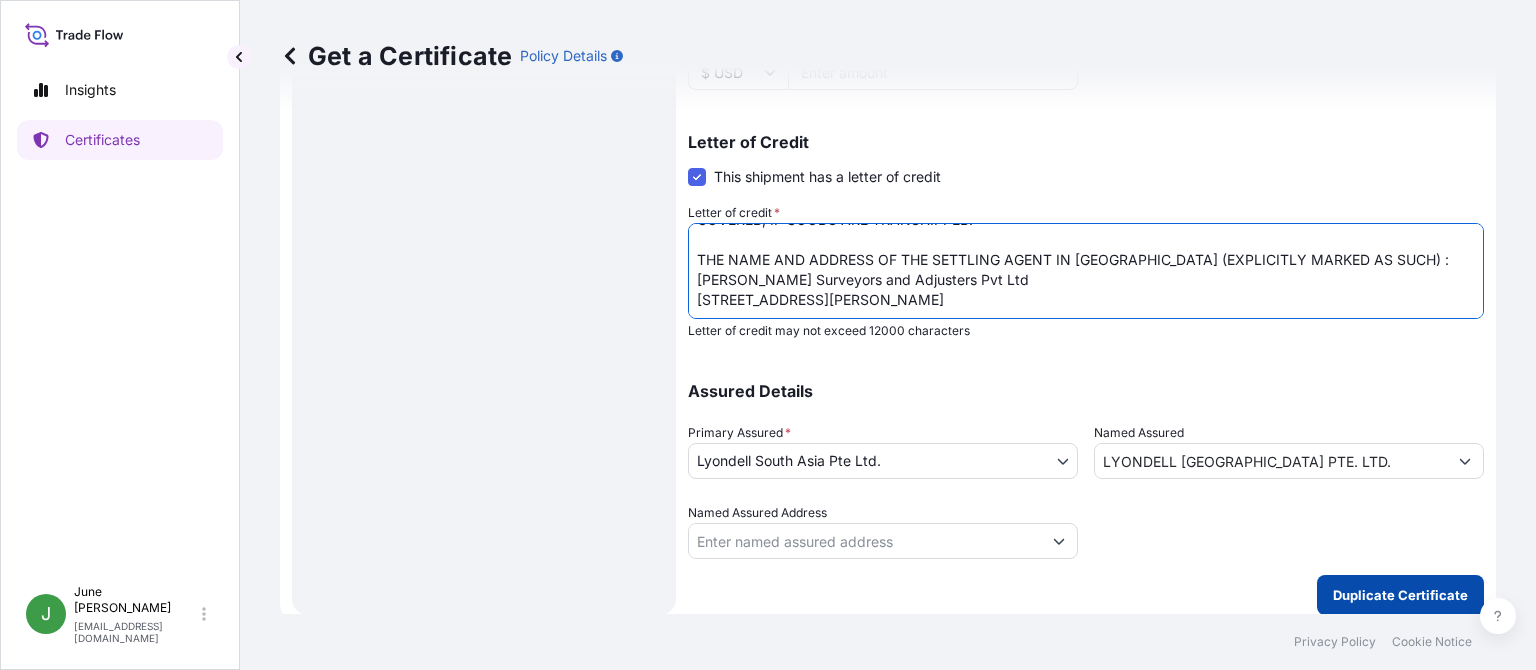 click on "Duplicate Certificate" at bounding box center (1400, 595) 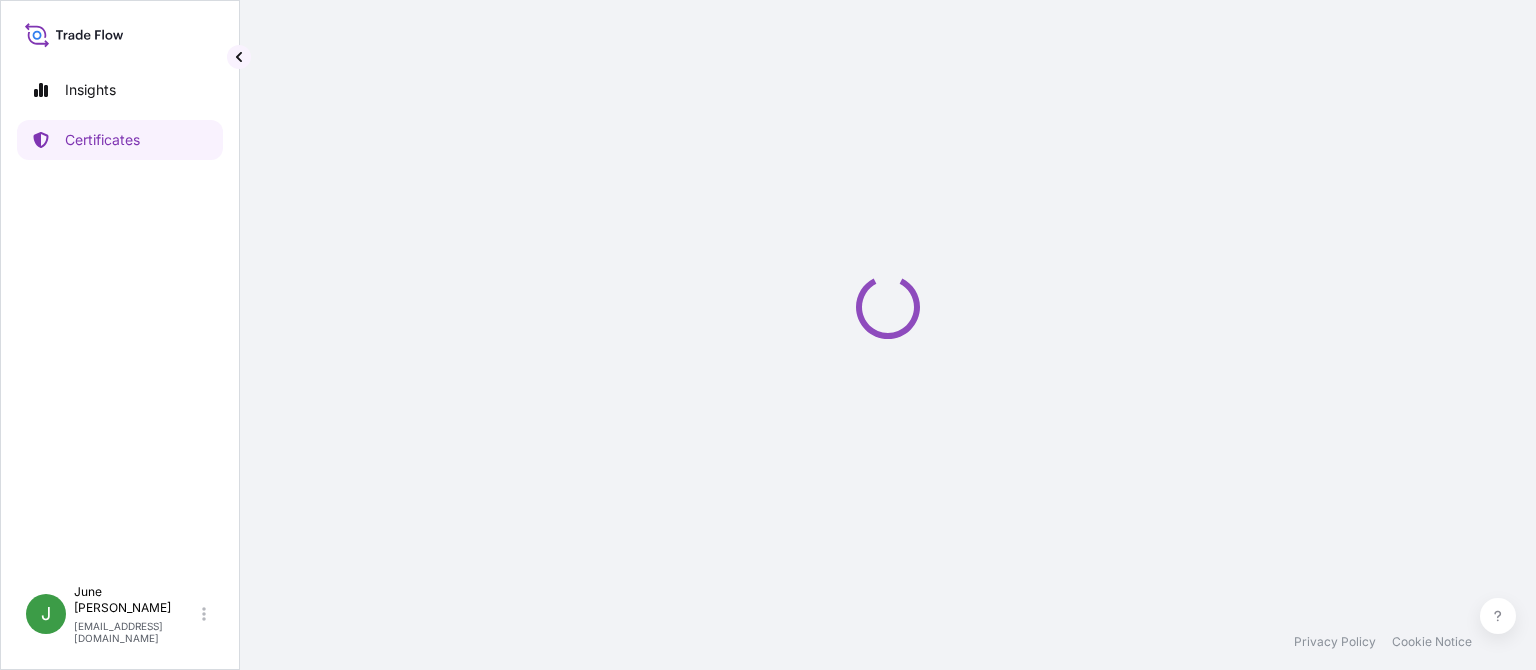scroll, scrollTop: 0, scrollLeft: 0, axis: both 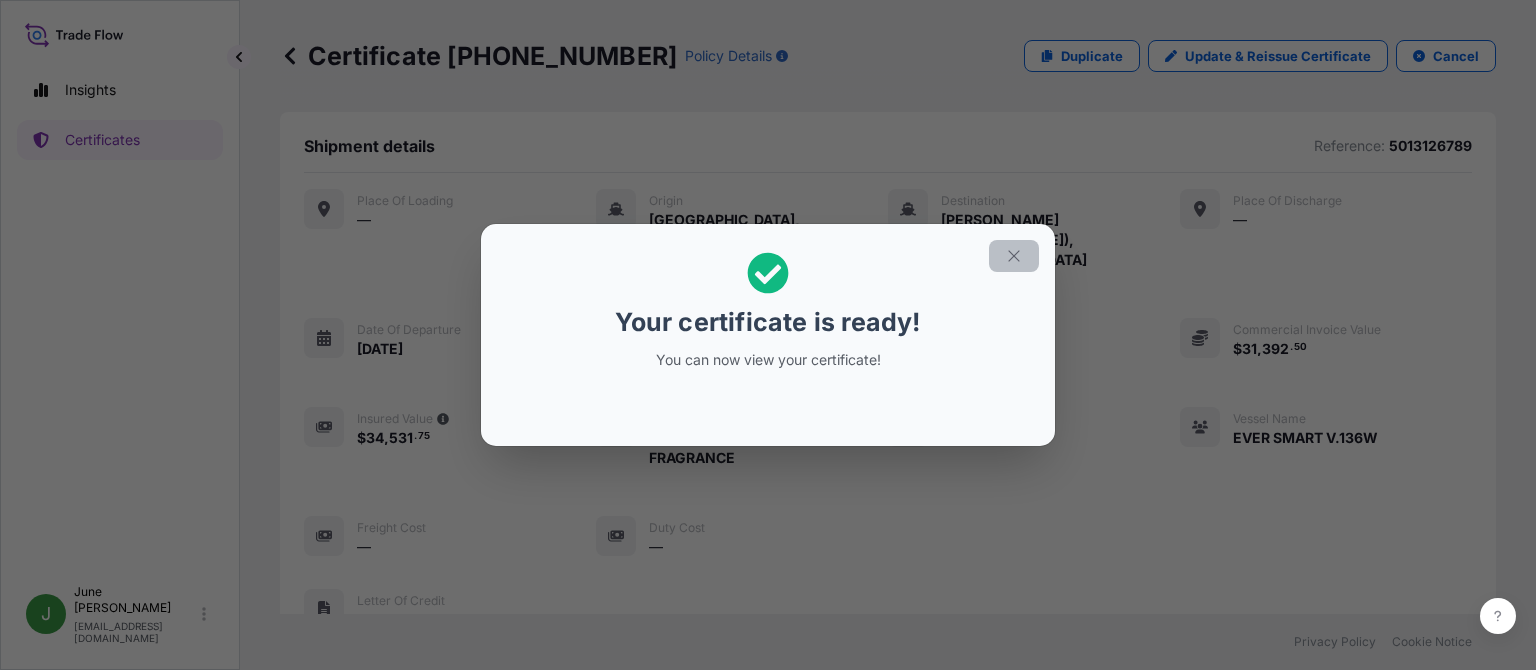 click 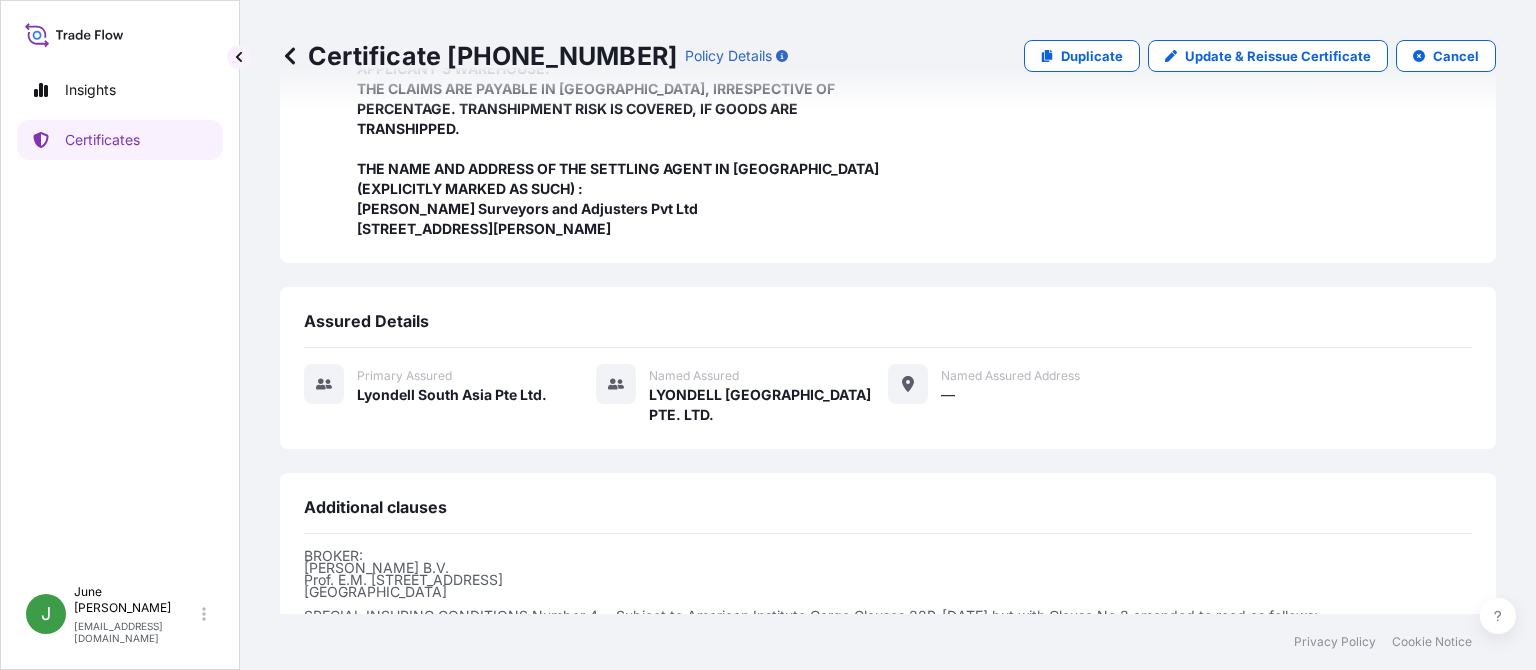 scroll, scrollTop: 921, scrollLeft: 0, axis: vertical 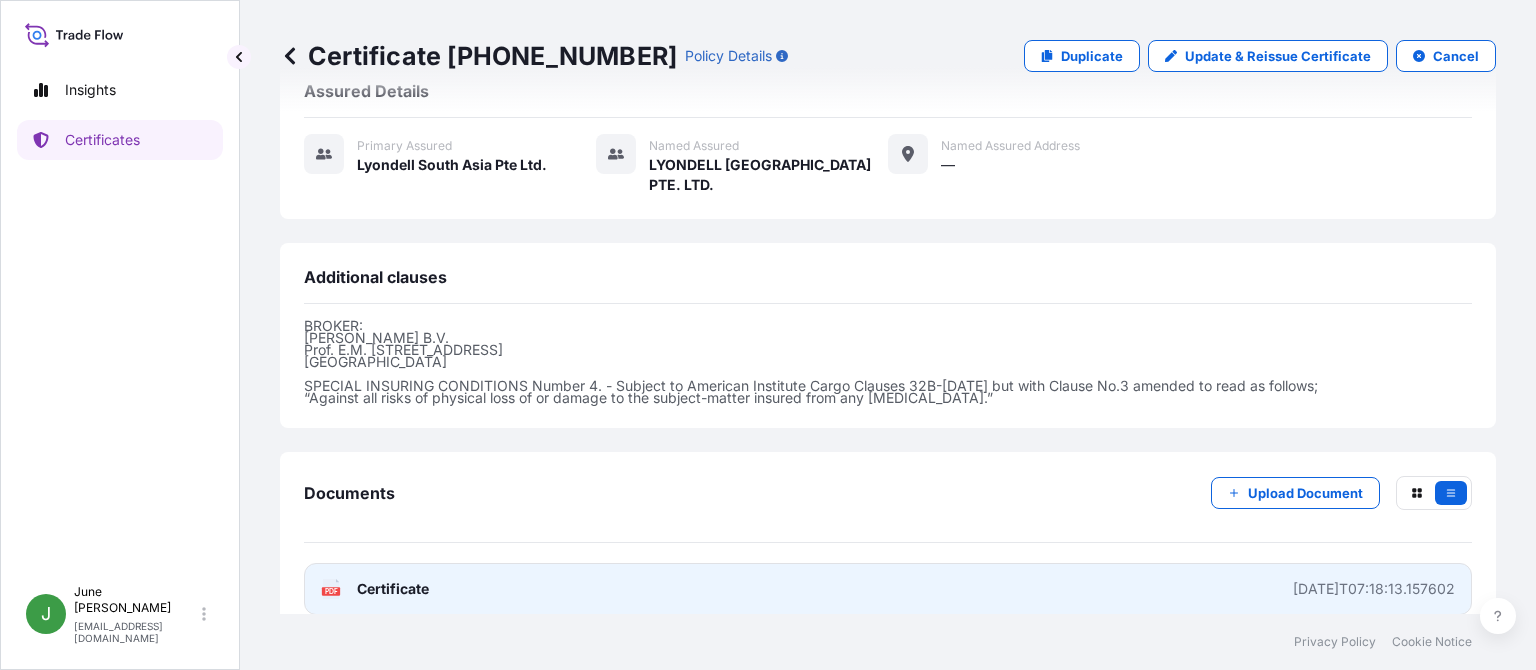click on "Certificate" at bounding box center (393, 589) 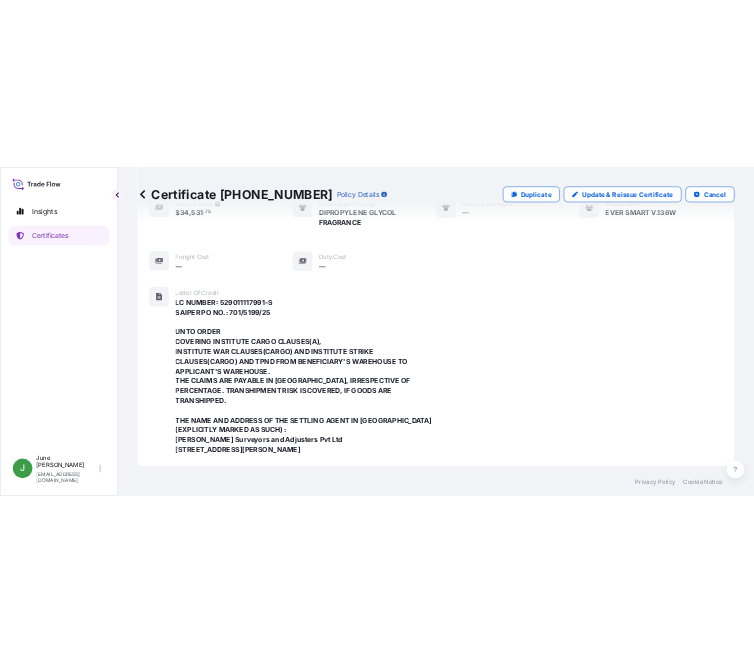 scroll, scrollTop: 0, scrollLeft: 0, axis: both 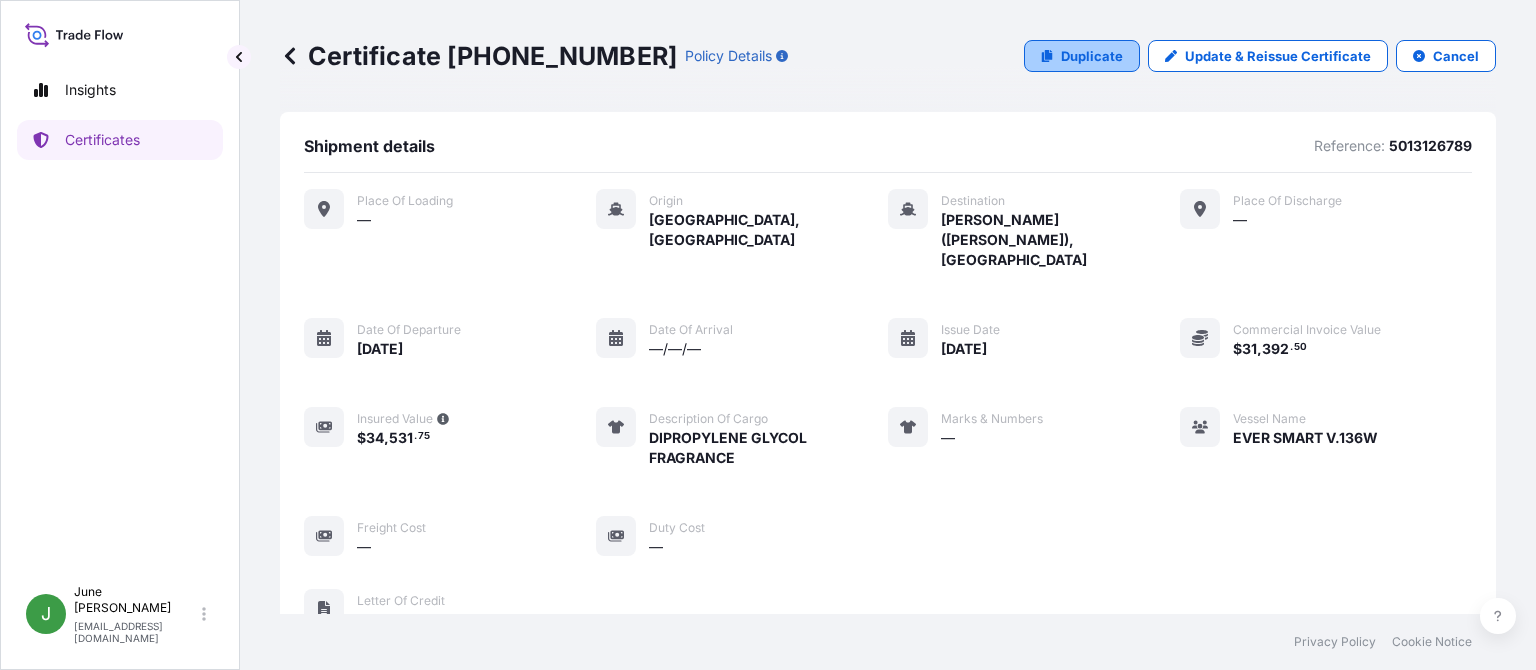click on "Duplicate" at bounding box center [1092, 56] 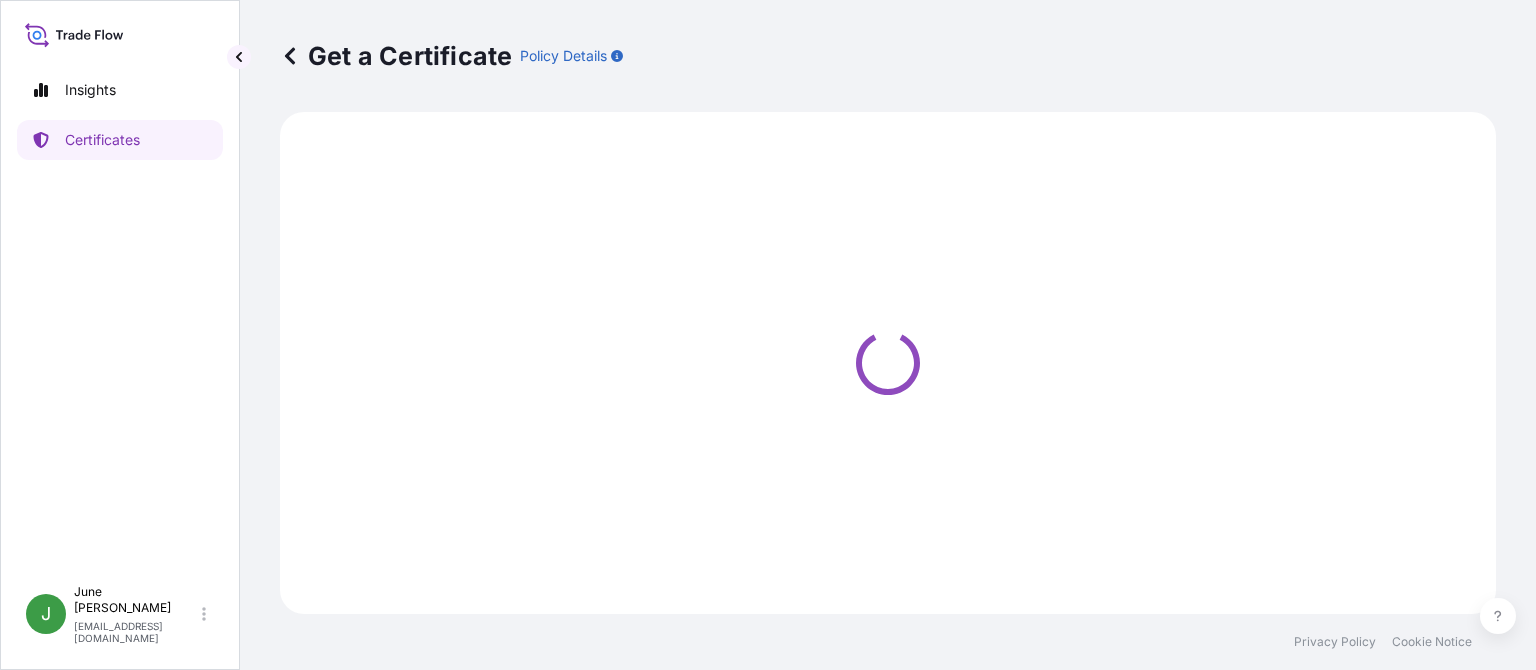 select on "Sea" 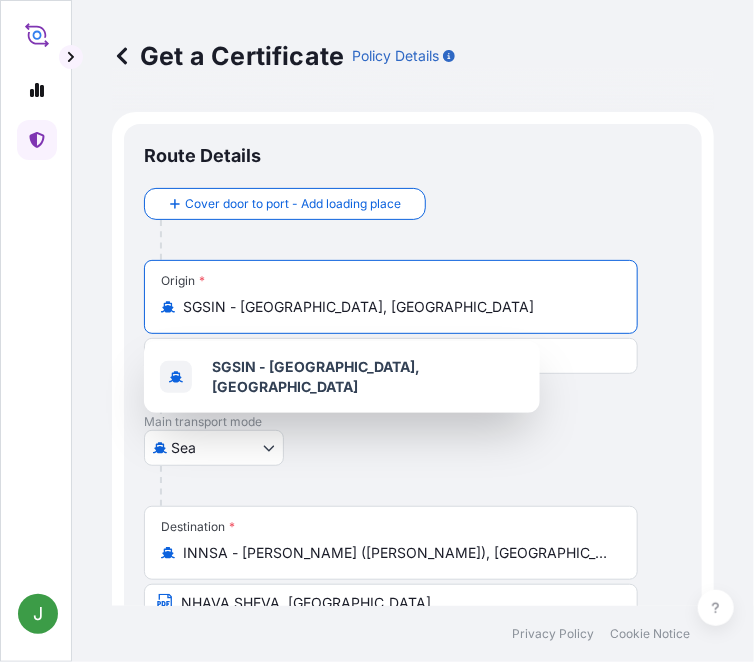 click on "SGSIN - [GEOGRAPHIC_DATA], [GEOGRAPHIC_DATA]" at bounding box center (398, 307) 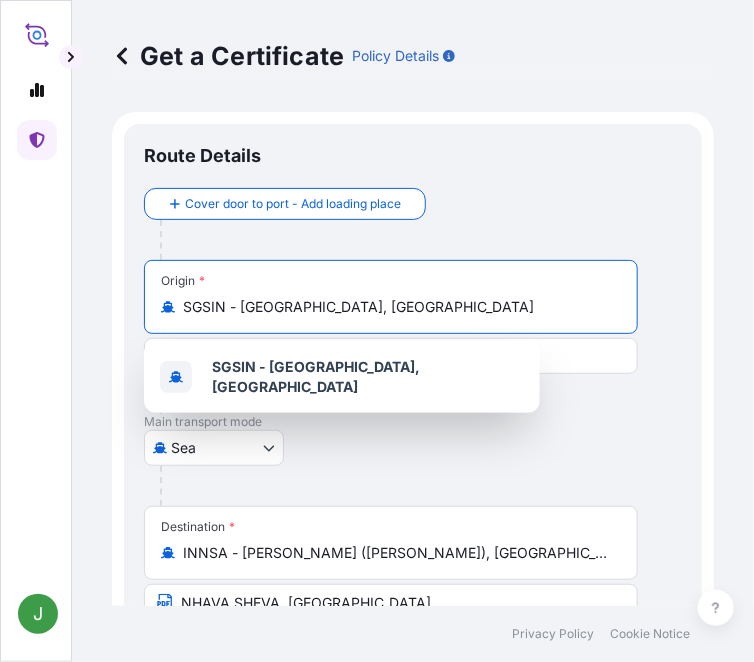 paste on "[GEOGRAPHIC_DATA]" 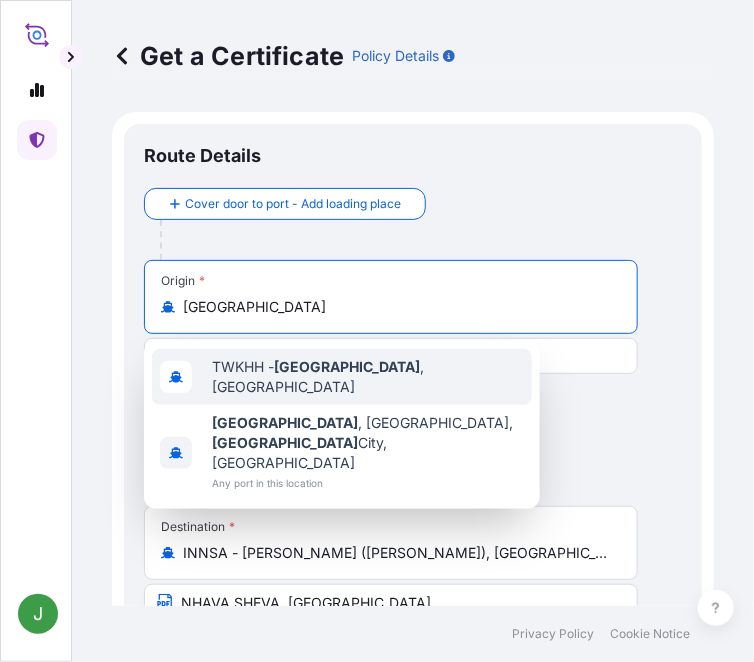 click on "TWKHH -  [GEOGRAPHIC_DATA] , [GEOGRAPHIC_DATA]" at bounding box center [368, 377] 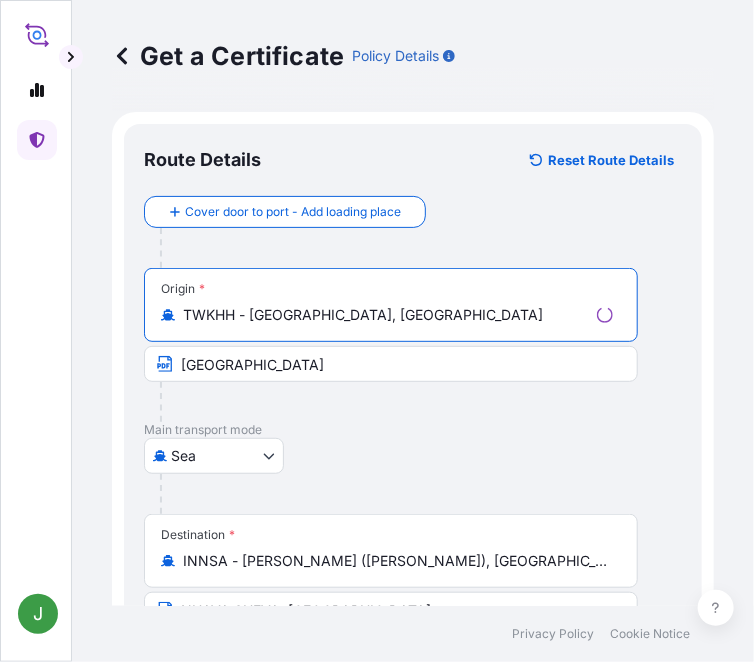type on "TWKHH - [GEOGRAPHIC_DATA], [GEOGRAPHIC_DATA]" 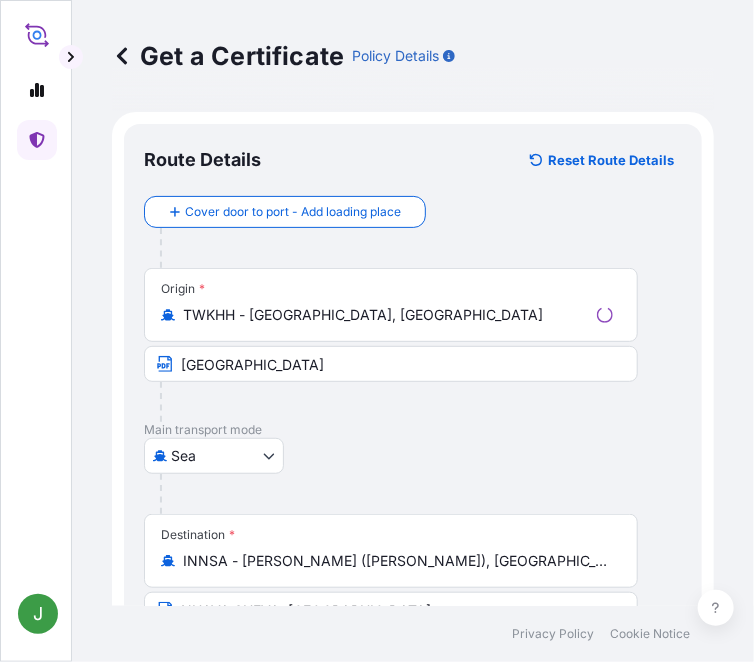 click on "Origin * [GEOGRAPHIC_DATA] - [GEOGRAPHIC_DATA], [GEOGRAPHIC_DATA] [GEOGRAPHIC_DATA]" at bounding box center (413, 345) 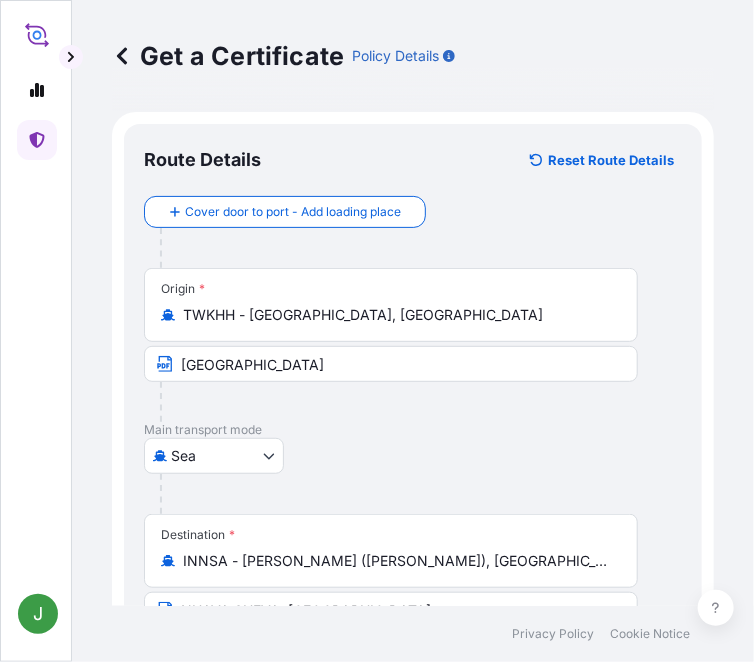 click on "[GEOGRAPHIC_DATA]" at bounding box center (391, 364) 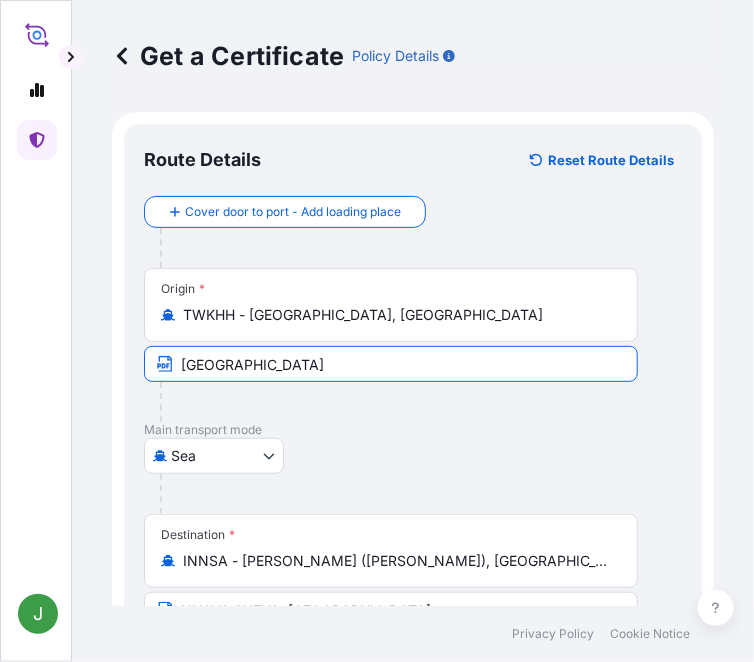 paste on "[GEOGRAPHIC_DATA], [GEOGRAPHIC_DATA]" 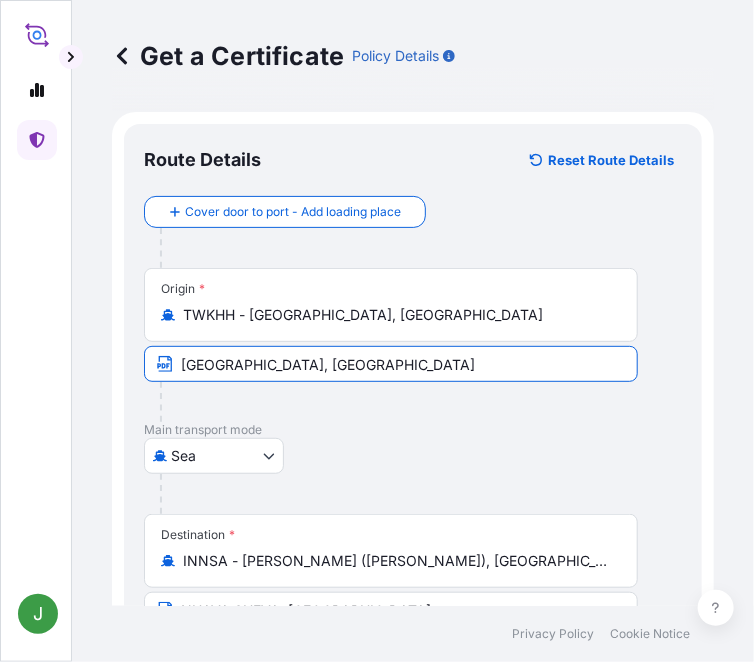 type on "[GEOGRAPHIC_DATA], [GEOGRAPHIC_DATA]" 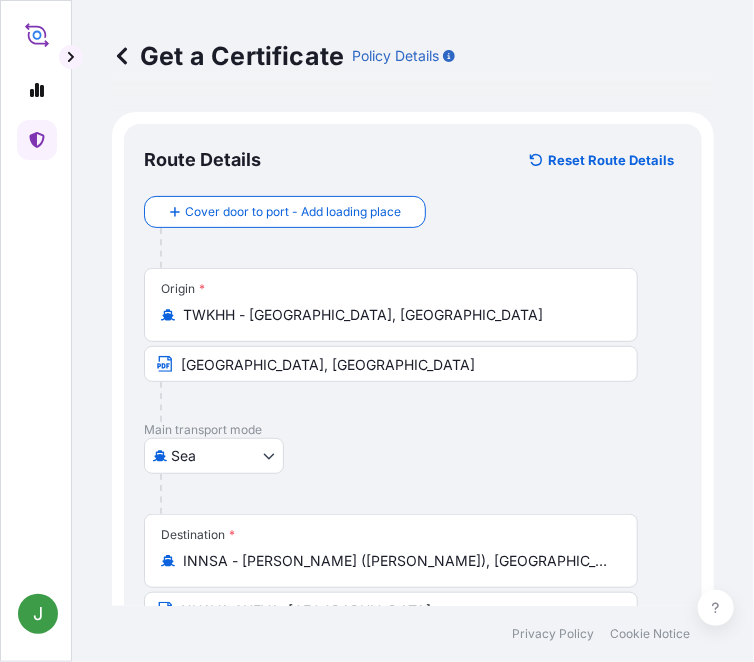 click on "Main transport mode" at bounding box center (413, 430) 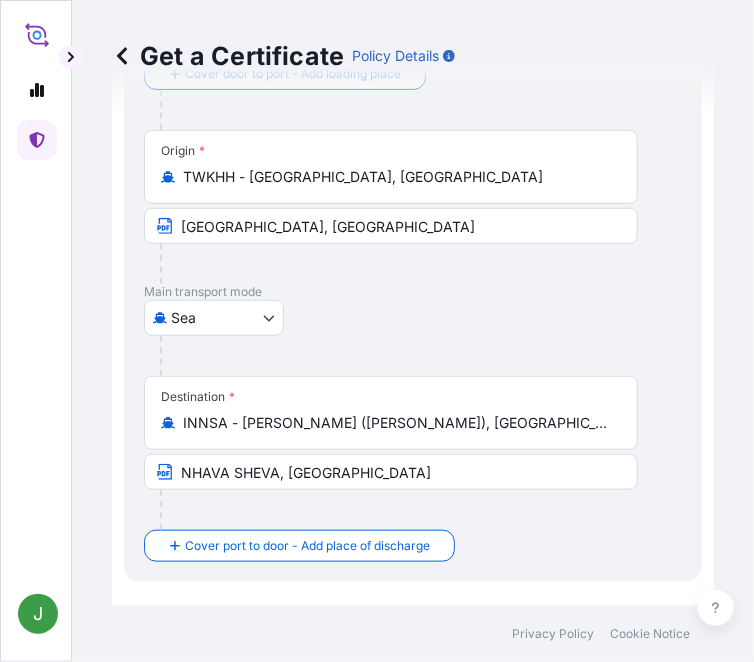 scroll, scrollTop: 0, scrollLeft: 0, axis: both 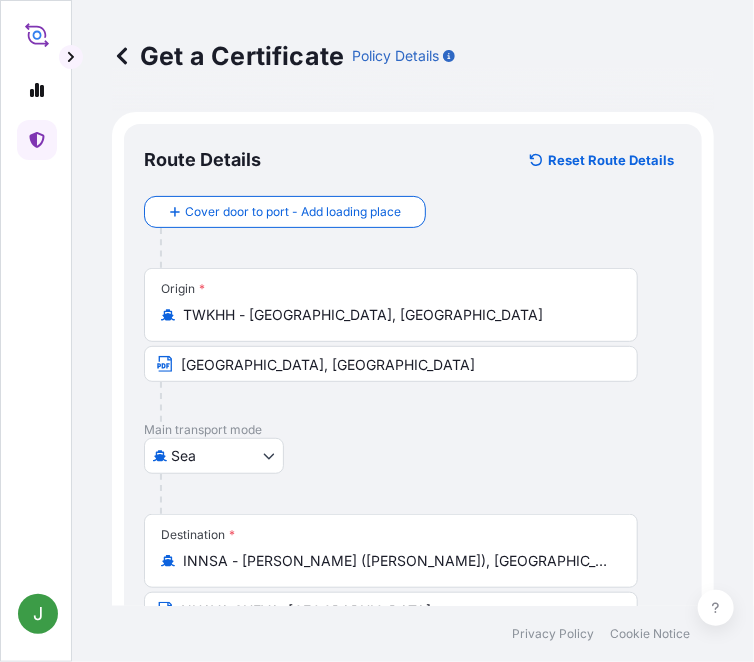 click 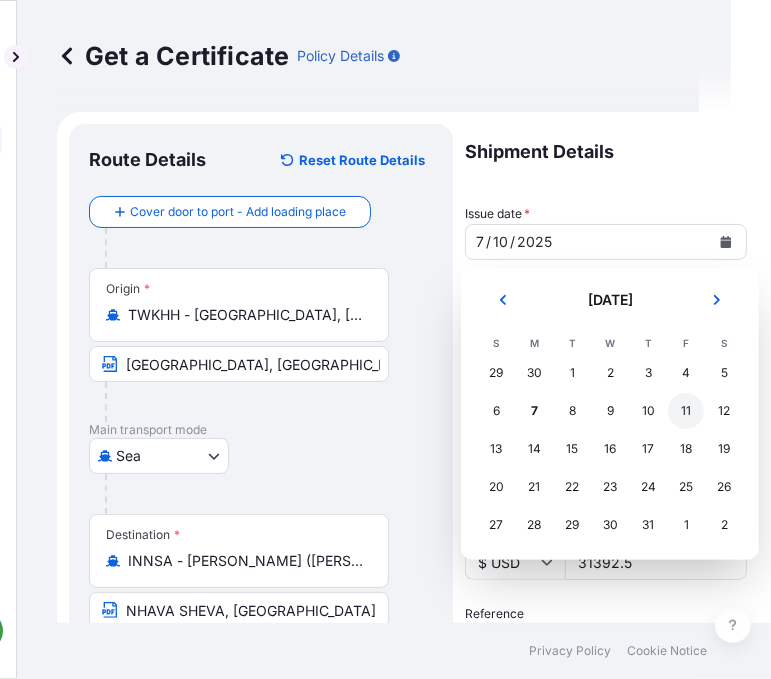 click on "11" at bounding box center [686, 411] 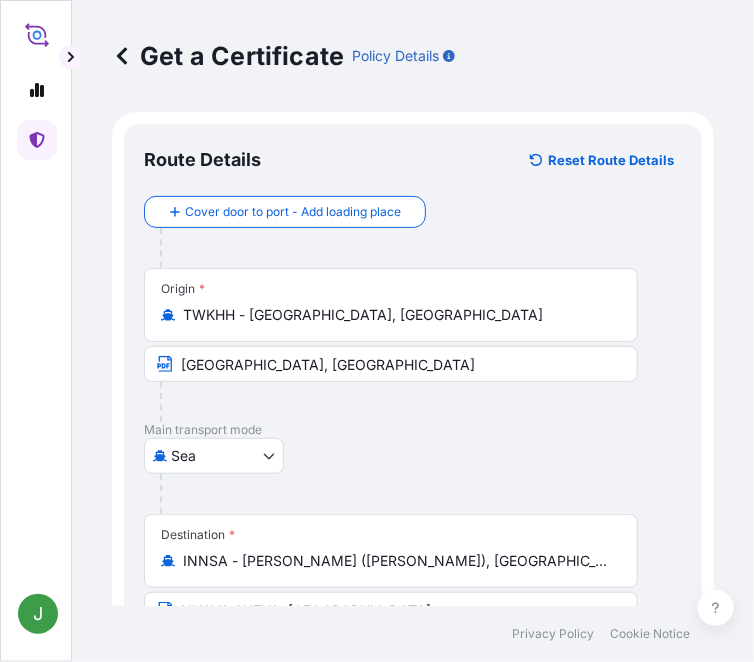 click 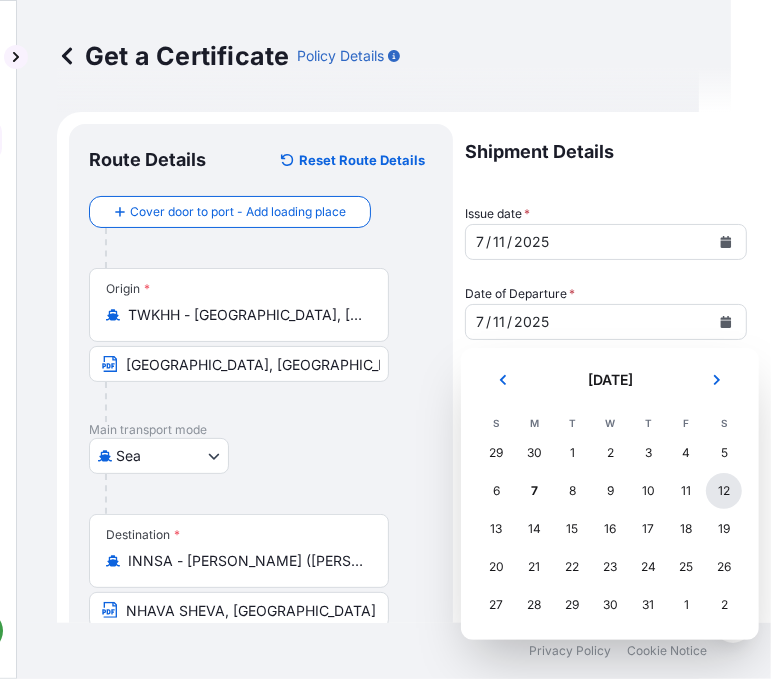 click on "12" at bounding box center (724, 491) 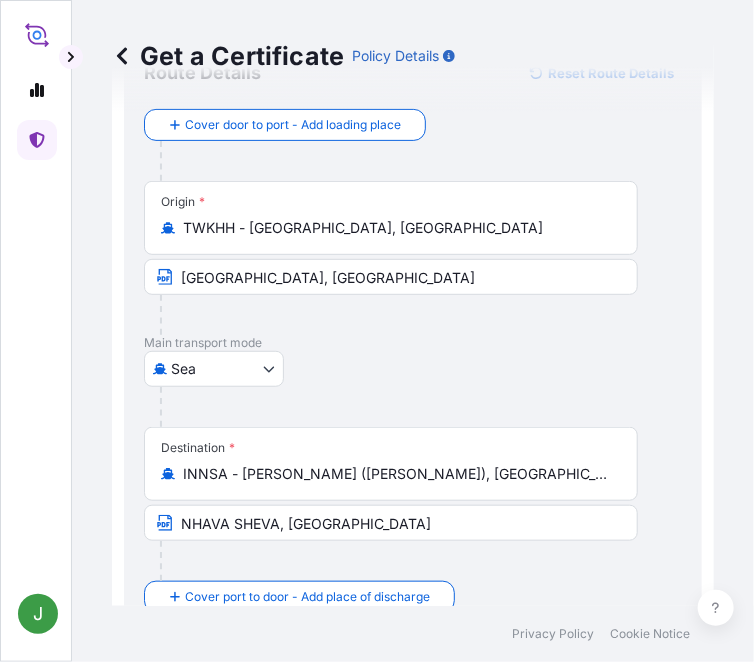 scroll, scrollTop: 89, scrollLeft: 0, axis: vertical 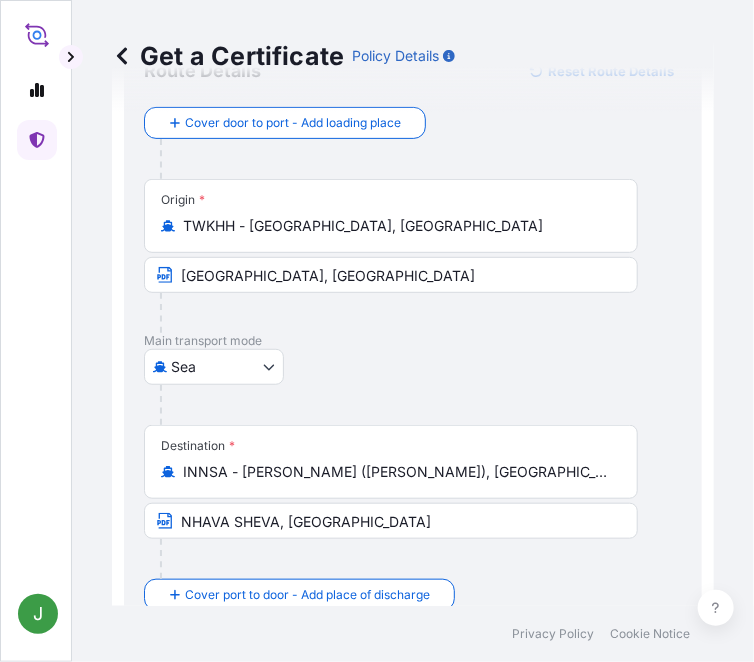 click on "31392.5" at bounding box center [463, 1081] 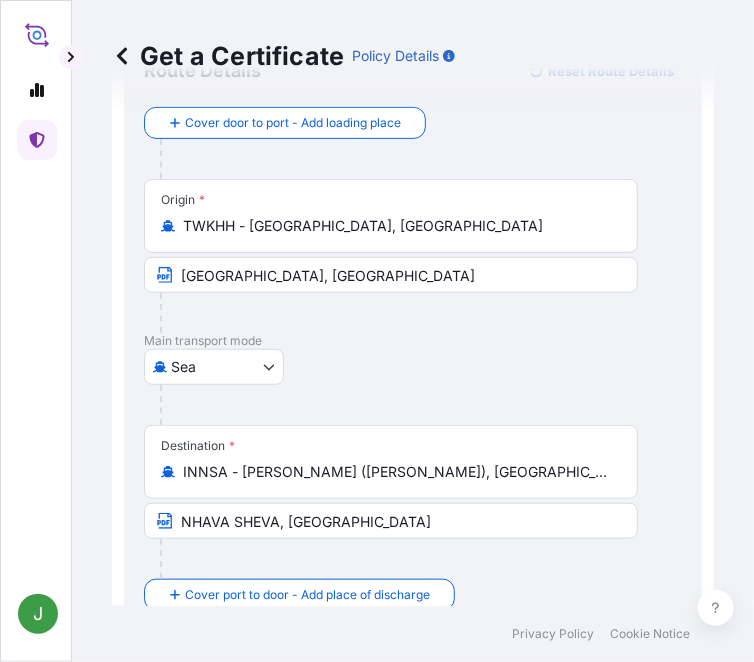 type on "15824" 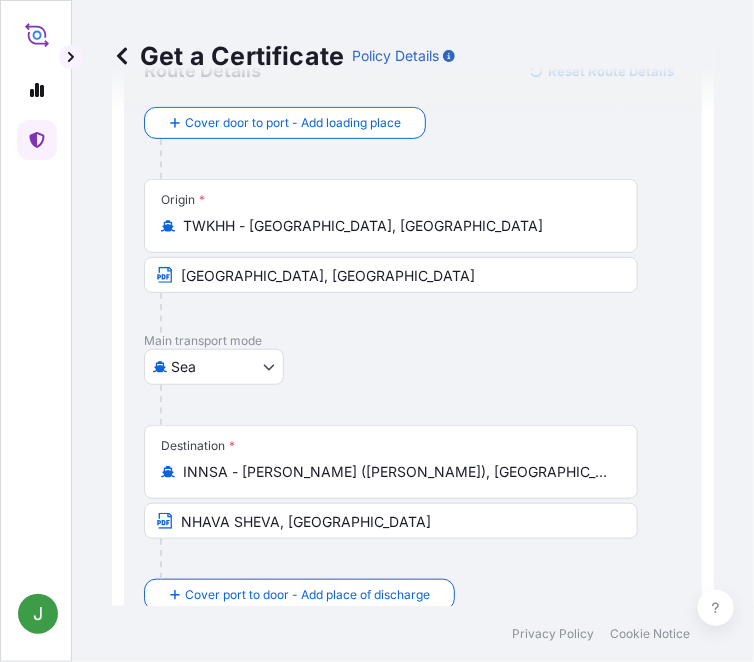 drag, startPoint x: 560, startPoint y: 550, endPoint x: 455, endPoint y: 549, distance: 105.00476 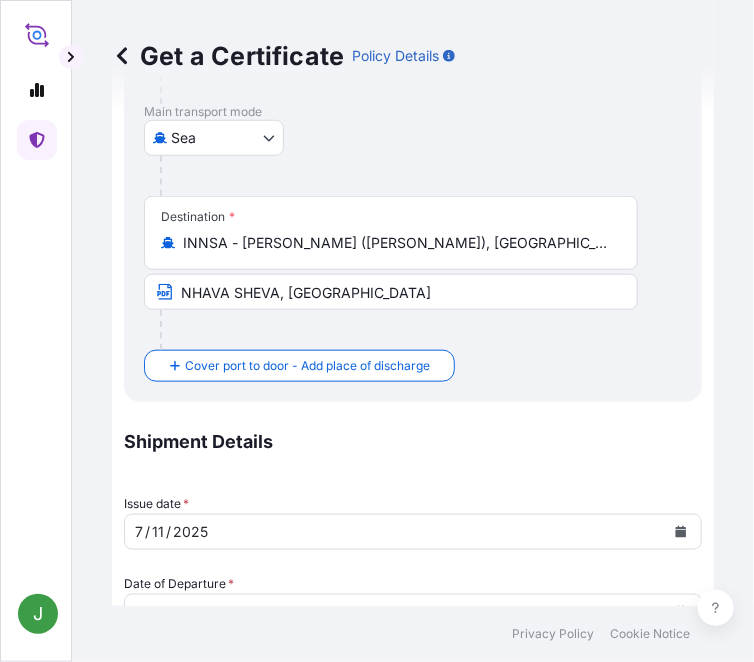 scroll, scrollTop: 319, scrollLeft: 0, axis: vertical 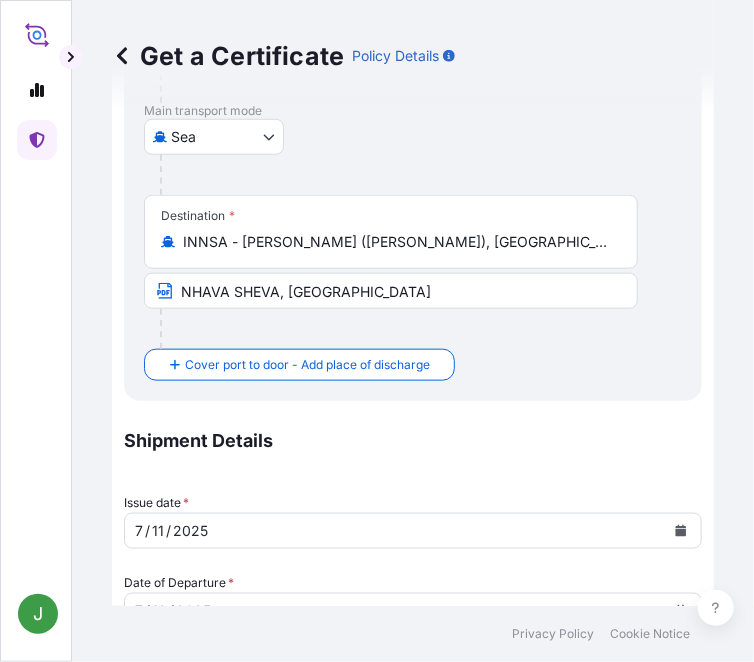 type on "5013144401" 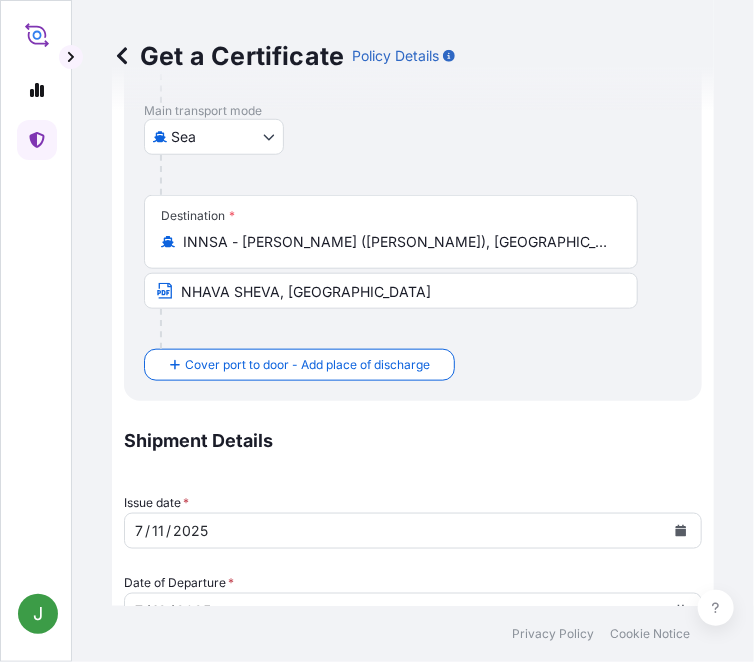 drag, startPoint x: 562, startPoint y: 429, endPoint x: 464, endPoint y: 401, distance: 101.92154 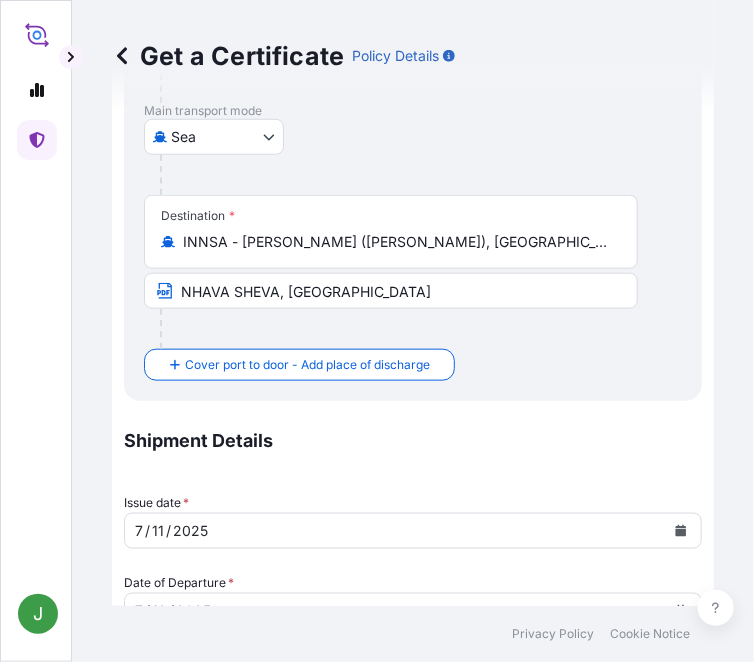 paste on "[MEDICAL_DATA] INDUSTRIAL" 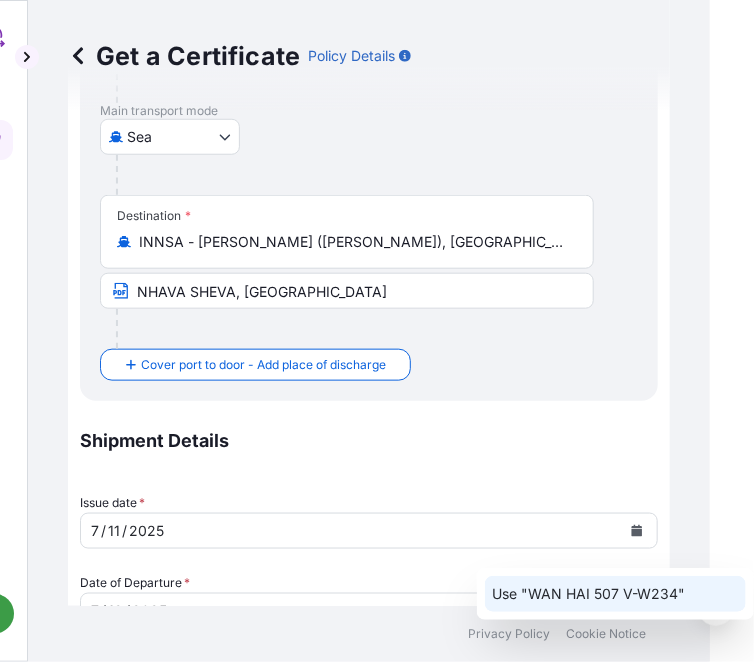 click on "Use "WAN HAI 507 V-W234"" 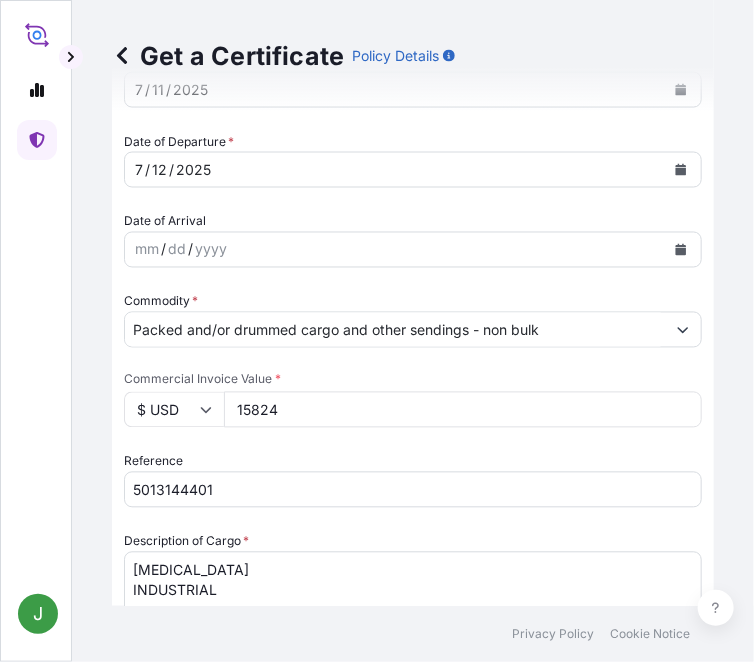 scroll, scrollTop: 766, scrollLeft: 0, axis: vertical 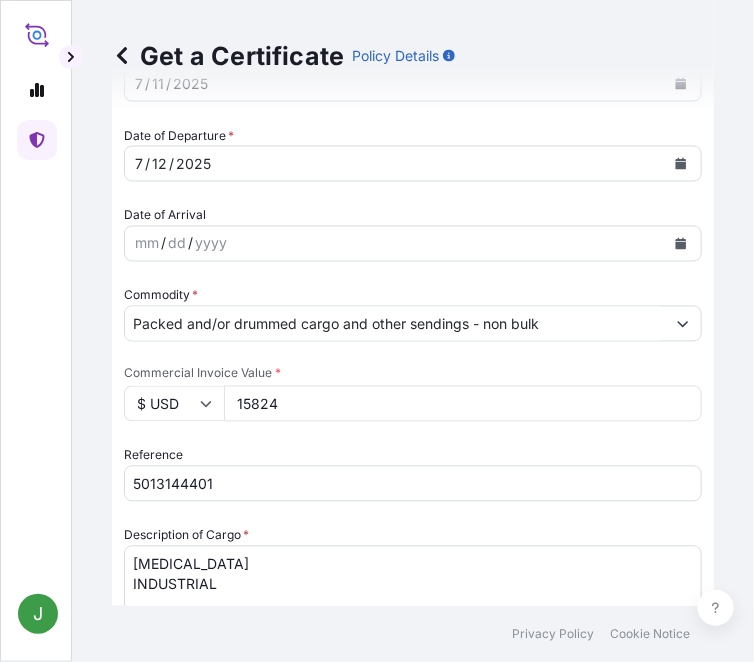 type on "WAN HAI 507 V-W234" 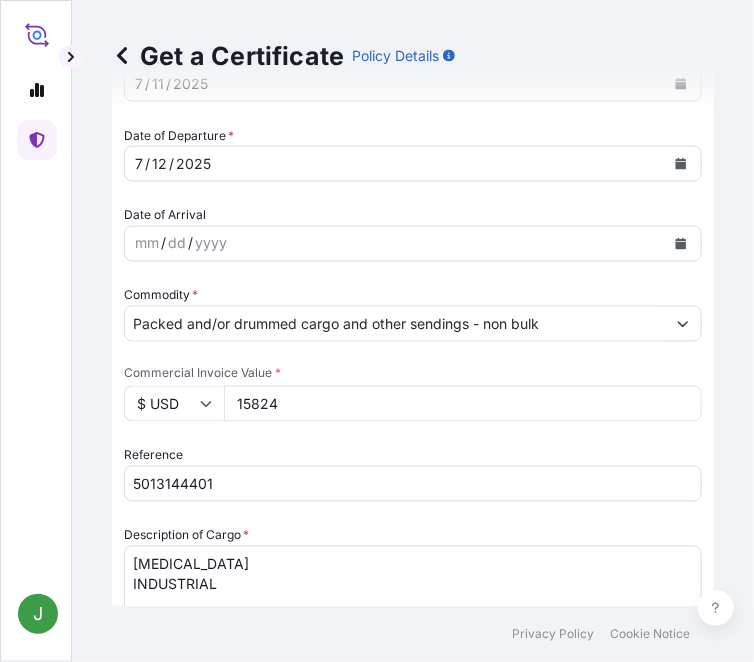 drag, startPoint x: 564, startPoint y: 549, endPoint x: 667, endPoint y: 548, distance: 103.00485 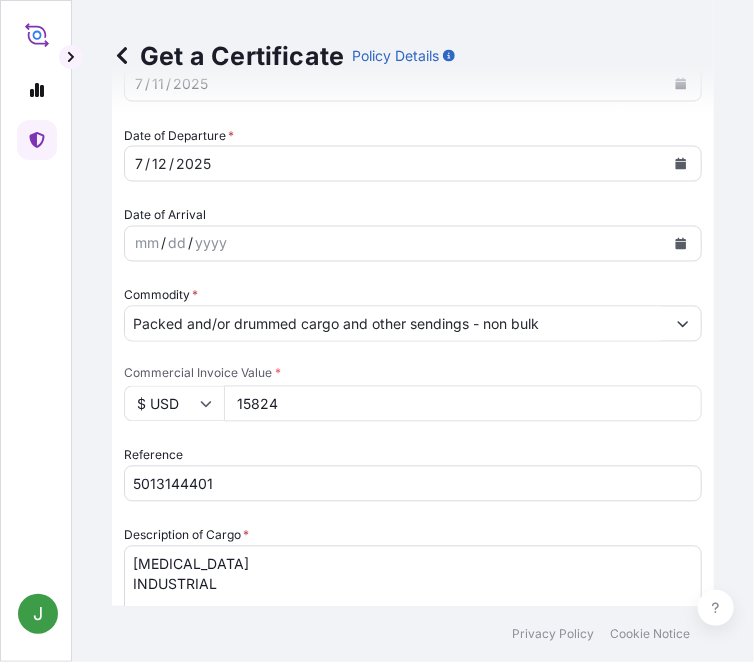 click on "LC NUMBER: 529011117991-S
SAIPER PO NO.: 701/5199/25
UNTO ORDER
COVERING INSTITUTE CARGO CLAUSES(A),
INSTITUTE WAR CLAUSES(CARGO) AND INSTITUTE STRIKE CLAUSES(CARGO) AND TPND FROM BENEFICIARY'S WAREHOUSE TO APPLICANT'S WAREHOUSE.
THE CLAIMS ARE PAYABLE IN [GEOGRAPHIC_DATA], IRRESPECTIVE OF PERCENTAGE. TRANSHIPMENT RISK IS COVERED, IF GOODS ARE TRANSHIPPED.
THE NAME AND ADDRESS OF THE SETTLING AGENT IN [GEOGRAPHIC_DATA] (EXPLICITLY MARKED AS SUCH) :
[PERSON_NAME] Surveyors and Adjusters Pvt Ltd
[STREET_ADDRESS][PERSON_NAME]" at bounding box center (413, 1187) 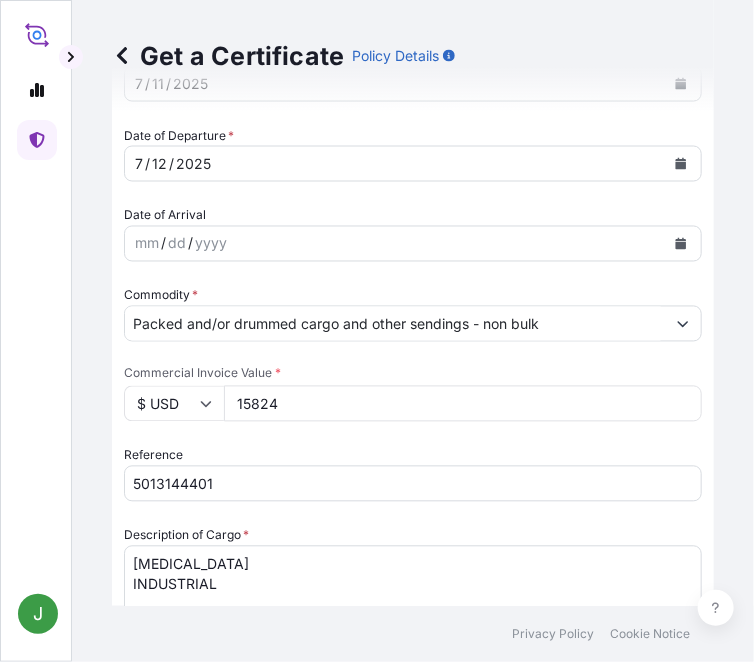 paste on "287" 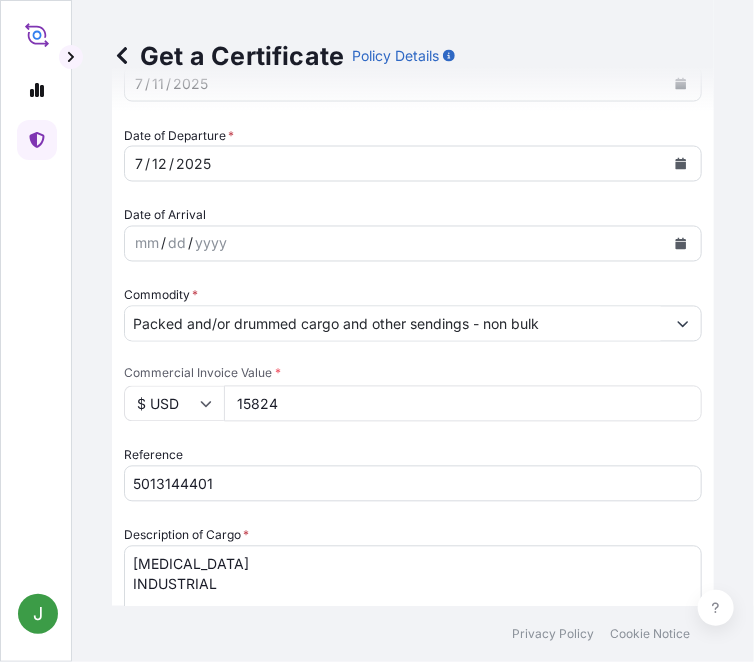 click on "LC NUMBER: 529011117991-S
SAIPER PO NO.: 701/5199/25
UNTO ORDER
COVERING INSTITUTE CARGO CLAUSES(A),
INSTITUTE WAR CLAUSES(CARGO) AND INSTITUTE STRIKE CLAUSES(CARGO) AND TPND FROM BENEFICIARY'S WAREHOUSE TO APPLICANT'S WAREHOUSE.
THE CLAIMS ARE PAYABLE IN [GEOGRAPHIC_DATA], IRRESPECTIVE OF PERCENTAGE. TRANSHIPMENT RISK IS COVERED, IF GOODS ARE TRANSHIPPED.
THE NAME AND ADDRESS OF THE SETTLING AGENT IN [GEOGRAPHIC_DATA] (EXPLICITLY MARKED AS SUCH) :
[PERSON_NAME] Surveyors and Adjusters Pvt Ltd
[STREET_ADDRESS][PERSON_NAME]" at bounding box center [413, 1187] 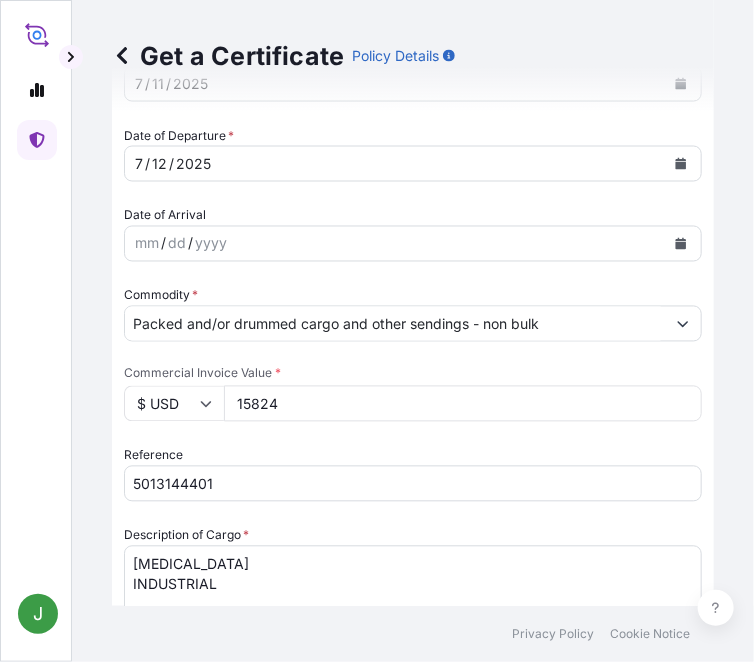 paste on "215(2824-L)" 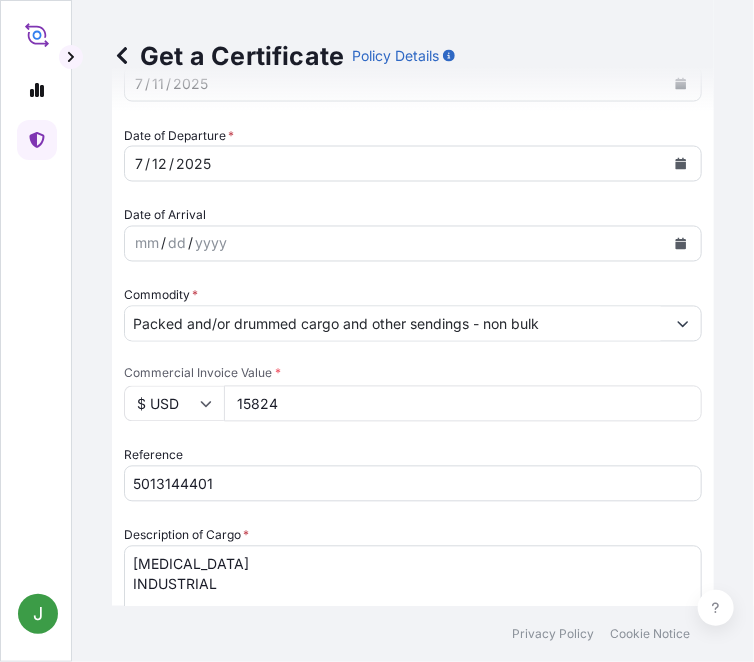 scroll, scrollTop: 70, scrollLeft: 0, axis: vertical 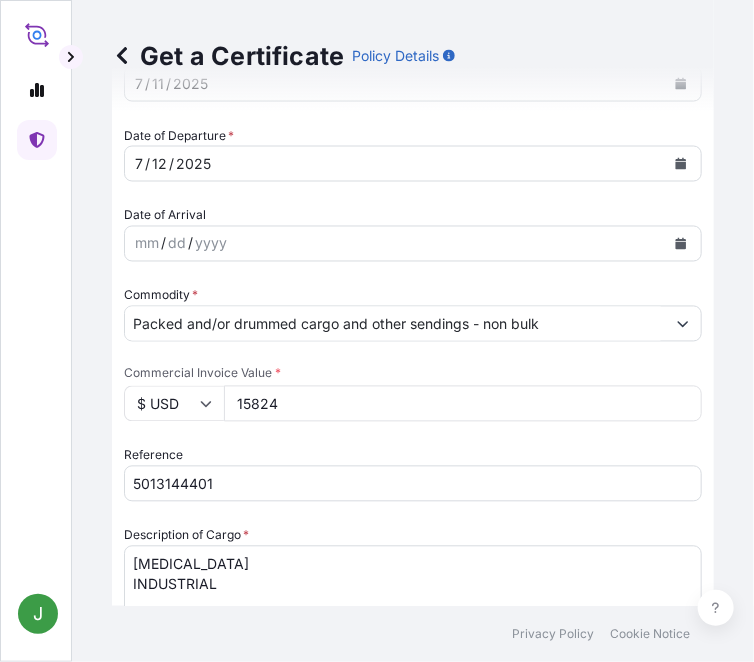 type on "LC NUMBER: 529011117287-S
SAIPER PO NO.: 701/5215(2824-L)/25
UNTO ORDER
COVERING INSTITUTE CARGO CLAUSES(A),
INSTITUTE WAR CLAUSES(CARGO) AND INSTITUTE STRIKE CLAUSES(CARGO) AND TPND FROM BENEFICIARY'S WAREHOUSE TO APPLICANT'S WAREHOUSE.
THE CLAIMS ARE PAYABLE IN [GEOGRAPHIC_DATA], IRRESPECTIVE OF PERCENTAGE. TRANSHIPMENT RISK IS COVERED, IF GOODS ARE TRANSHIPPED.
THE NAME AND ADDRESS OF THE SETTLING AGENT IN [GEOGRAPHIC_DATA] (EXPLICITLY MARKED AS SUCH) :
[PERSON_NAME] Surveyors and Adjusters Pvt Ltd
[STREET_ADDRESS][PERSON_NAME]" 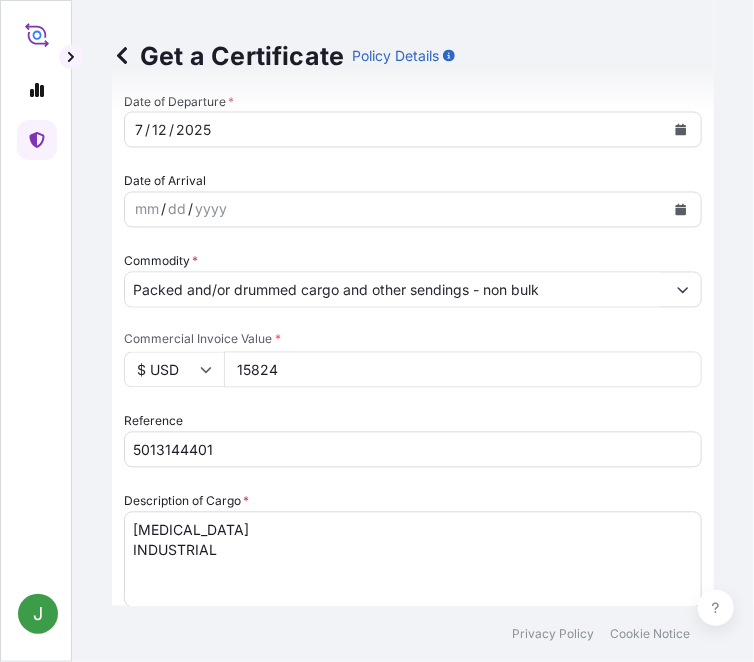 scroll, scrollTop: 801, scrollLeft: 0, axis: vertical 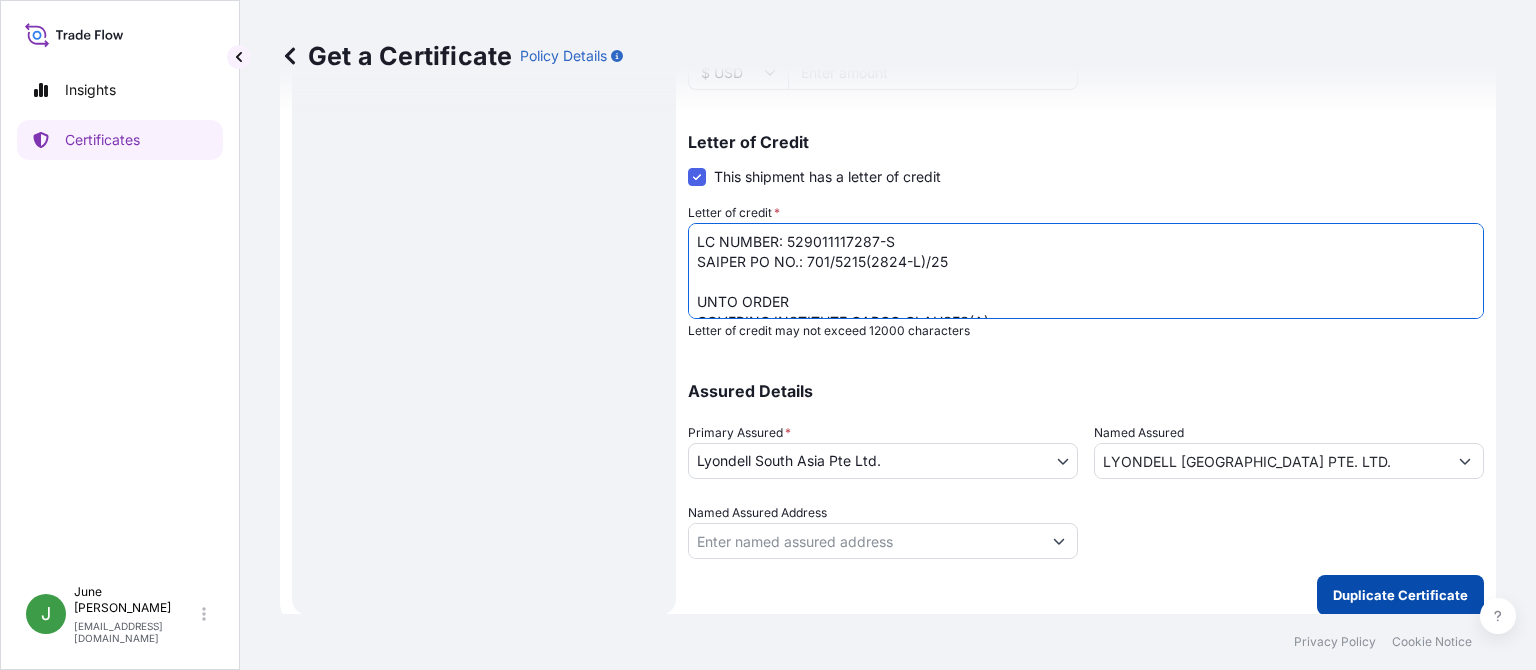 click on "Duplicate Certificate" at bounding box center (1400, 595) 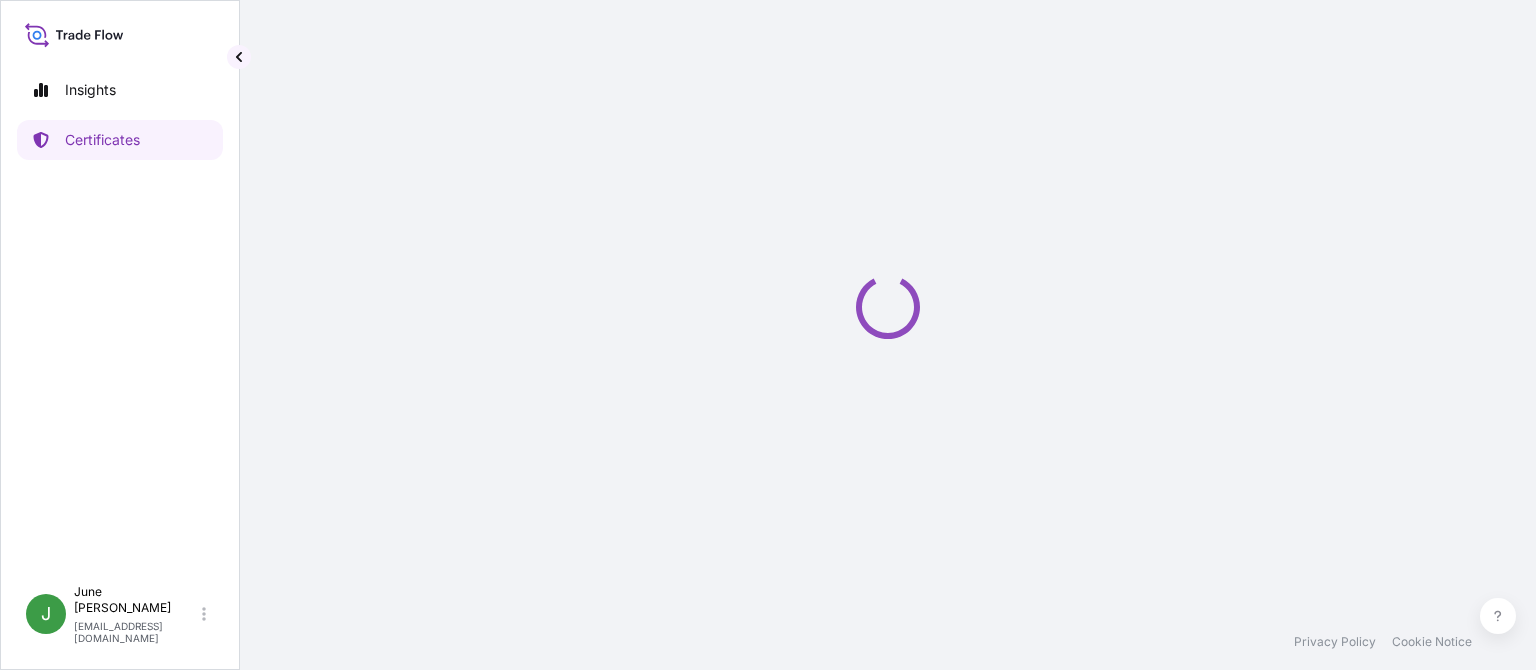 scroll, scrollTop: 0, scrollLeft: 0, axis: both 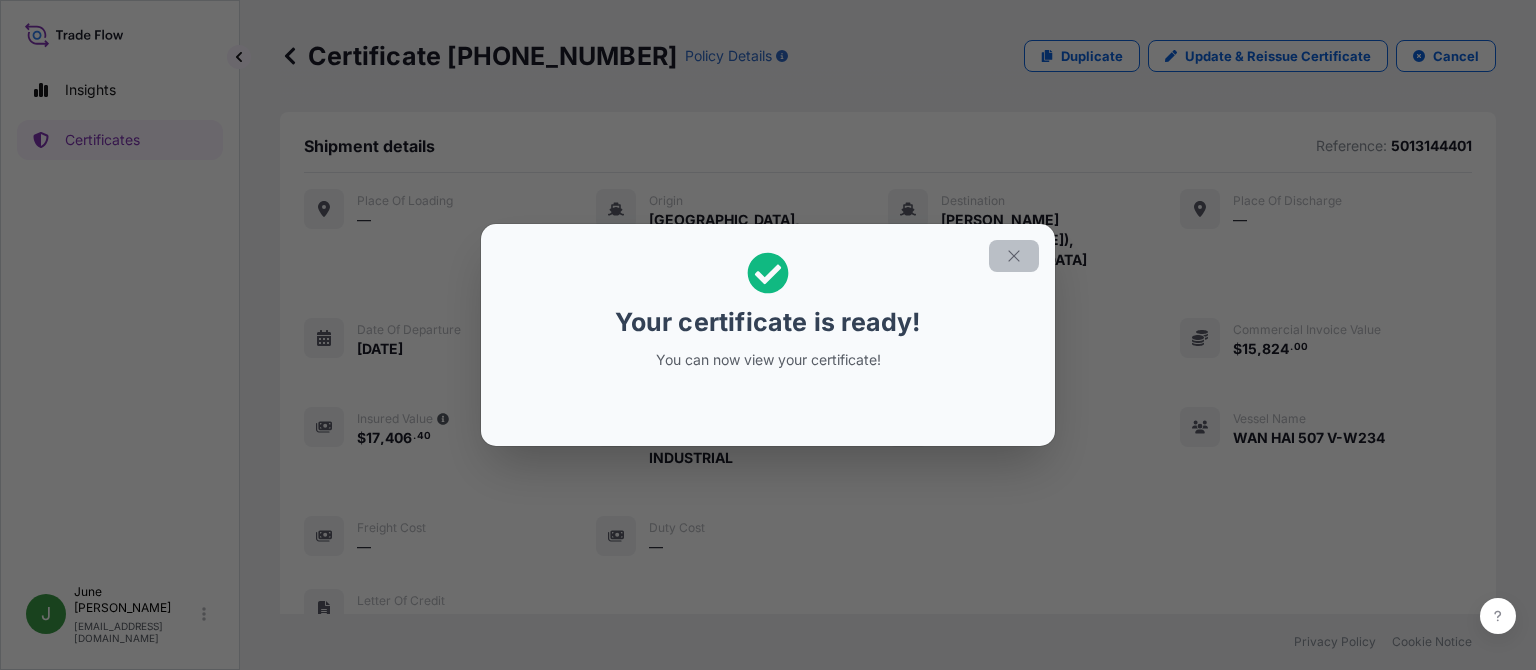 click 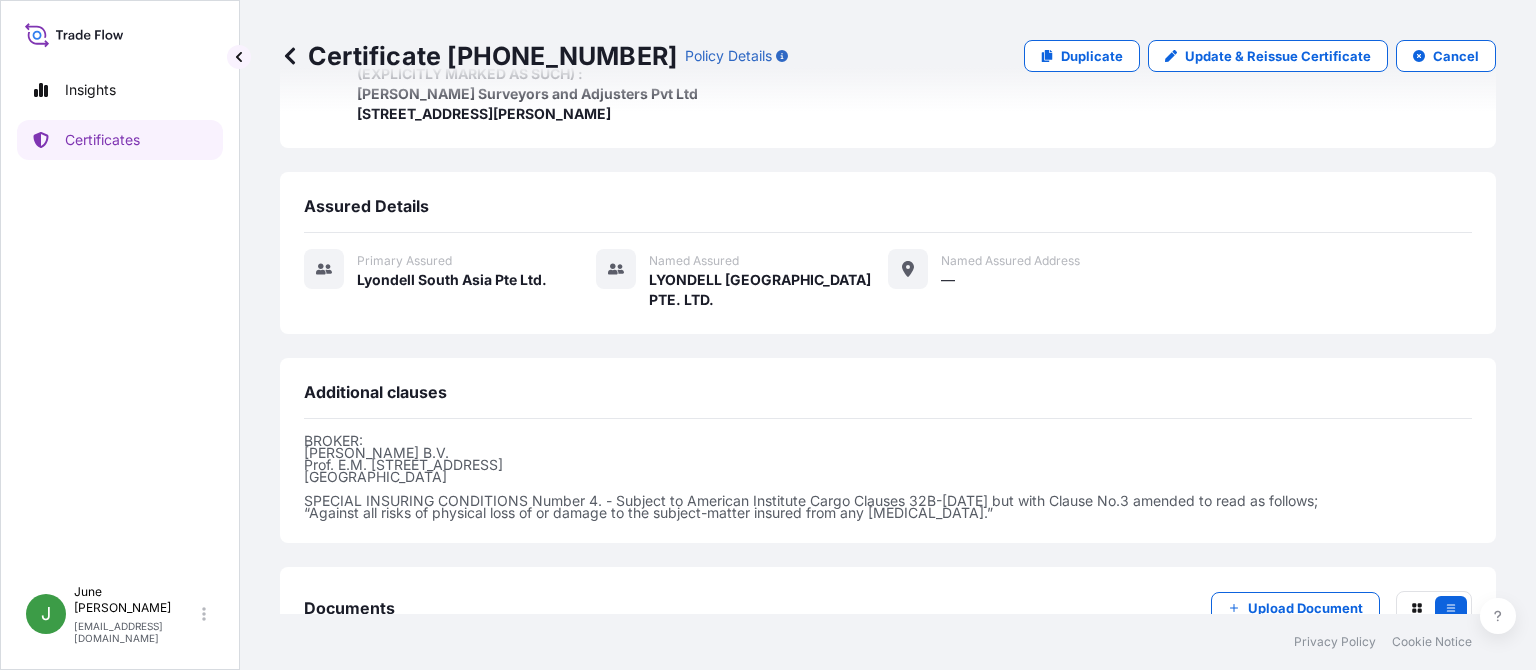 scroll, scrollTop: 921, scrollLeft: 0, axis: vertical 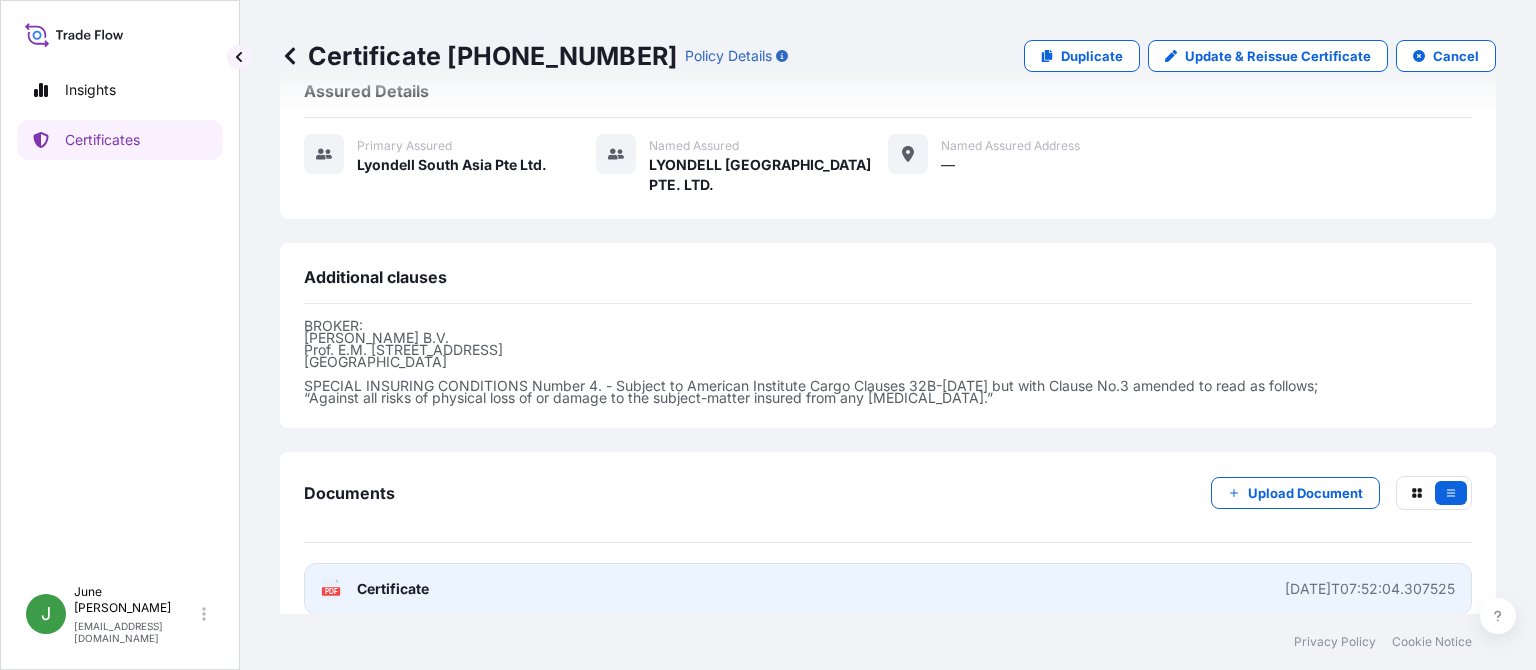 click on "Certificate" at bounding box center (393, 589) 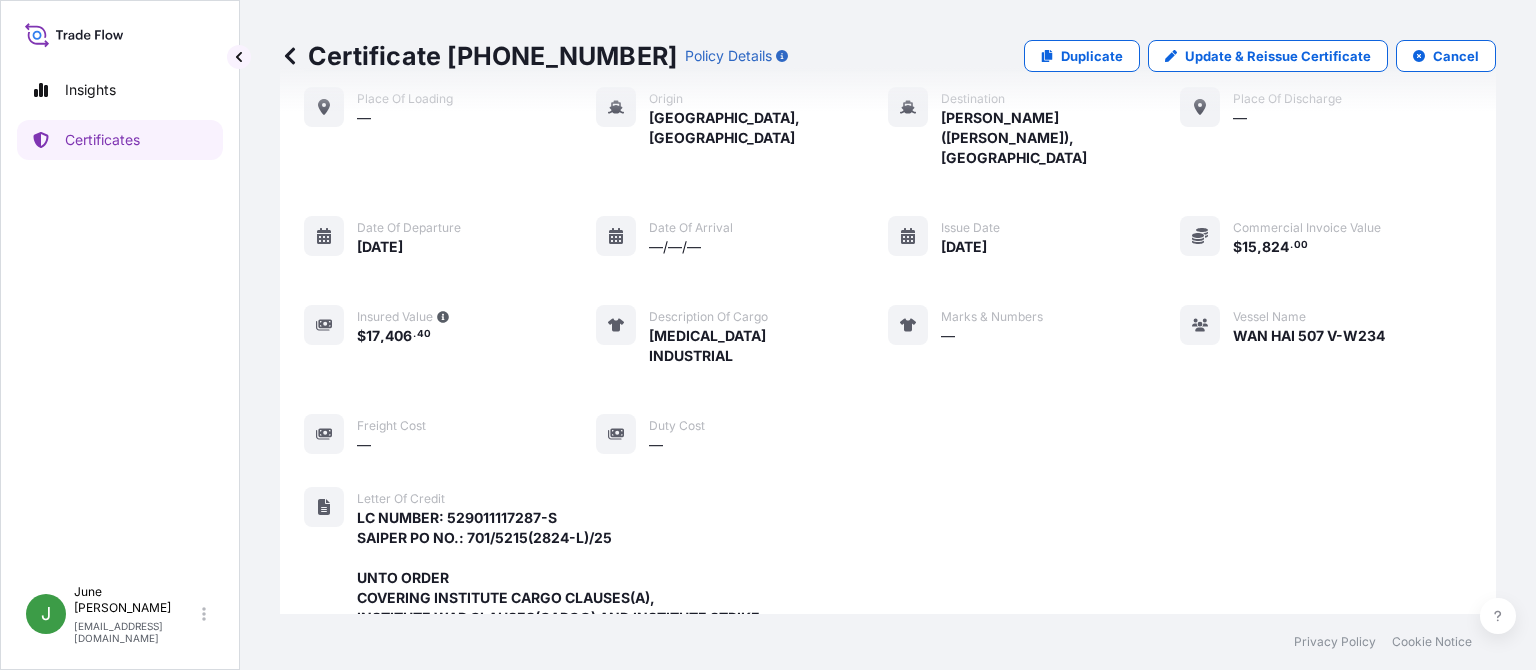 scroll, scrollTop: 0, scrollLeft: 0, axis: both 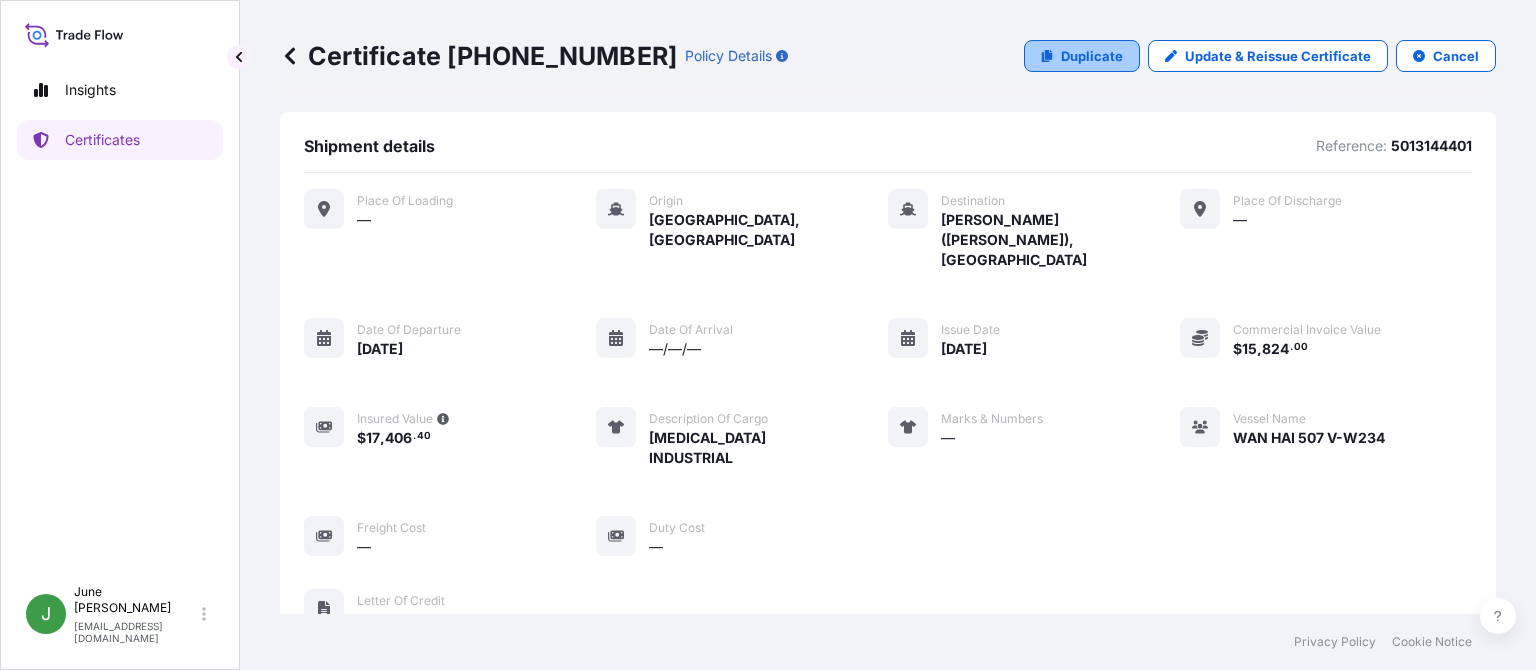 click on "Duplicate" at bounding box center [1092, 56] 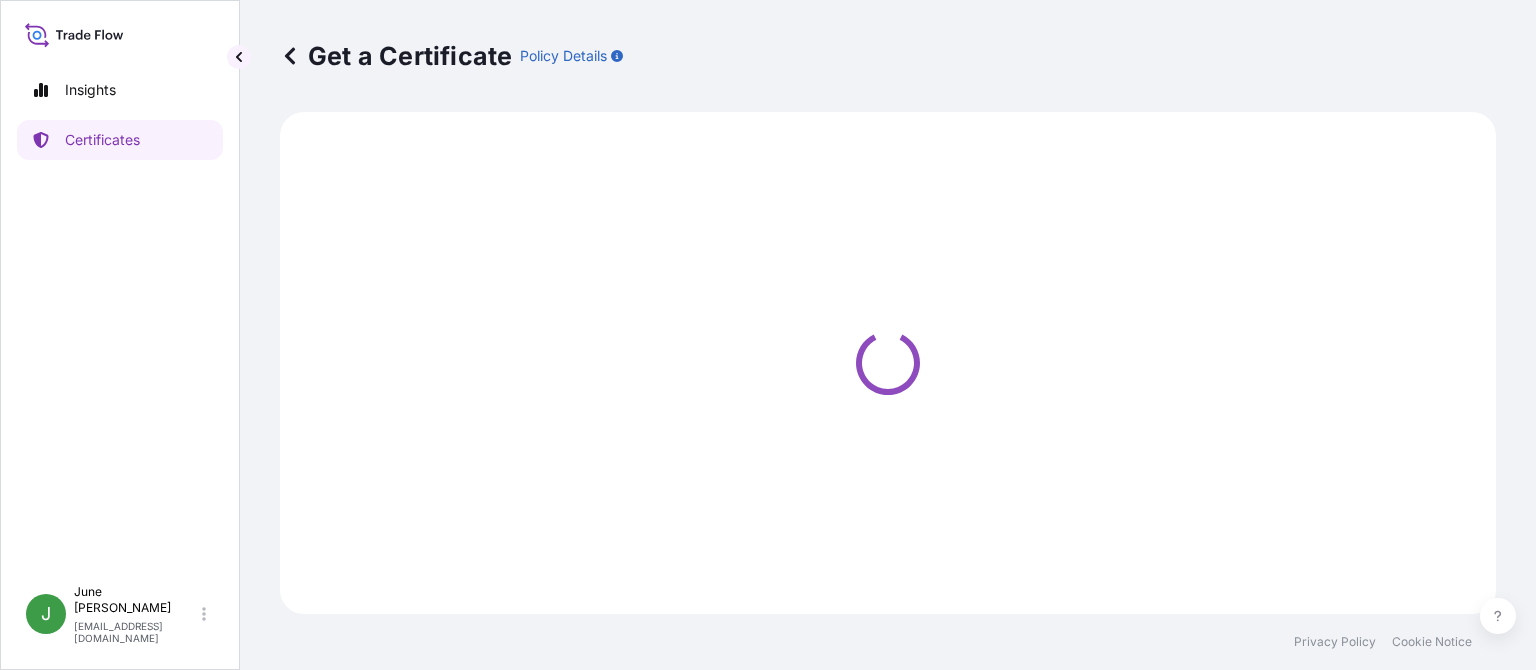select on "Sea" 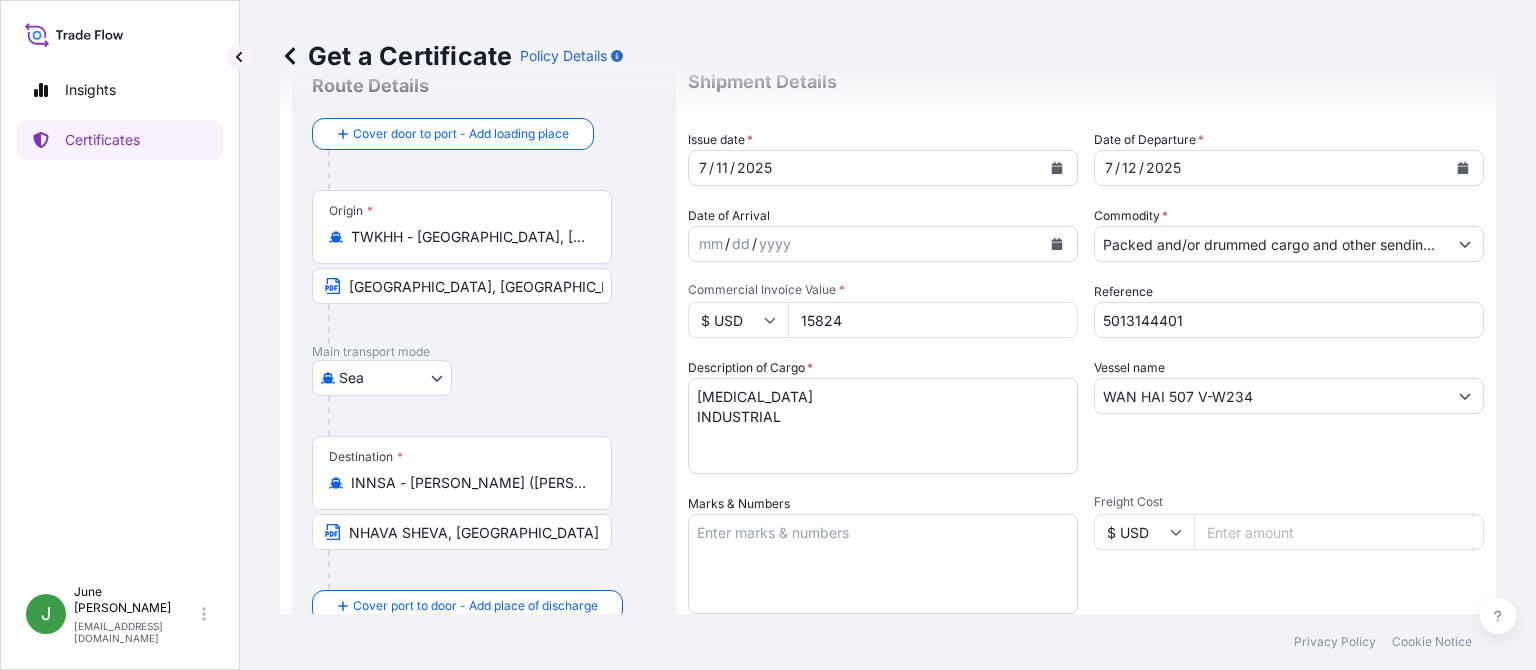 scroll, scrollTop: 115, scrollLeft: 0, axis: vertical 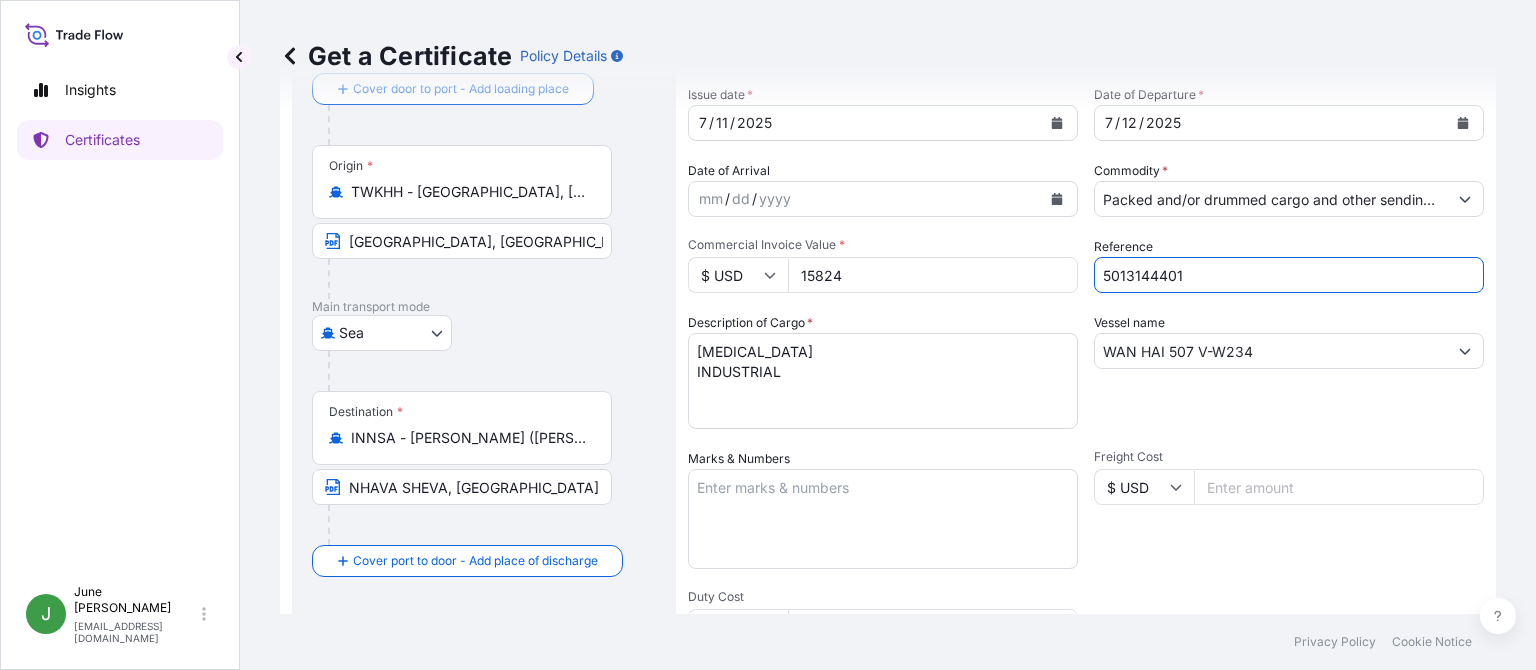 drag, startPoint x: 1178, startPoint y: 271, endPoint x: 1094, endPoint y: 266, distance: 84.14868 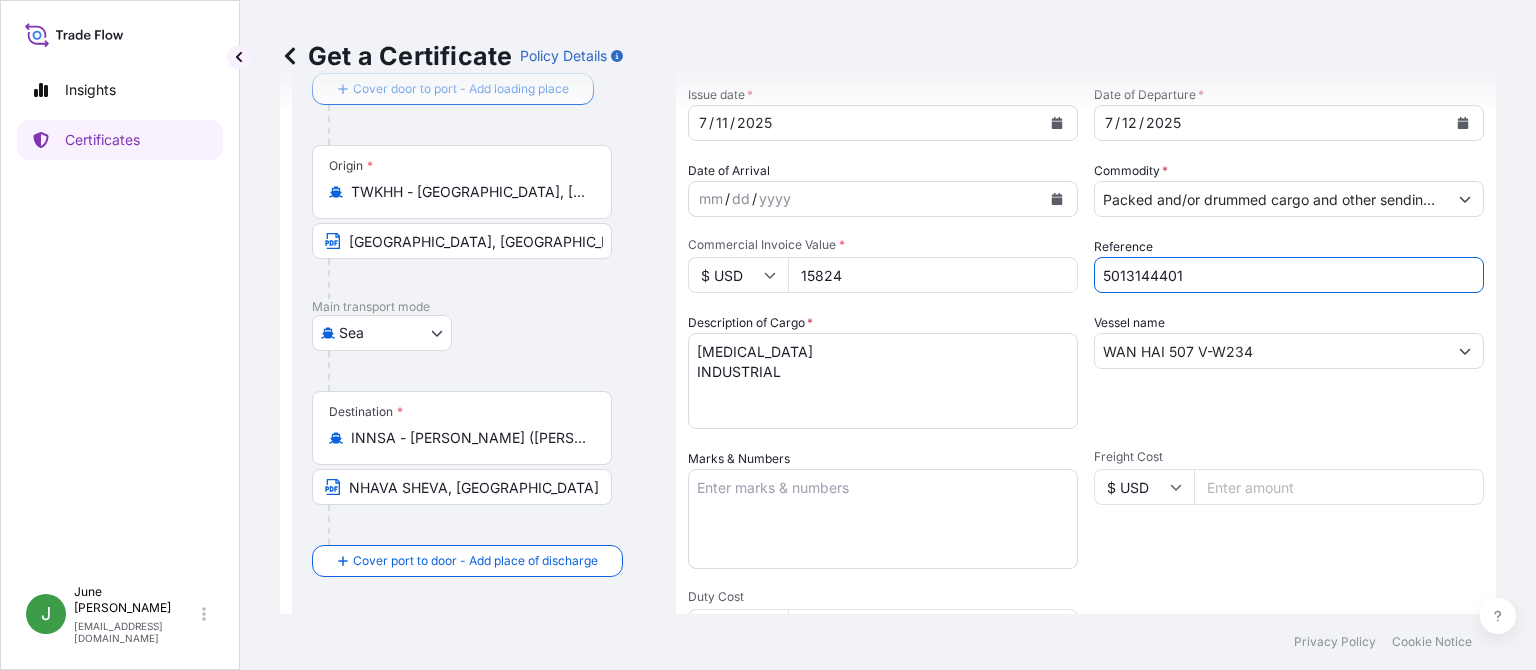 paste on "3" 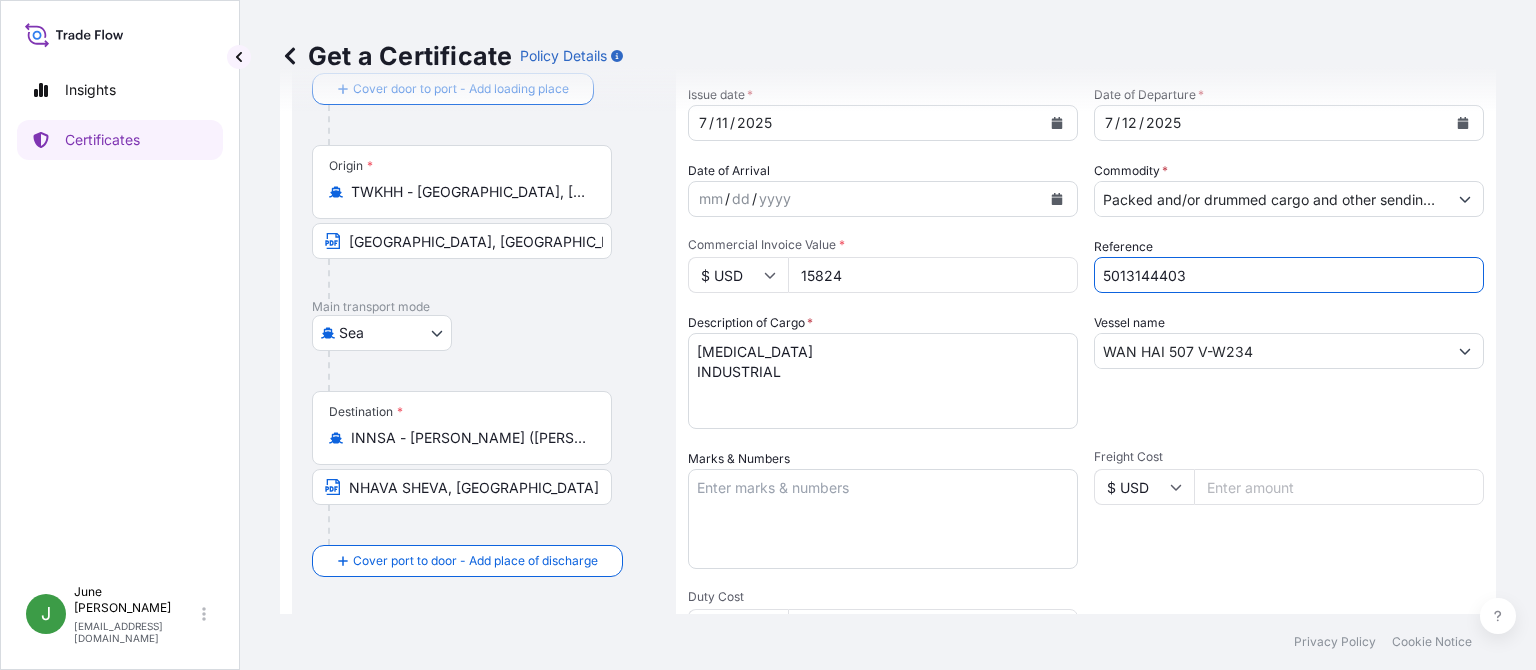 type on "5013144403" 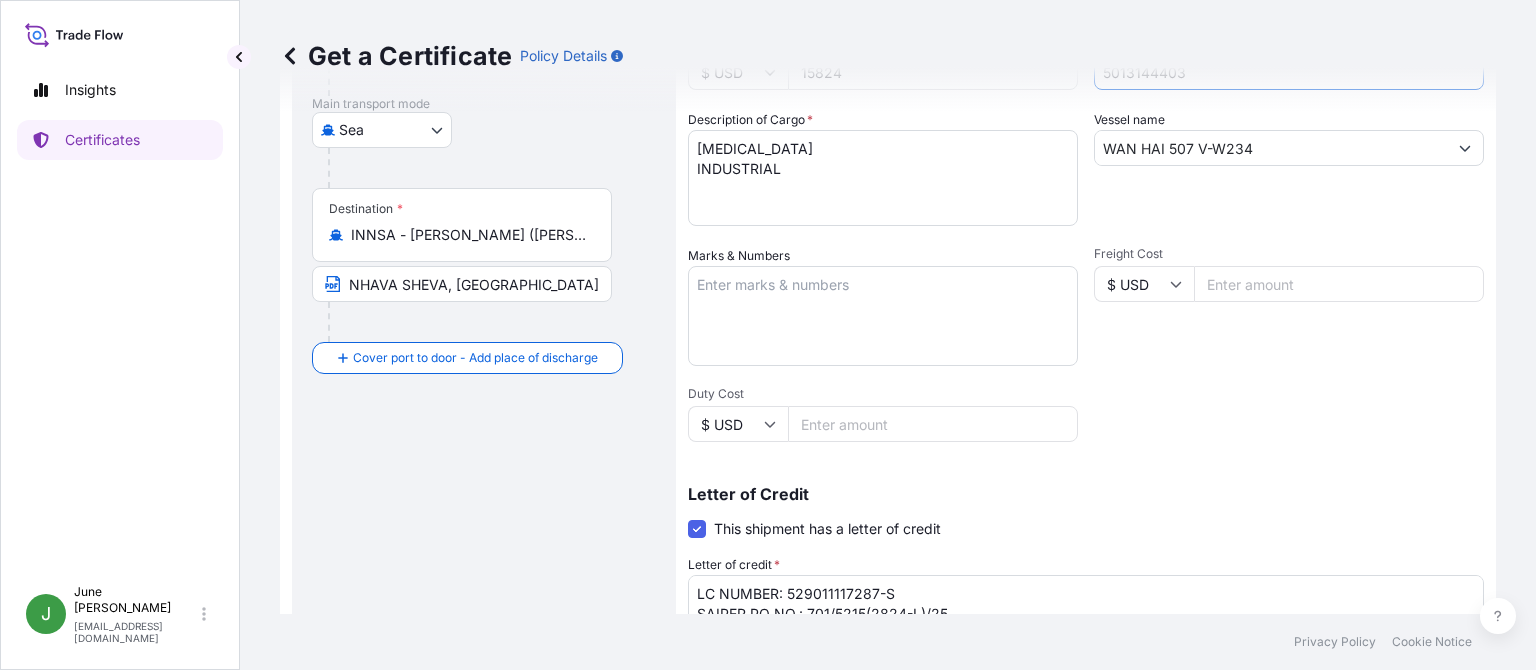 scroll, scrollTop: 461, scrollLeft: 0, axis: vertical 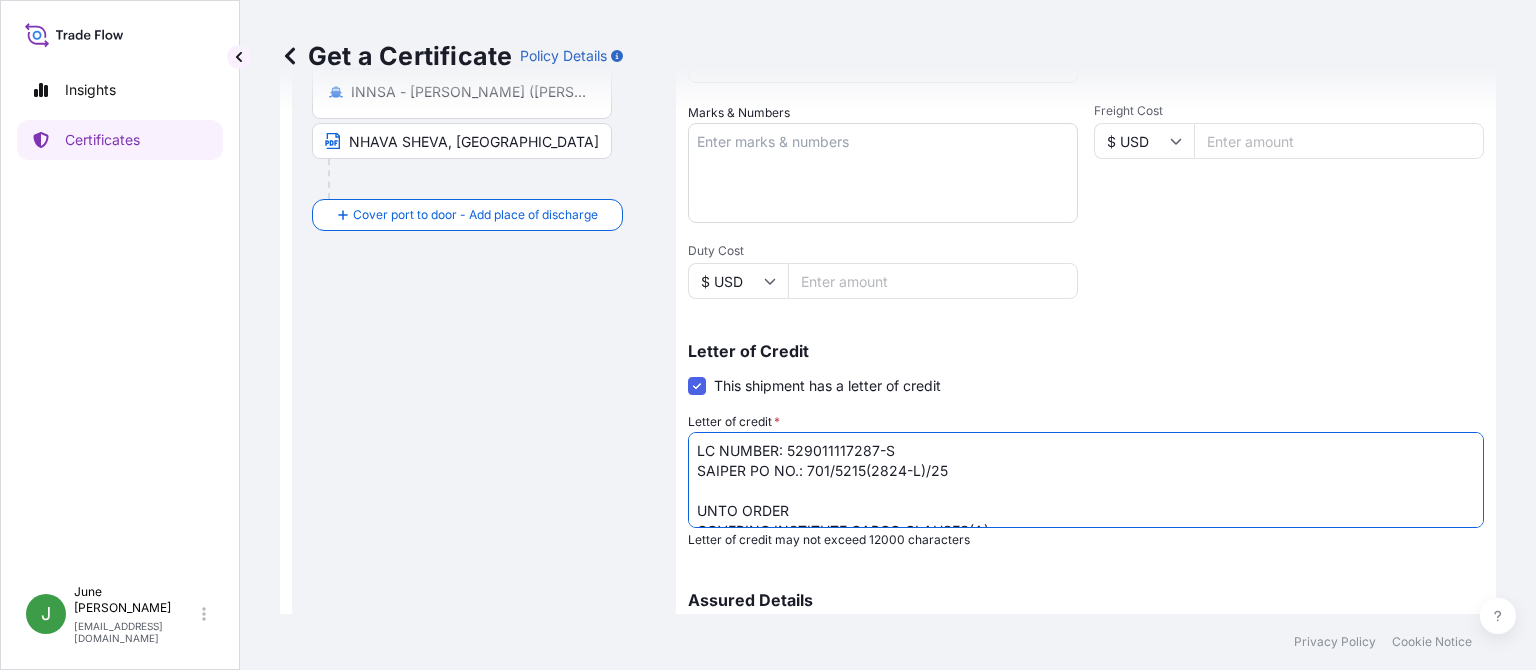 drag, startPoint x: 946, startPoint y: 470, endPoint x: 807, endPoint y: 471, distance: 139.0036 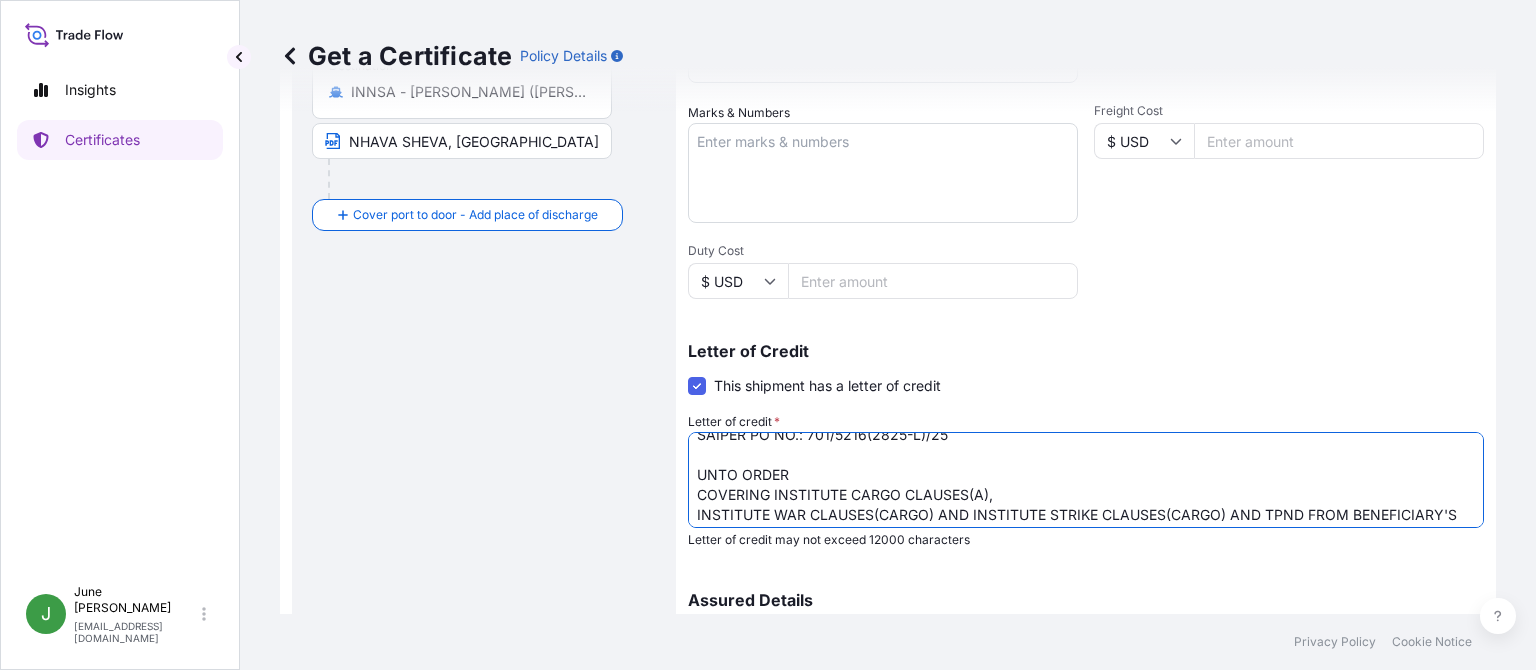 scroll, scrollTop: 0, scrollLeft: 0, axis: both 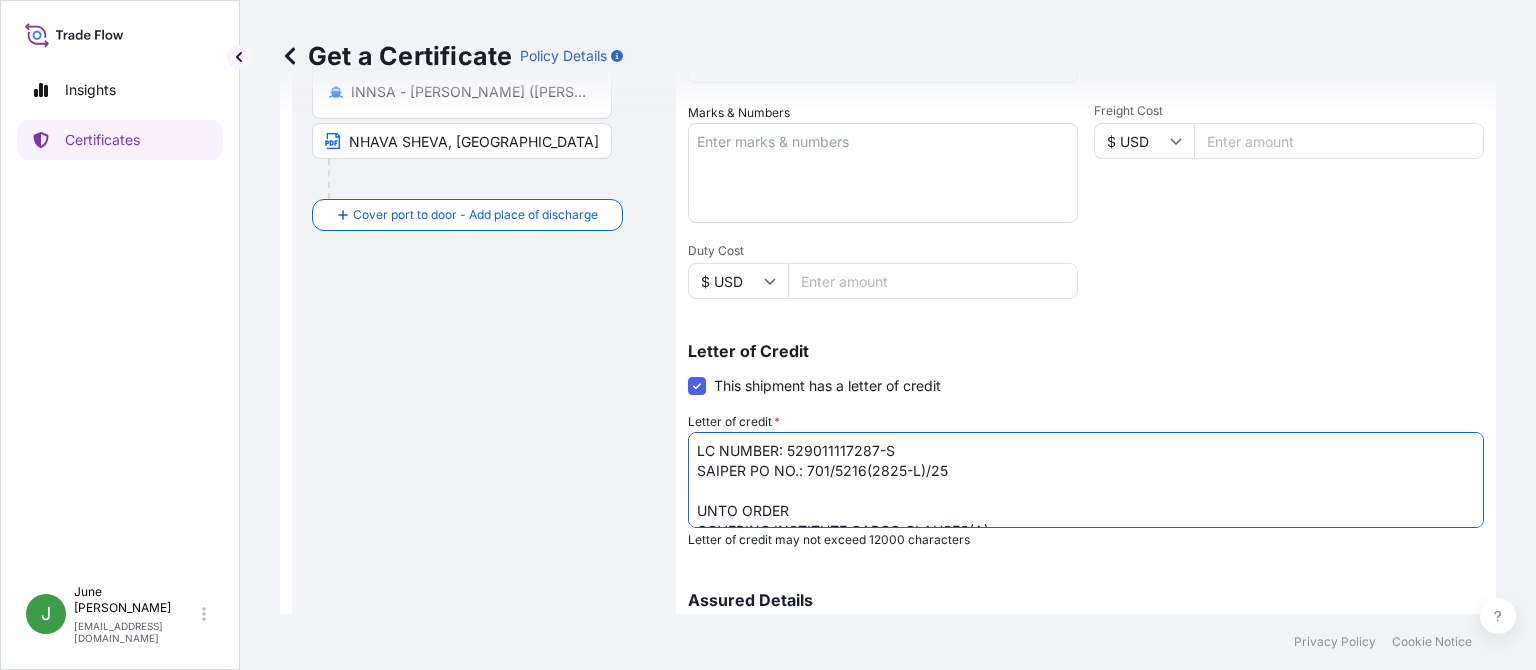type on "LC NUMBER: 529011117287-S
SAIPER PO NO.: 701/5216(2825-L)/25
UNTO ORDER
COVERING INSTITUTE CARGO CLAUSES(A),
INSTITUTE WAR CLAUSES(CARGO) AND INSTITUTE STRIKE CLAUSES(CARGO) AND TPND FROM BENEFICIARY'S WAREHOUSE TO APPLICANT'S WAREHOUSE.
THE CLAIMS ARE PAYABLE IN [GEOGRAPHIC_DATA], IRRESPECTIVE OF PERCENTAGE. TRANSHIPMENT RISK IS COVERED, IF GOODS ARE TRANSHIPPED.
THE NAME AND ADDRESS OF THE SETTLING AGENT IN [GEOGRAPHIC_DATA] (EXPLICITLY MARKED AS SUCH) :
[PERSON_NAME] Surveyors and Adjusters Pvt Ltd
[STREET_ADDRESS][PERSON_NAME]" 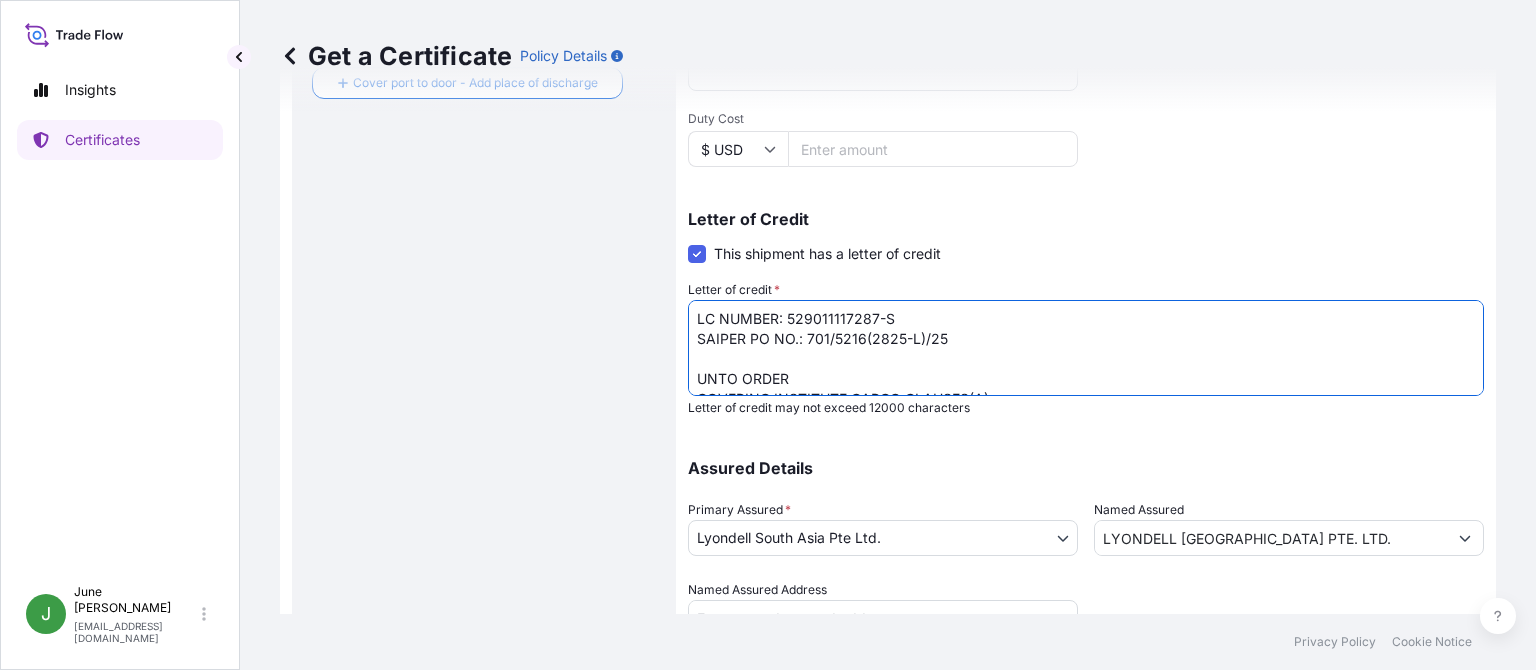 scroll, scrollTop: 670, scrollLeft: 0, axis: vertical 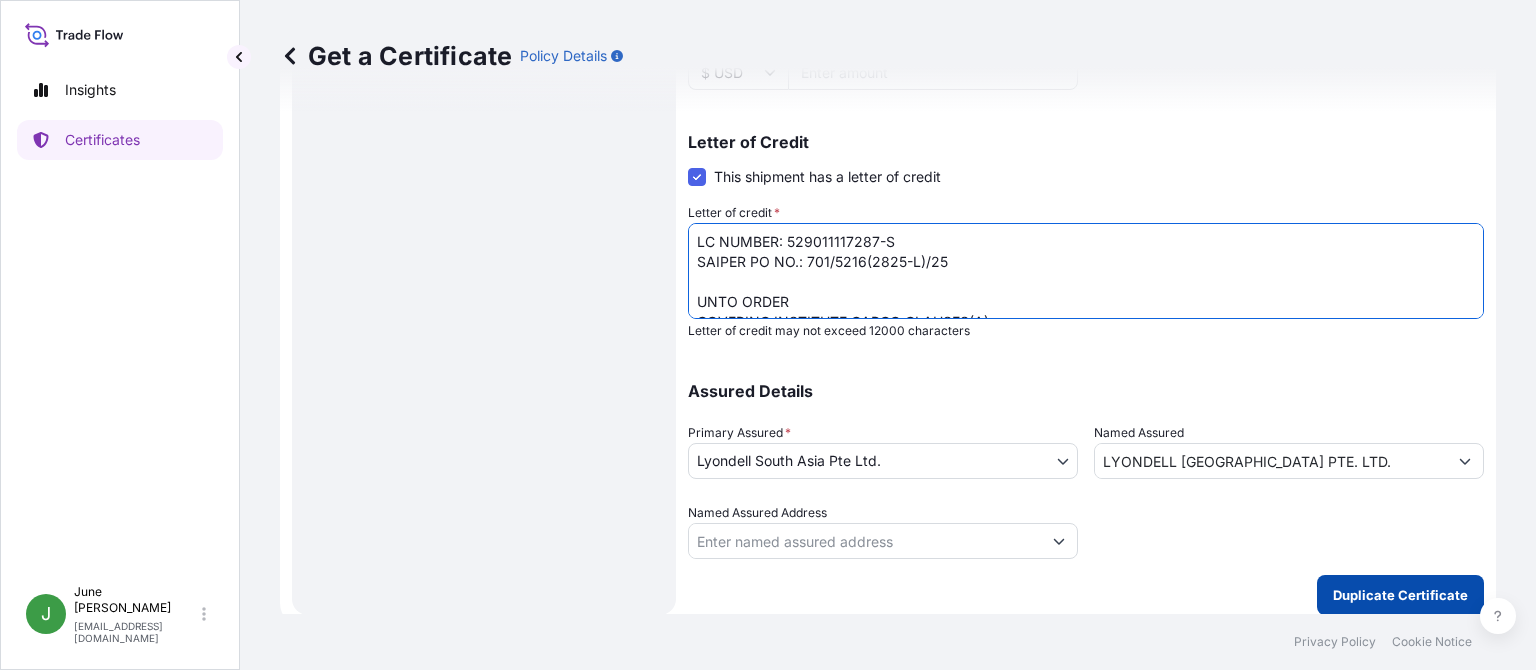click on "Duplicate Certificate" at bounding box center (1400, 595) 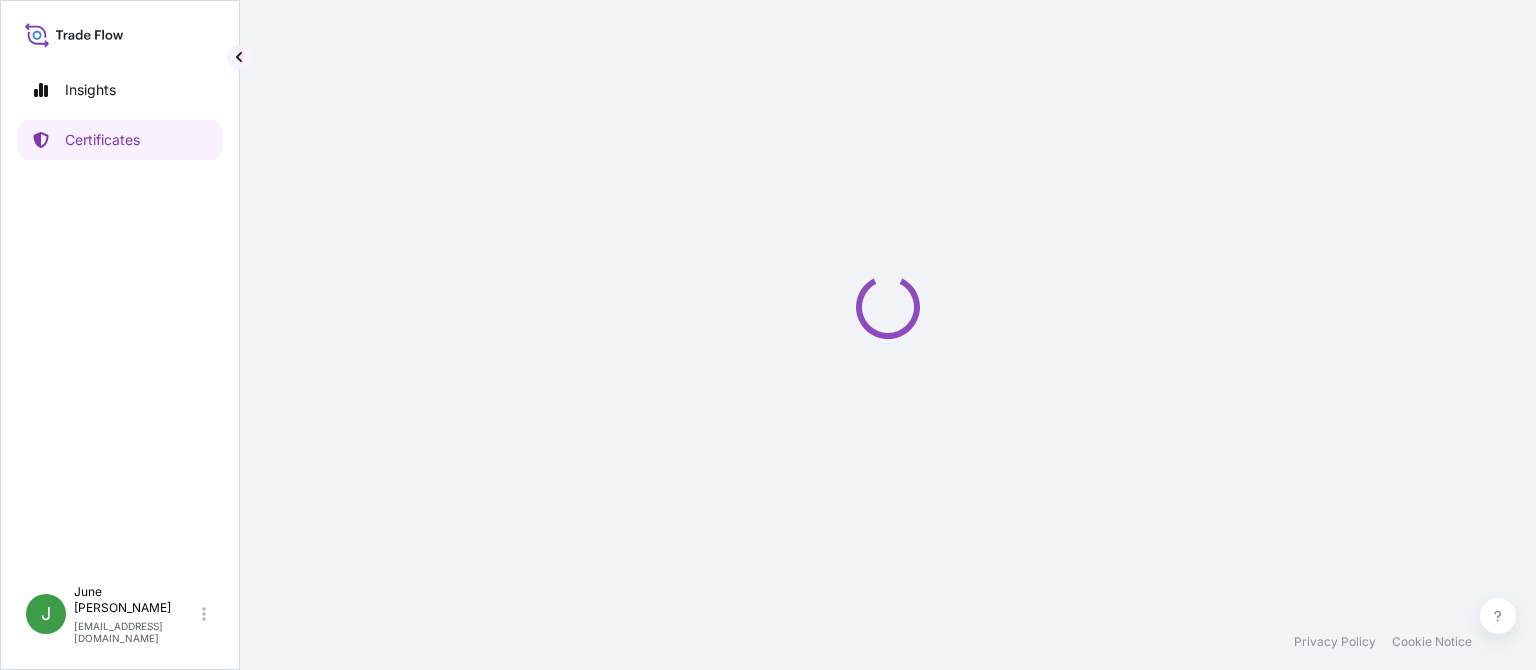 scroll, scrollTop: 0, scrollLeft: 0, axis: both 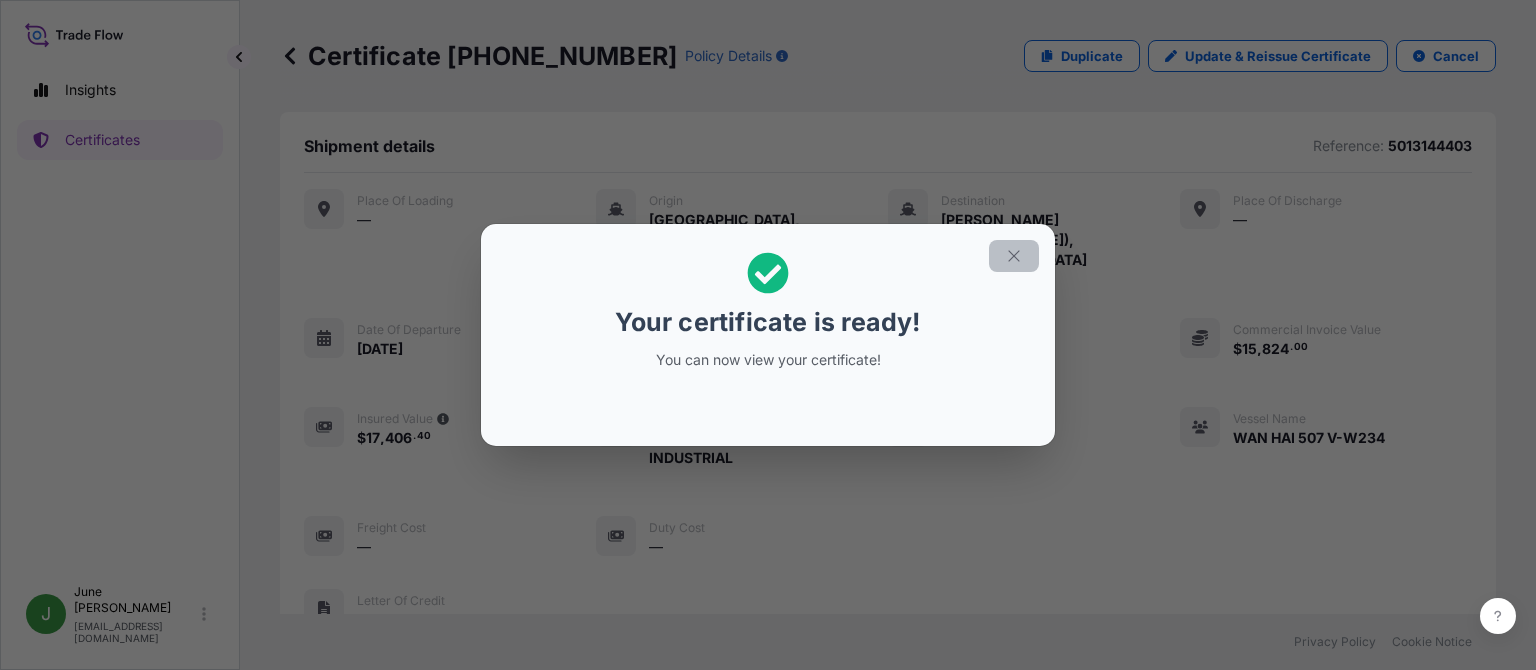 click 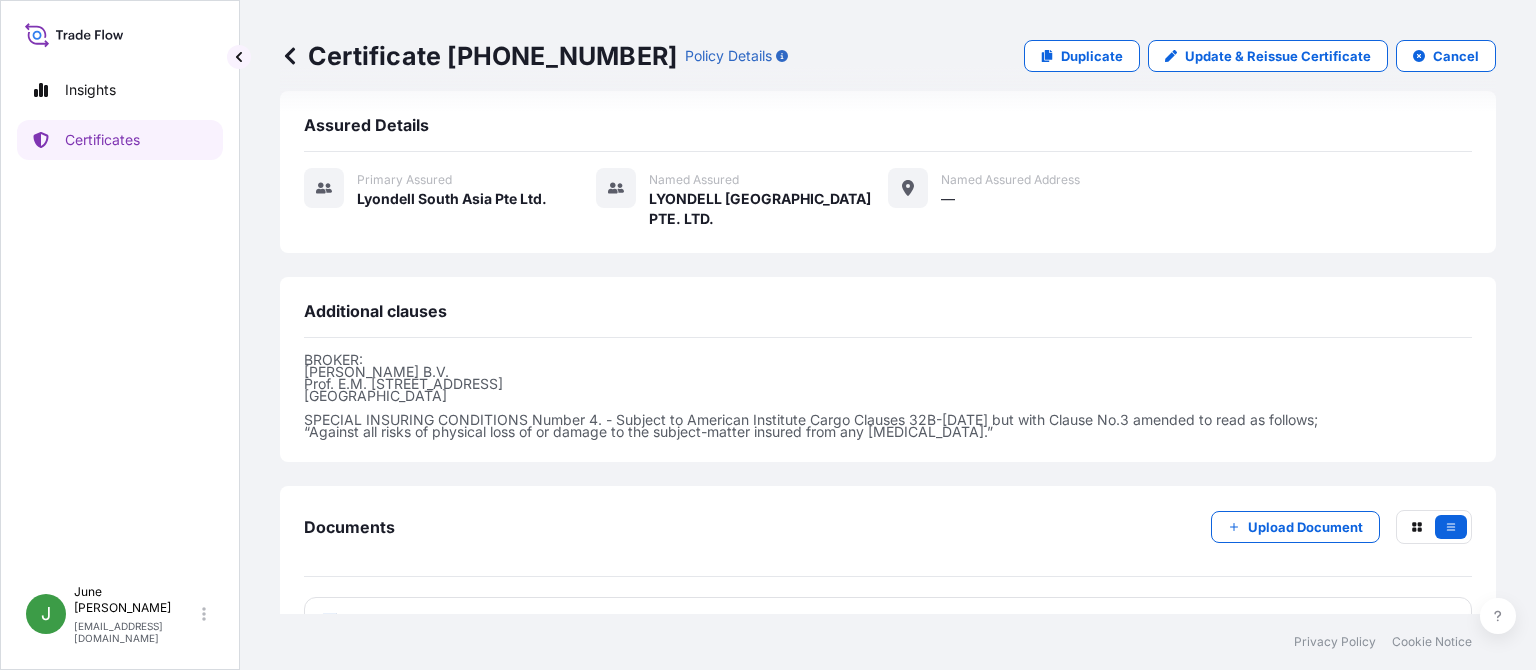 scroll, scrollTop: 921, scrollLeft: 0, axis: vertical 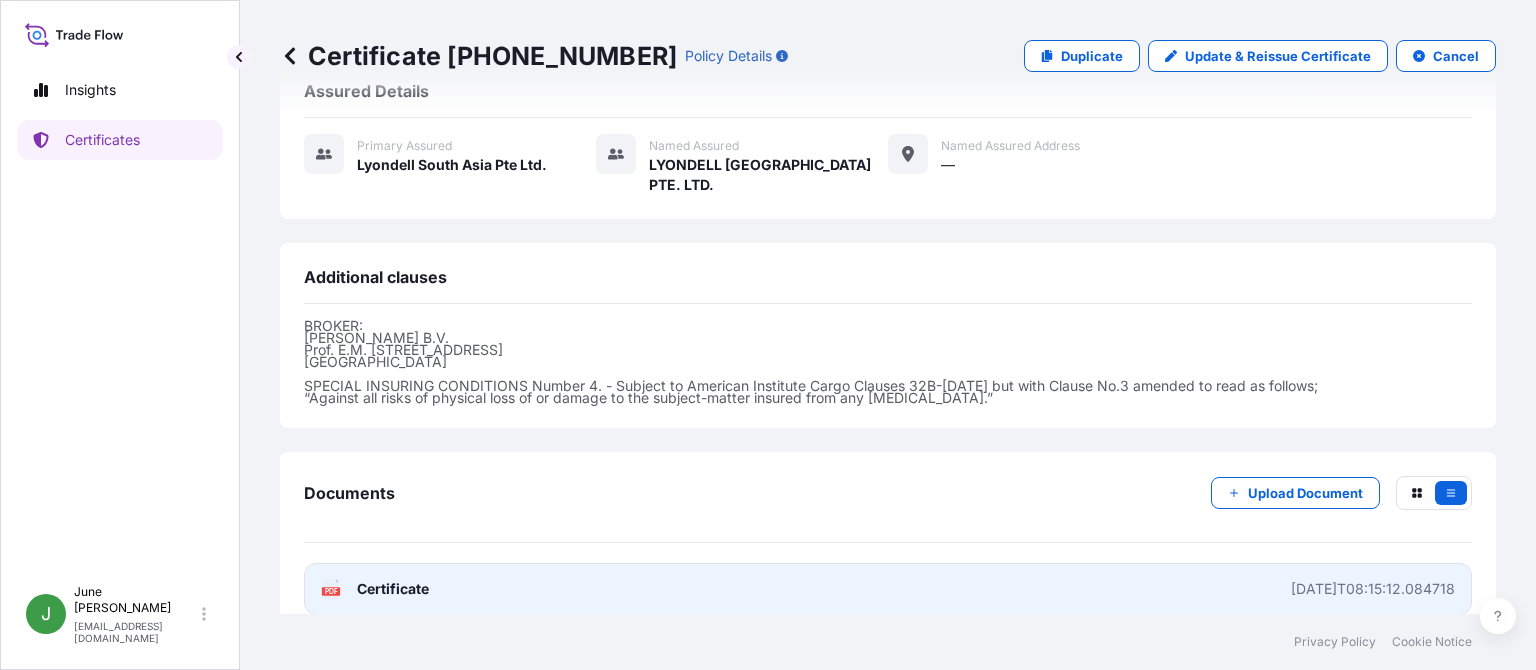 click on "Certificate" at bounding box center [393, 589] 